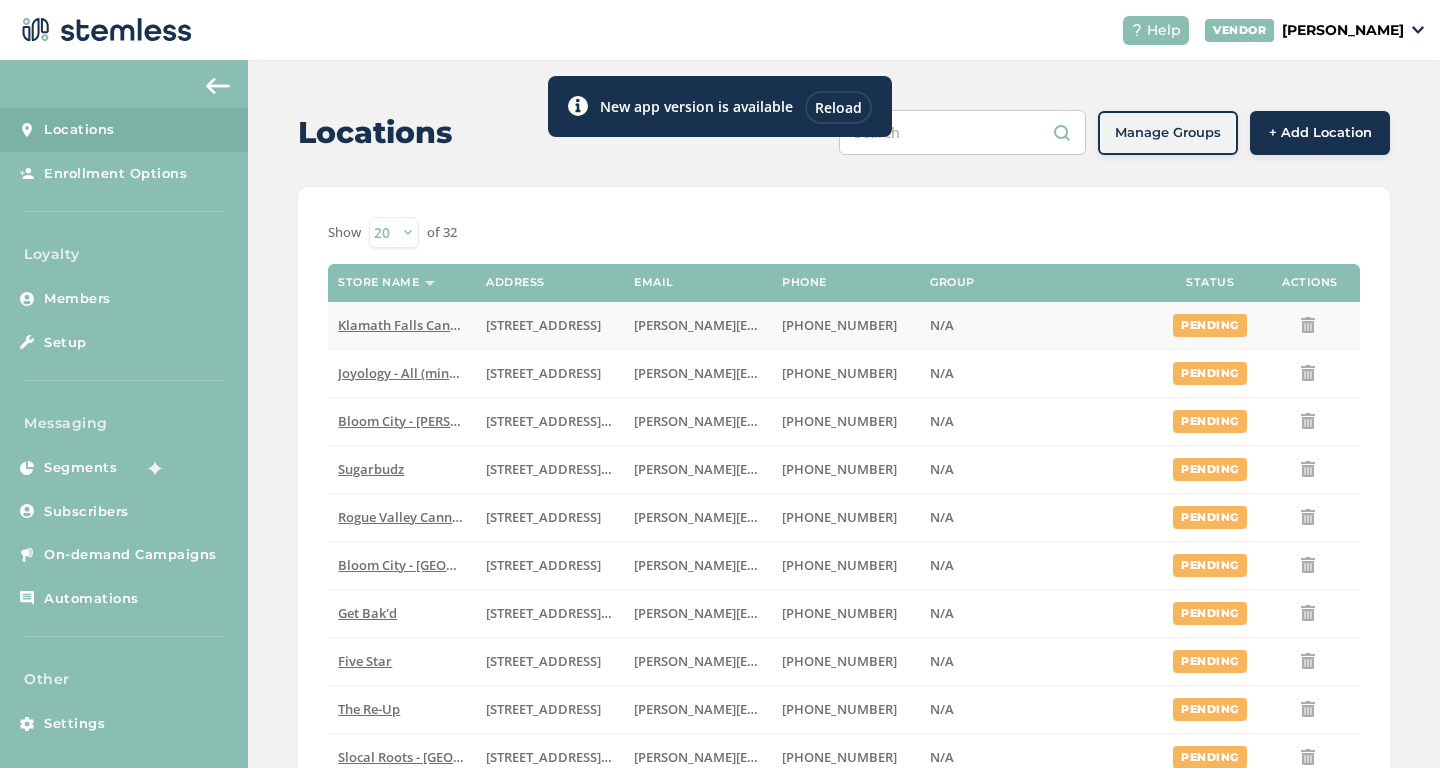 scroll, scrollTop: 0, scrollLeft: 0, axis: both 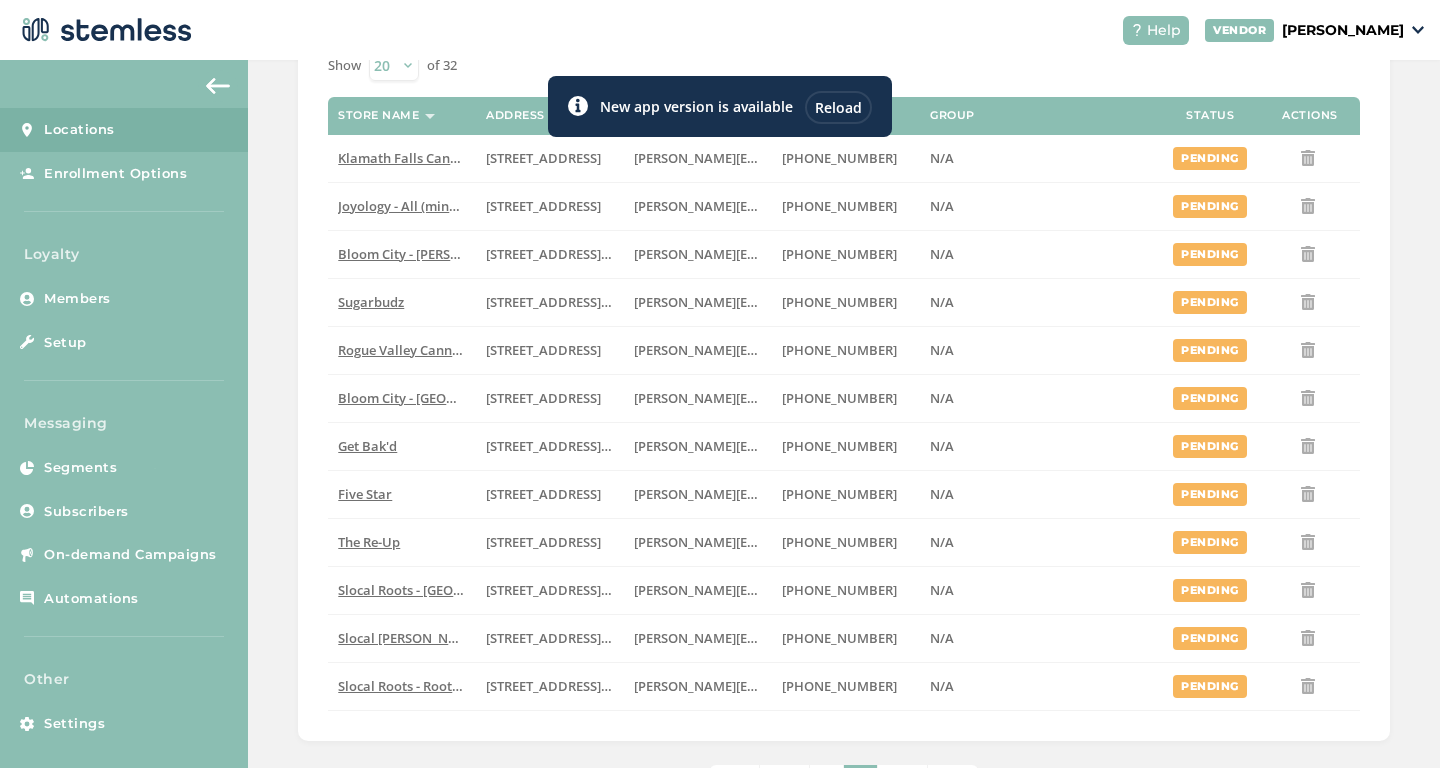 click on "Reload" at bounding box center (838, 107) 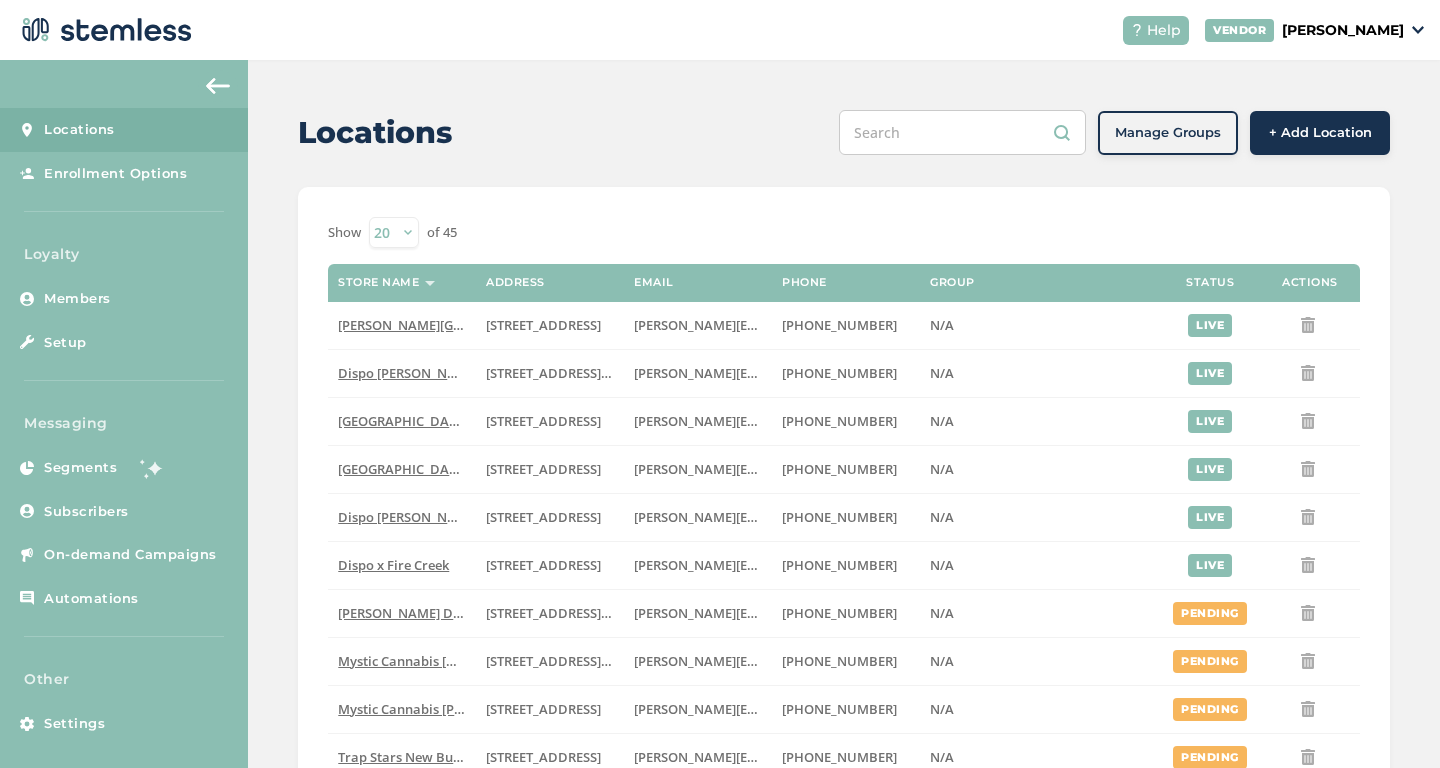 scroll, scrollTop: 0, scrollLeft: 0, axis: both 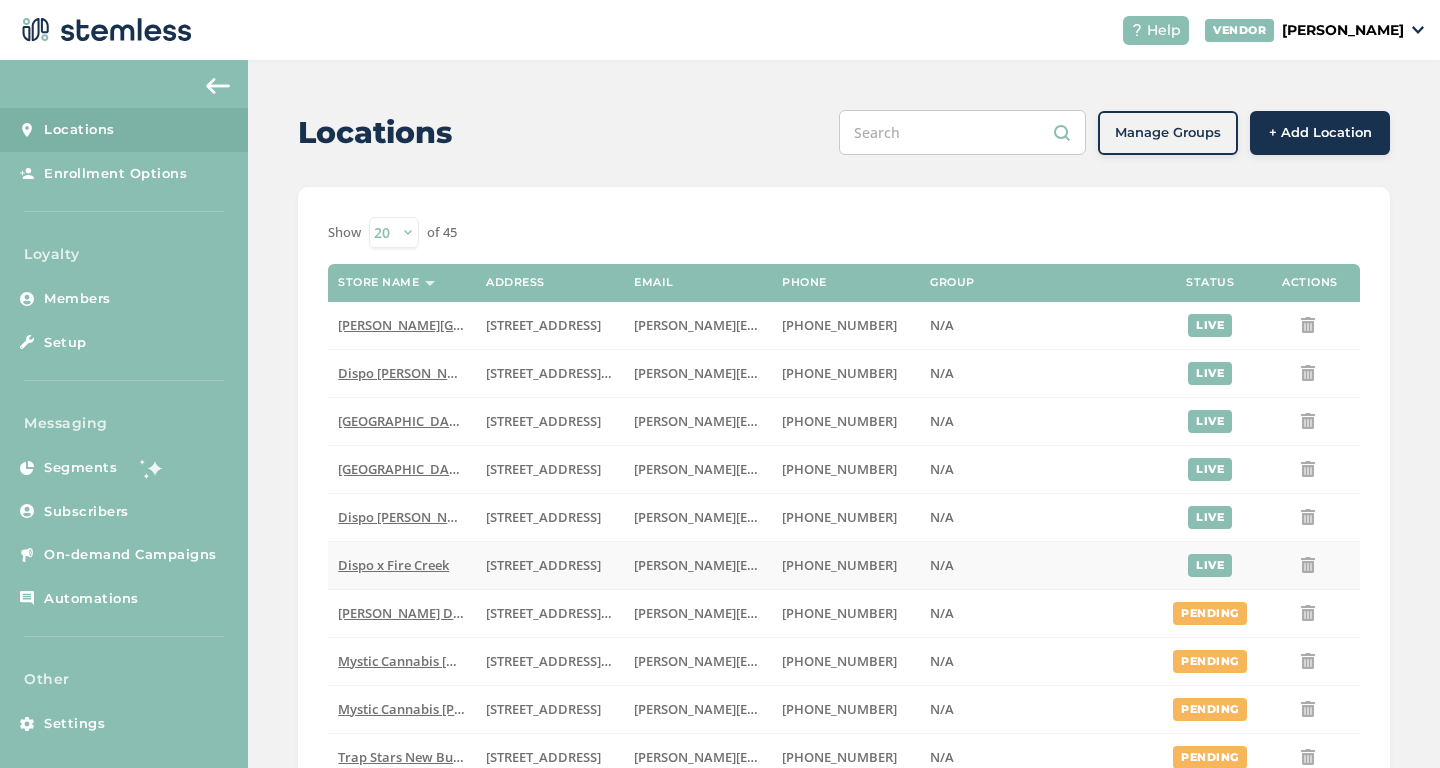 click on "Dispo x Fire Creek" at bounding box center [393, 565] 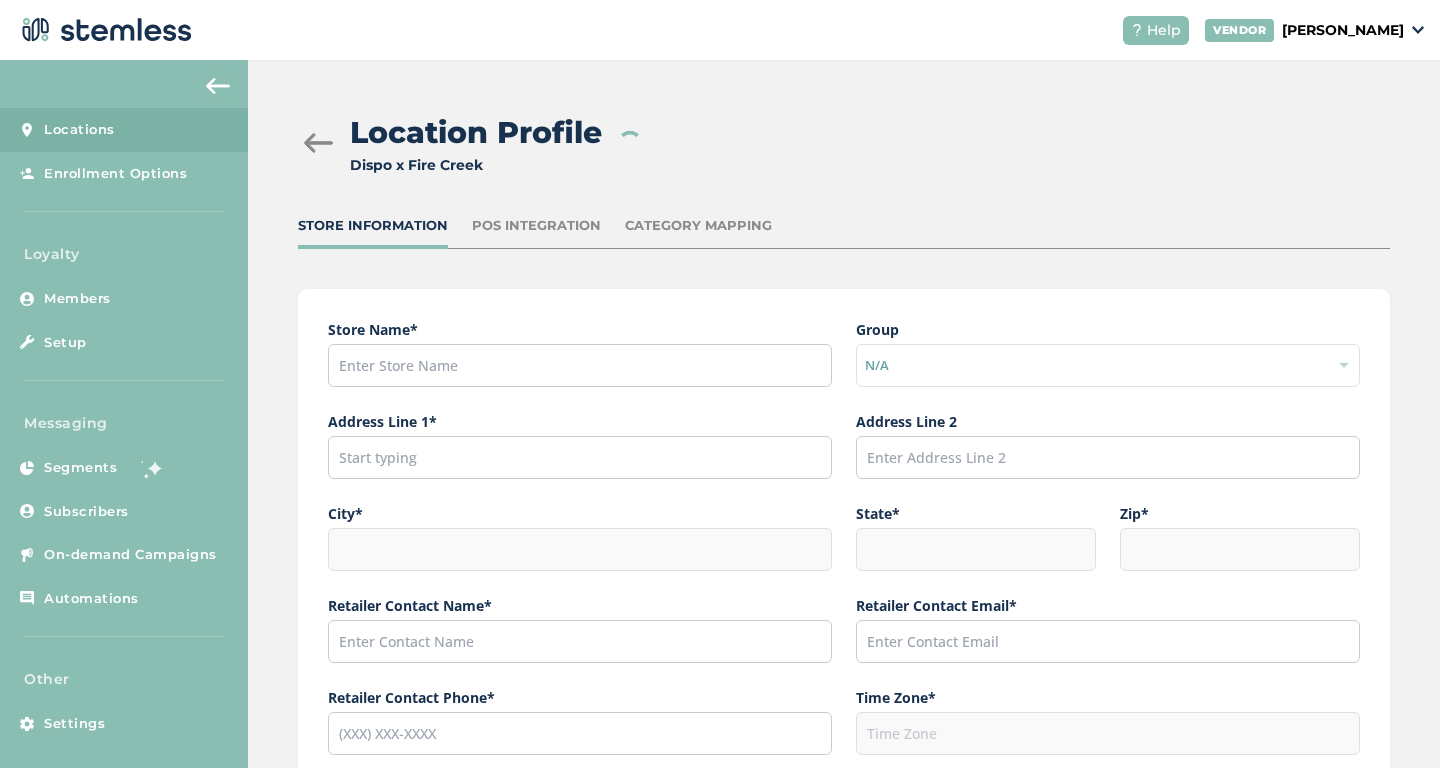 type on "Dispo x Fire Creek" 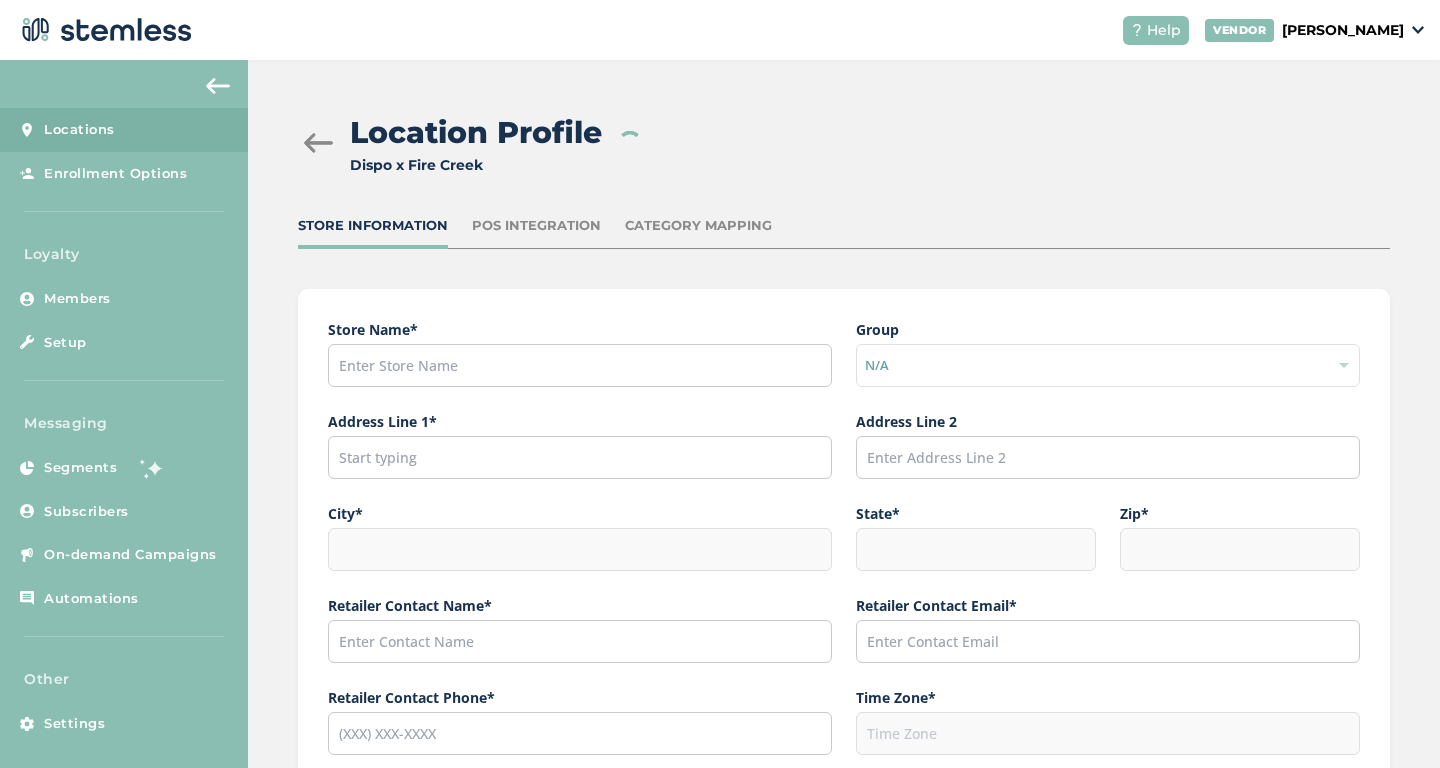 type on "846 East Columbia Avenue" 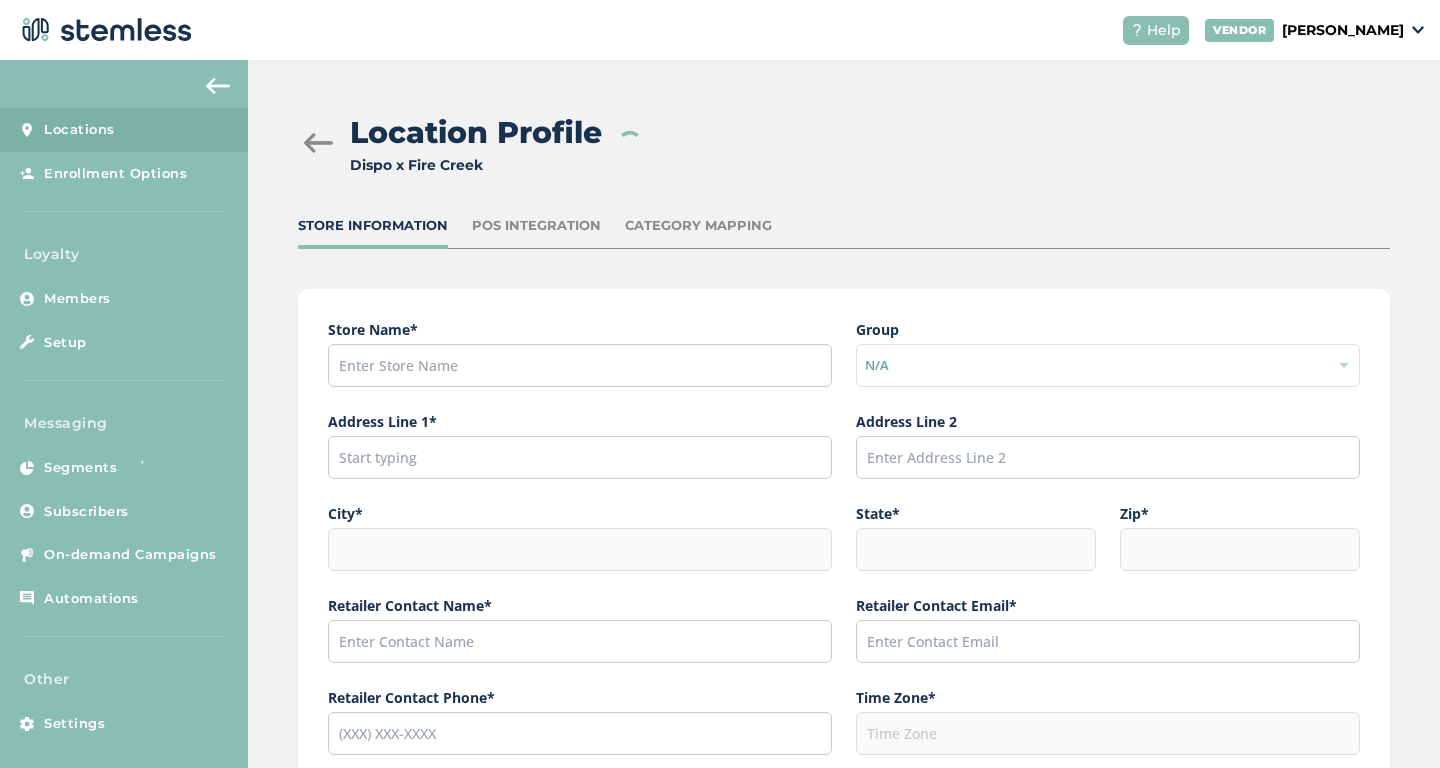 type on "Battle Creek" 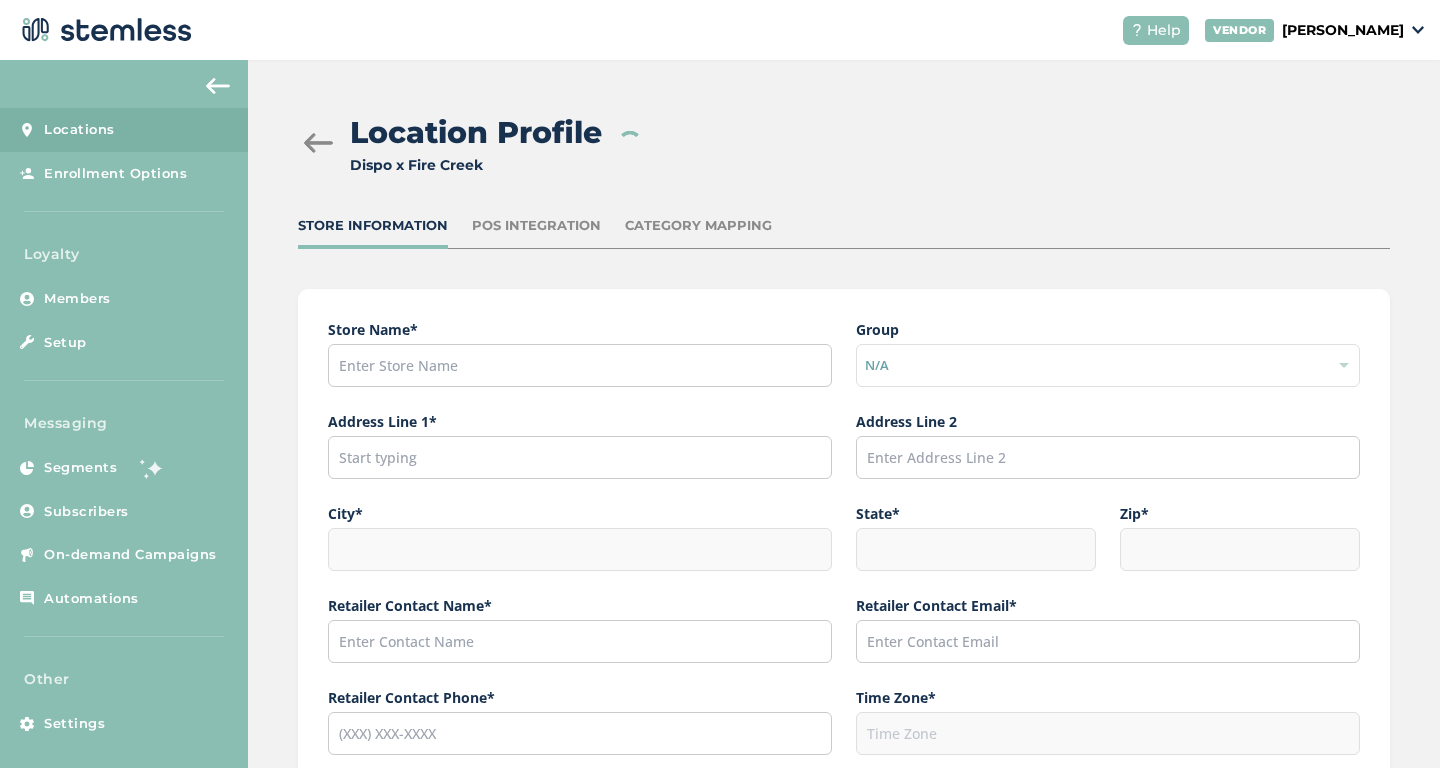 type on "MI" 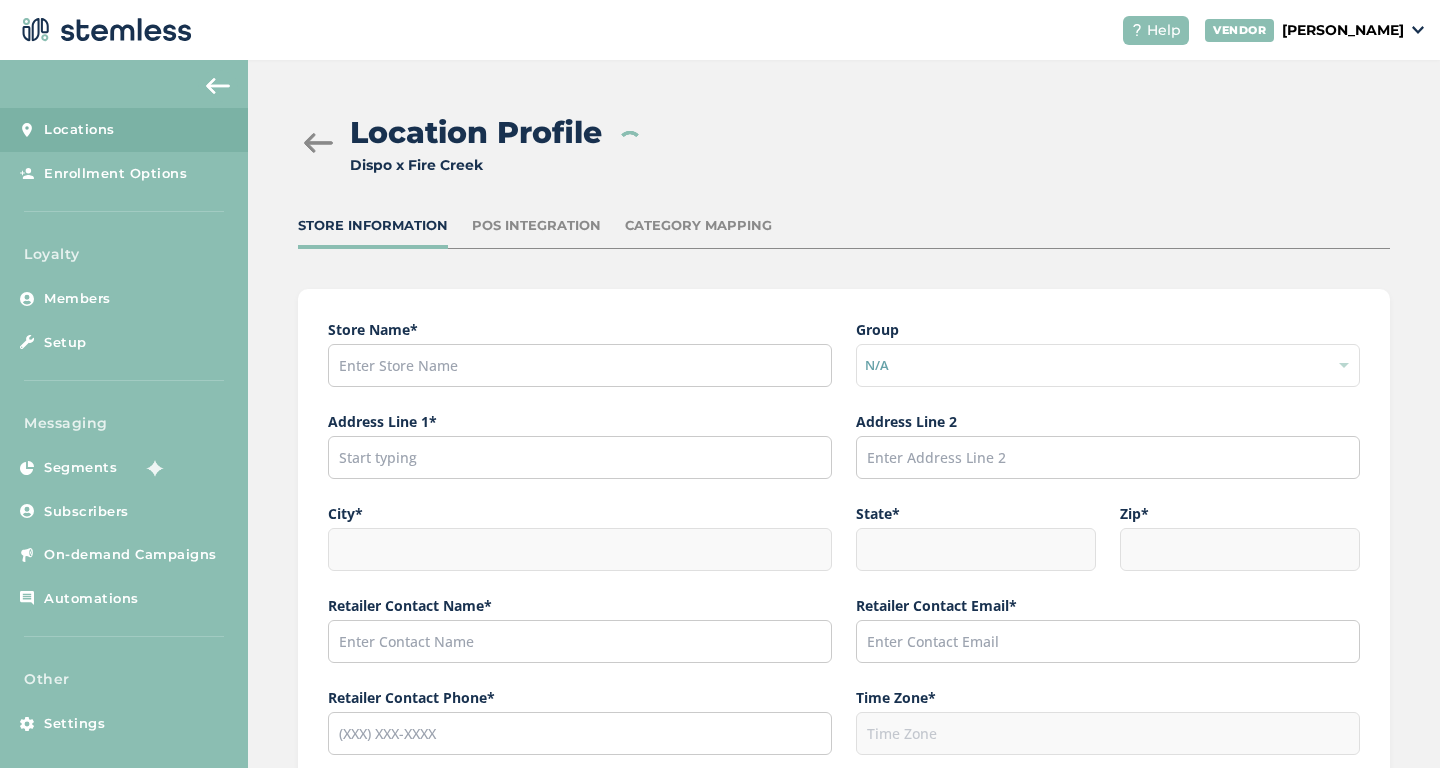 type on "[PERSON_NAME]" 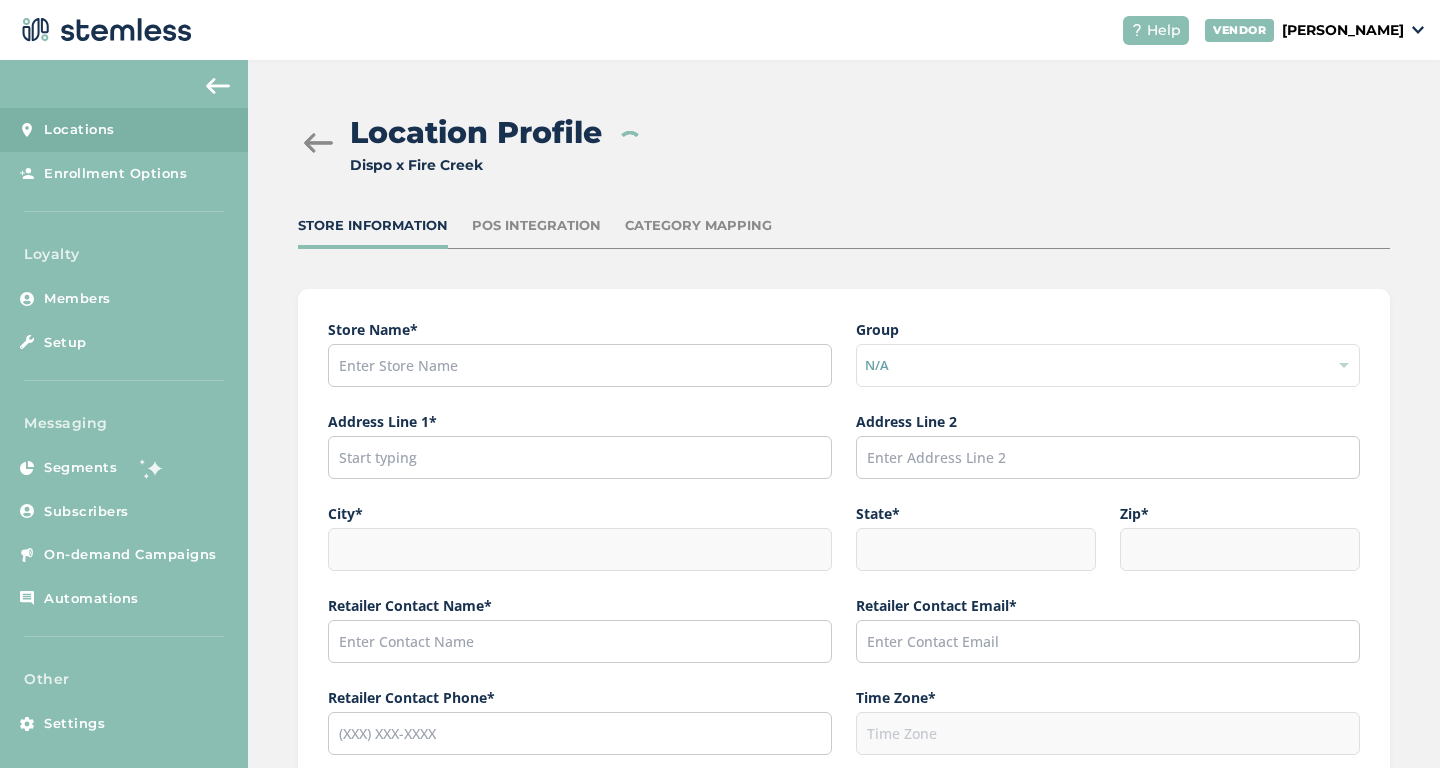 type on "[PERSON_NAME][EMAIL_ADDRESS][DOMAIN_NAME]" 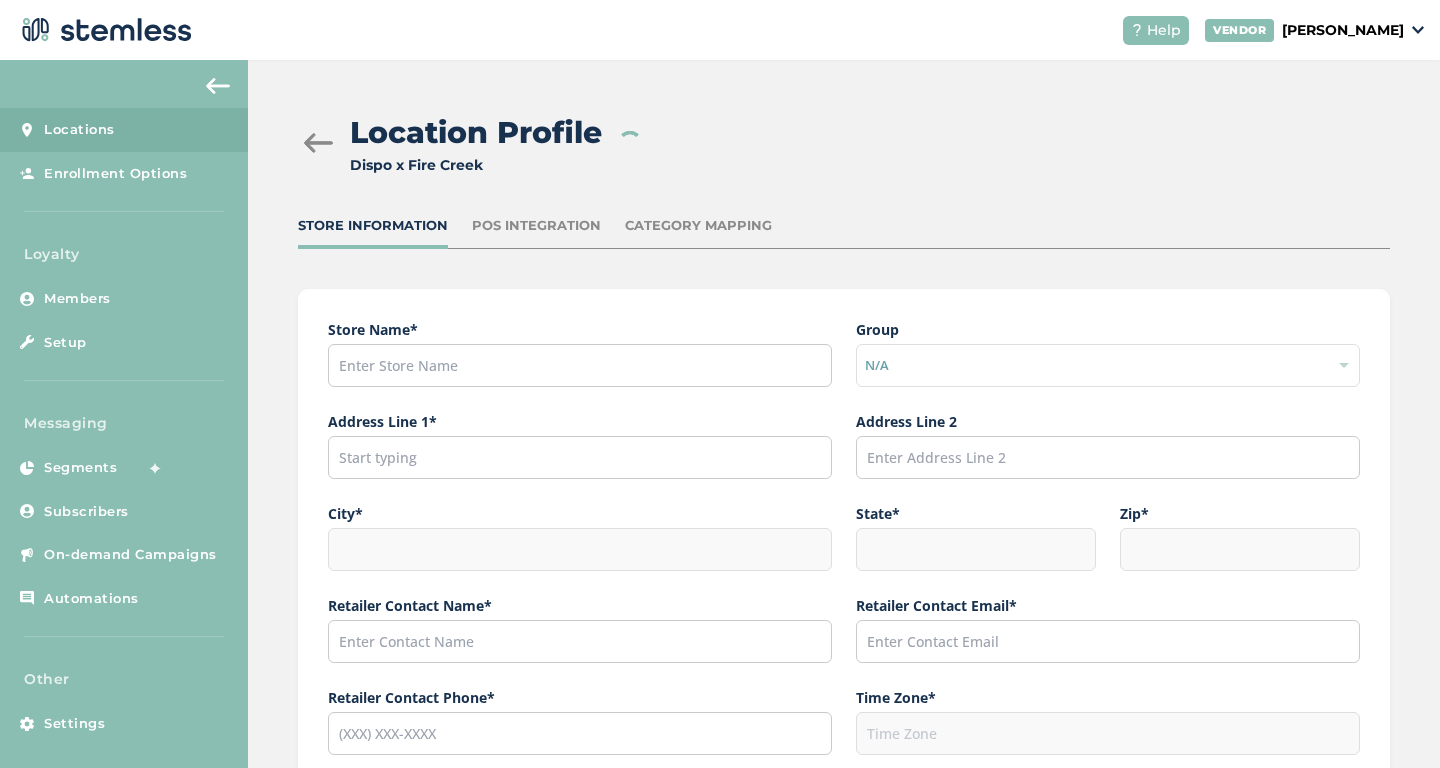 type on "[PHONE_NUMBER]" 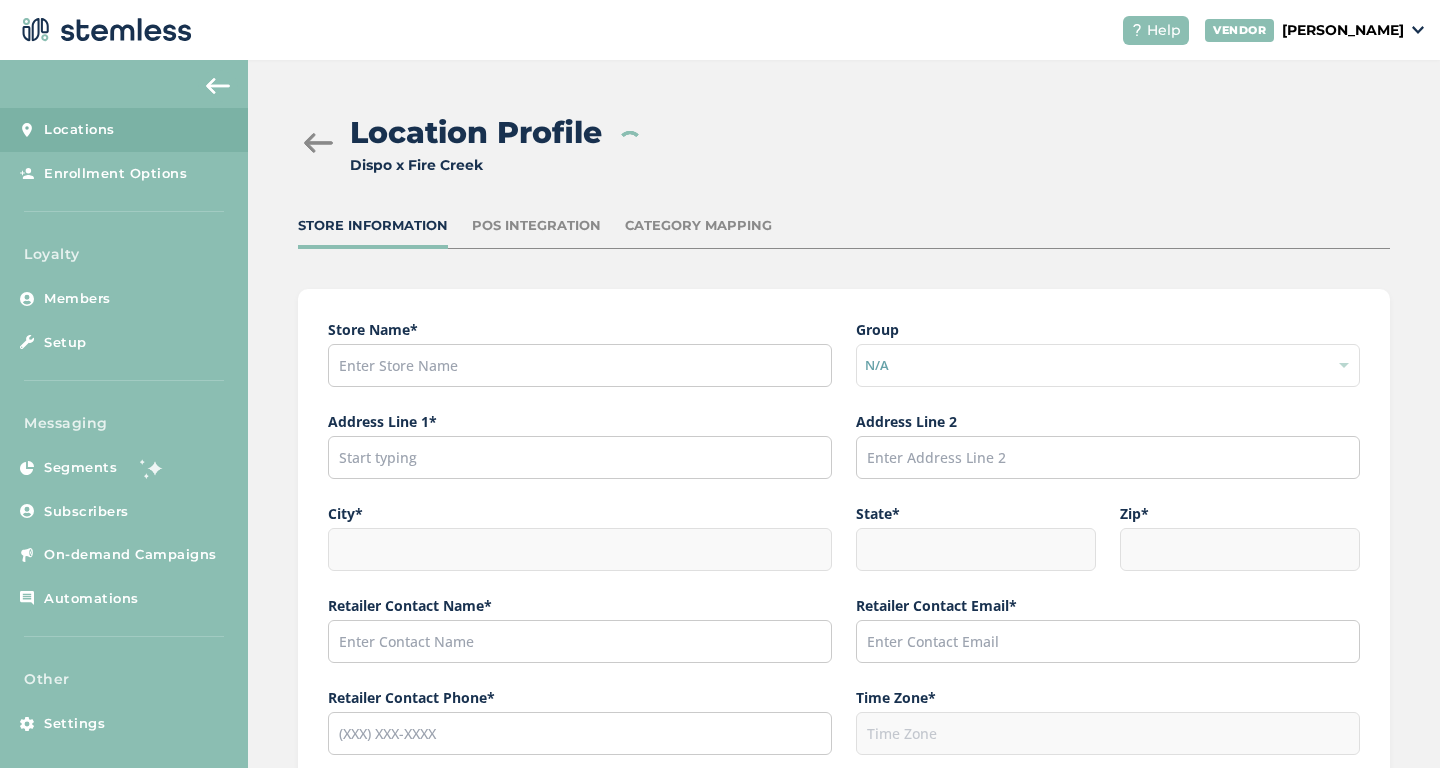 type on "America/Detroit" 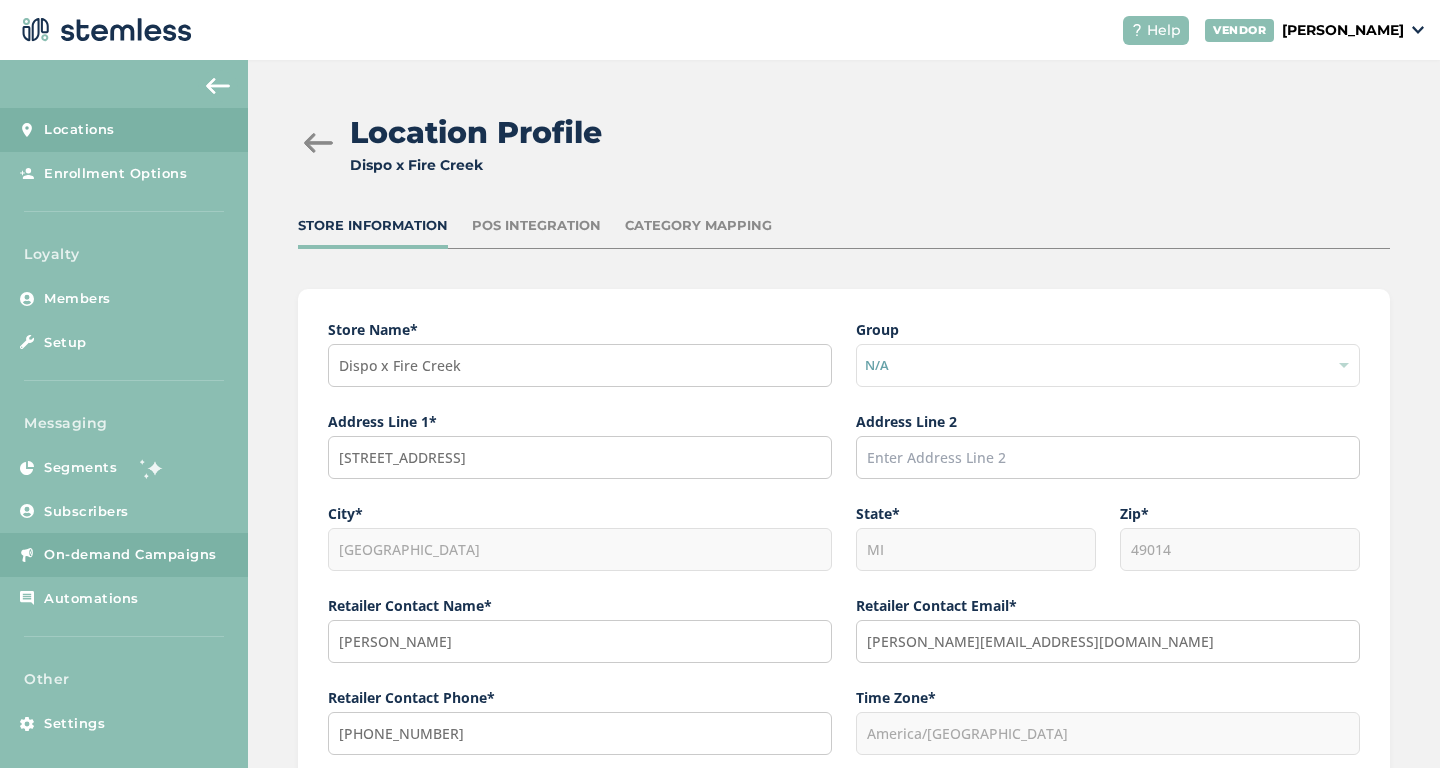 click on "On-demand Campaigns" at bounding box center (130, 555) 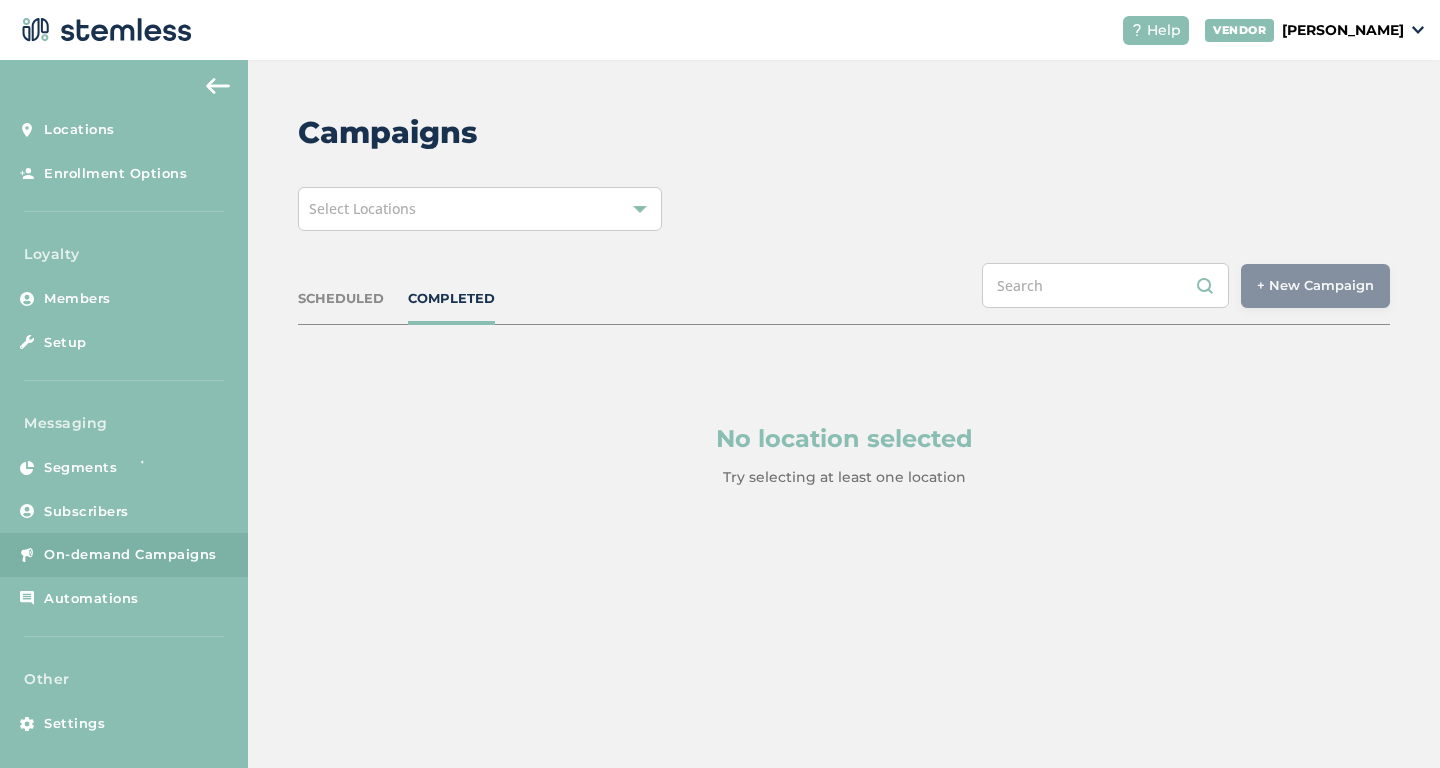 click on "Select Locations" at bounding box center [480, 209] 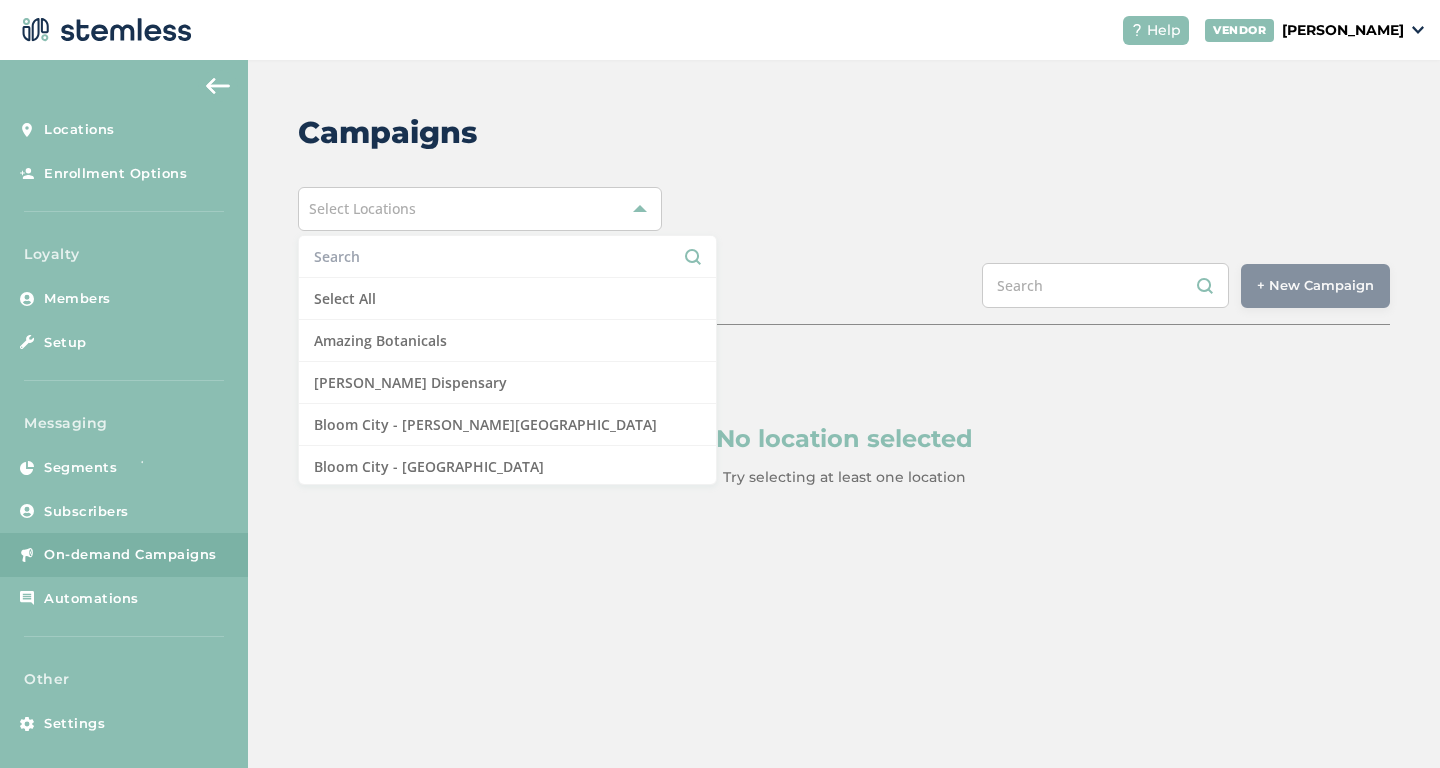 click on "Campaigns Select Locations  Select All   Amazing Botanicals   Berna Leno Dispensary   Bloom City - Ann Arbor   Bloom City - Kalamazoo   Cannabis Club   Cannabis clubhouse   Crescent Canna   Dispo Bay City North   Dispo Bay City South   Dispo Hazel Park   Dispo Romeo   Dispo Whitmore Lake   Dispo x Fire Creek   Emerald Triangle   Euphoros   Farm Grass Table   Five Star   Get Bak'd   Gold Spectrum   Green Buddha   Green Therapy   Happy Hippo   Jesters Joint   Joyology - All (minus Centerline)   Joyology - Centerline   Klamath Falls Cannabis   Lava Leaf Organics   Lucky Lion   Mellow Fellow   Mystic Cannabis Burr Oak   Mystic Cannabis Memphis   Nexleaf   oHHo   Redi   Rogue Valley Cannabis   Royal Kush   Slocal Root - Grover Beach   Slocal Roots - Root One   Slocal Roots - San Luis Obispo   Smokeland   Spores Detroit   Sugarbudz   The Re-Up   The Row House   Trap Stars New Buffalo   SCHEDULED   COMPLETED  + New Campaign Select location(s) No location selected Try selecting at least one location" at bounding box center (844, 347) 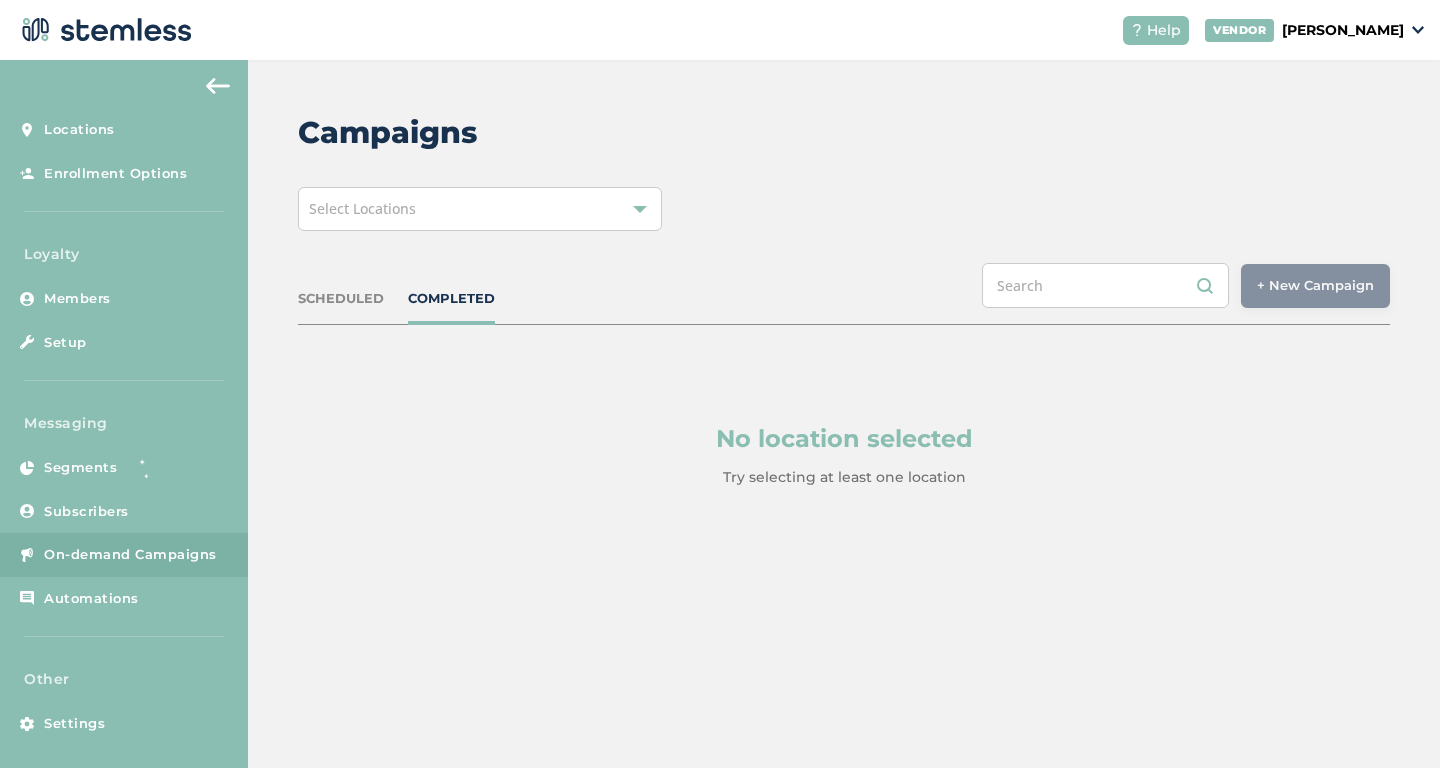 click on "Select Locations" at bounding box center (480, 209) 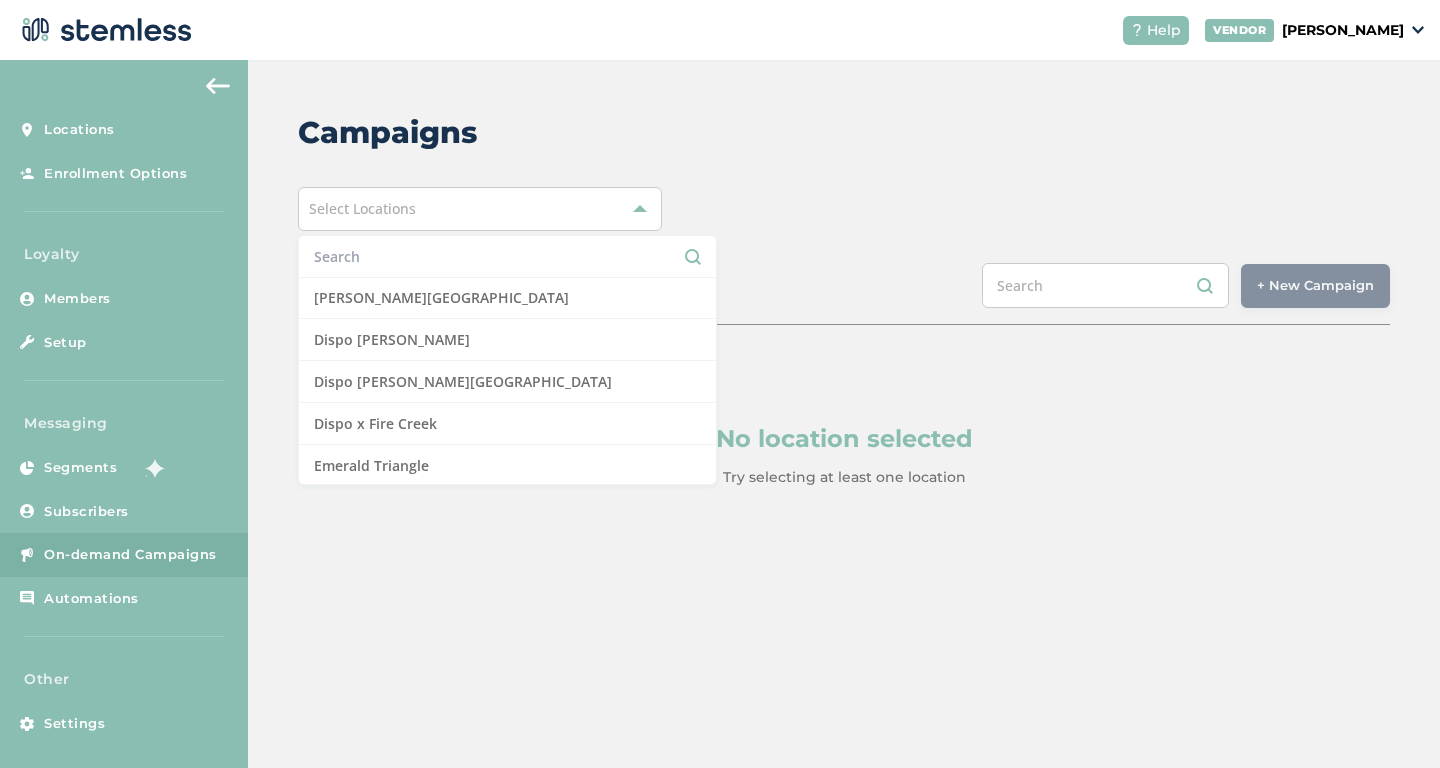 scroll, scrollTop: 438, scrollLeft: 0, axis: vertical 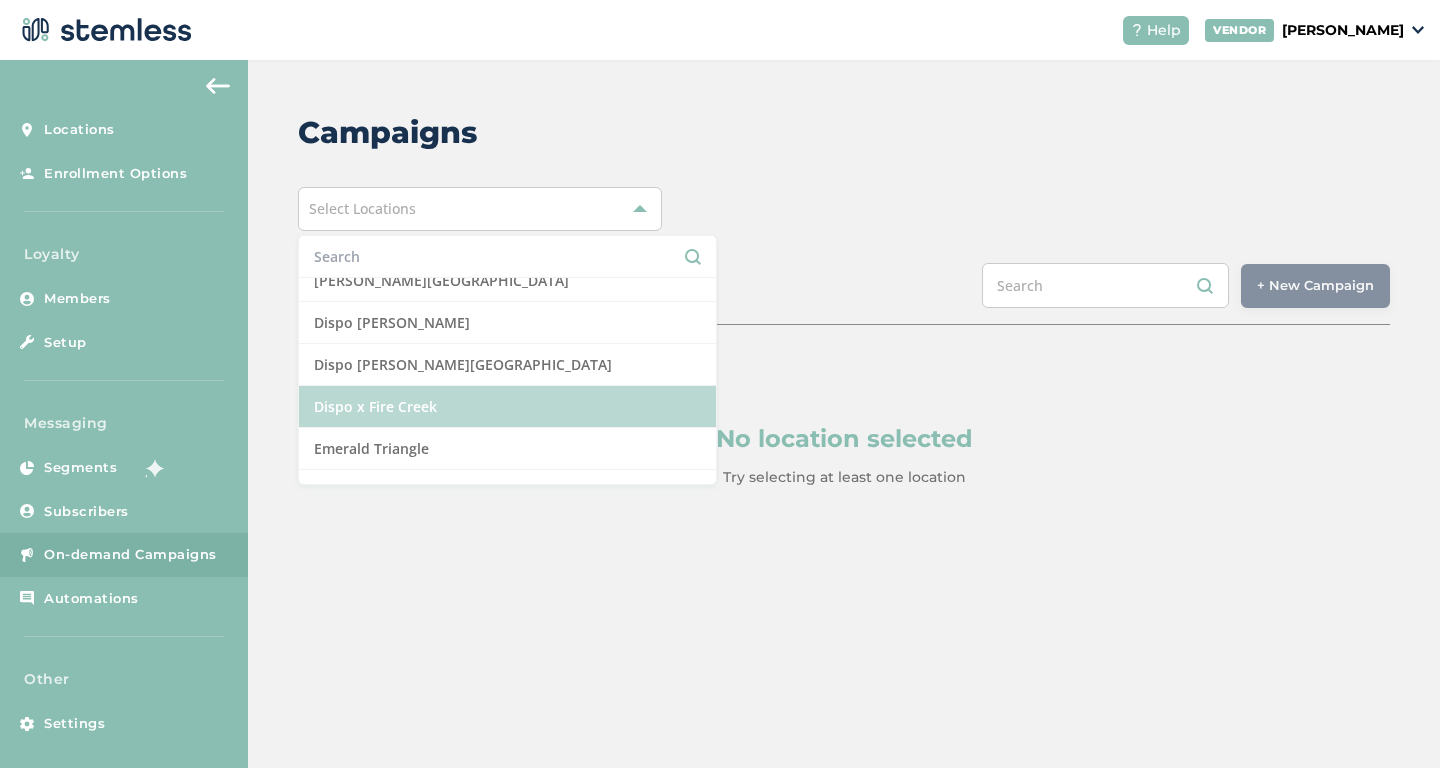 click on "Dispo x Fire Creek" at bounding box center [507, 407] 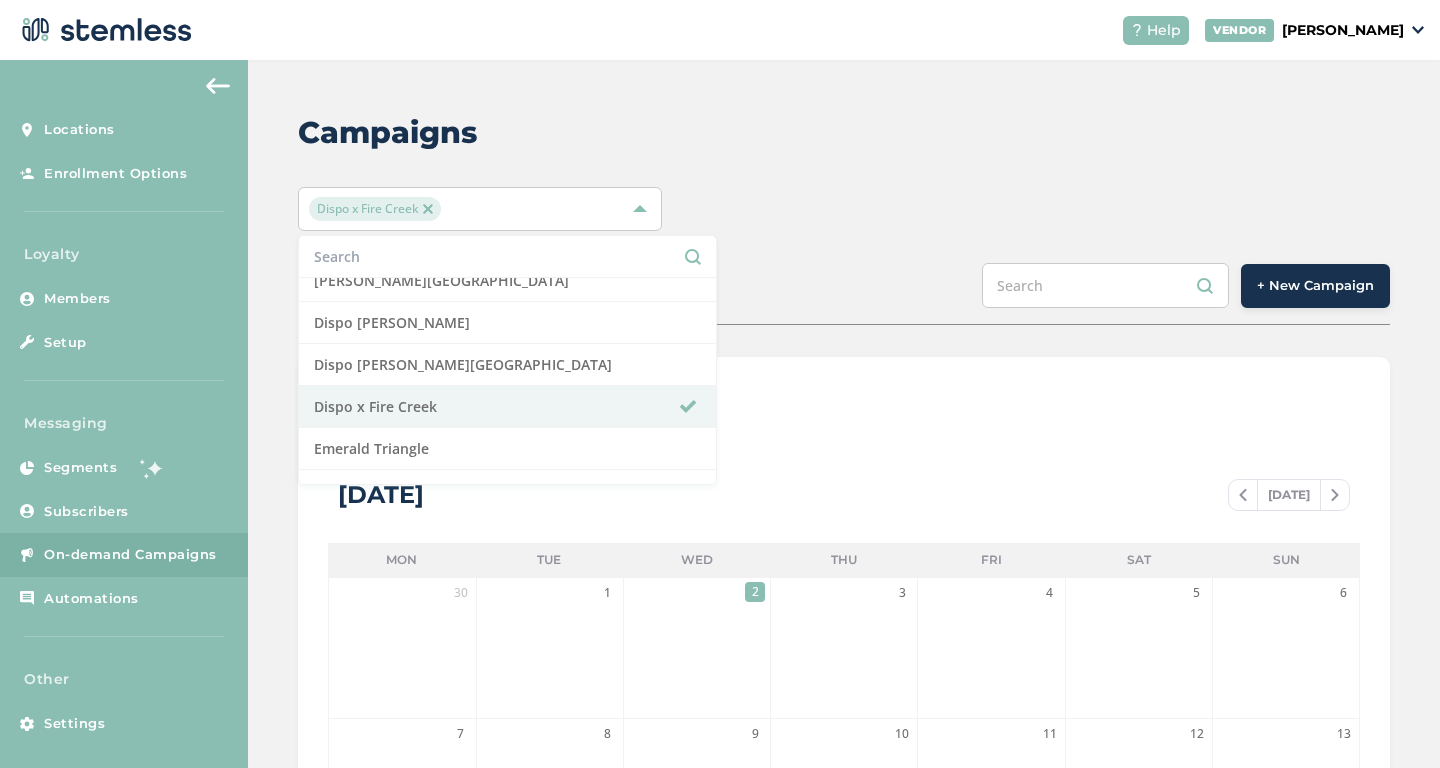 click on "SCHEDULED   COMPLETED  + New Campaign" at bounding box center [844, 294] 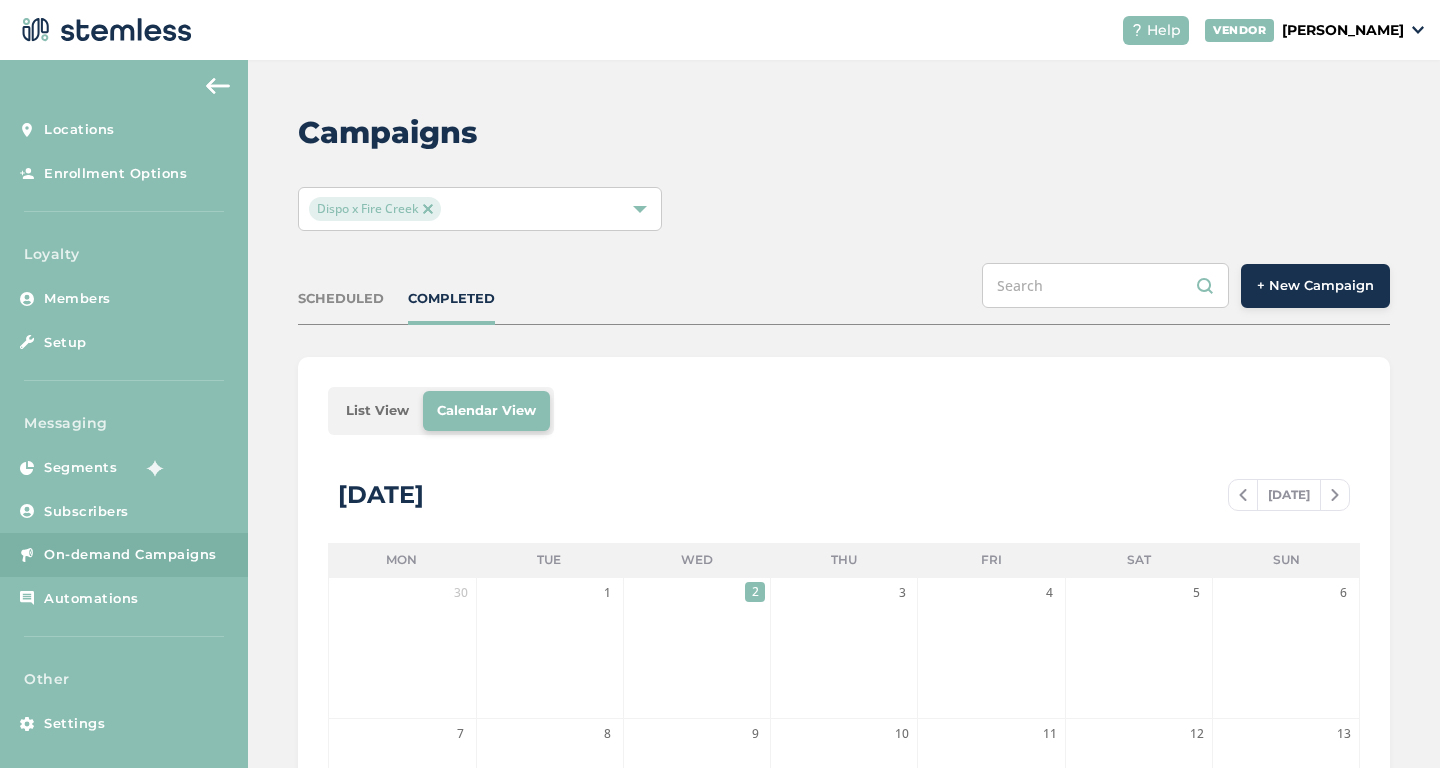 click on "+ New Campaign" at bounding box center [1315, 286] 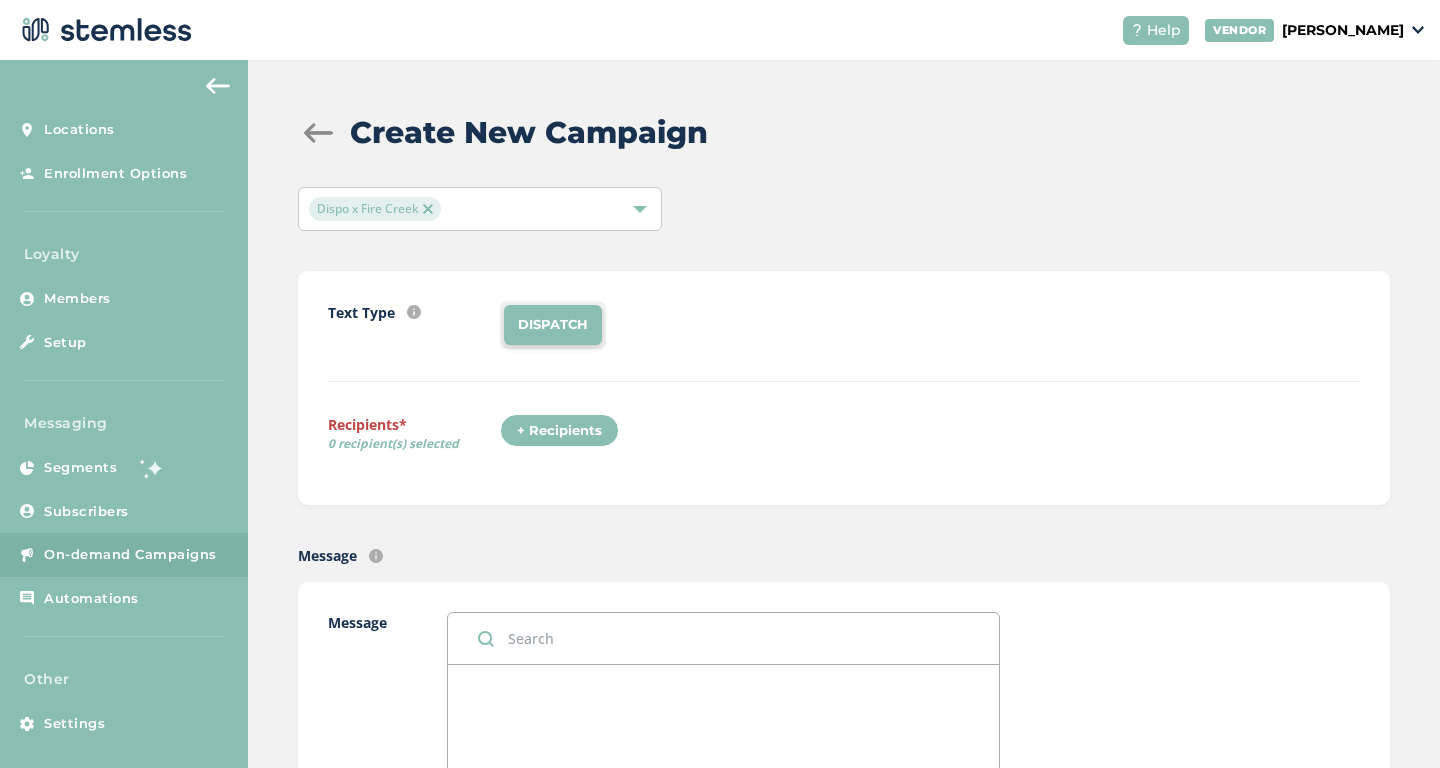 click on "+ Recipients" at bounding box center [559, 431] 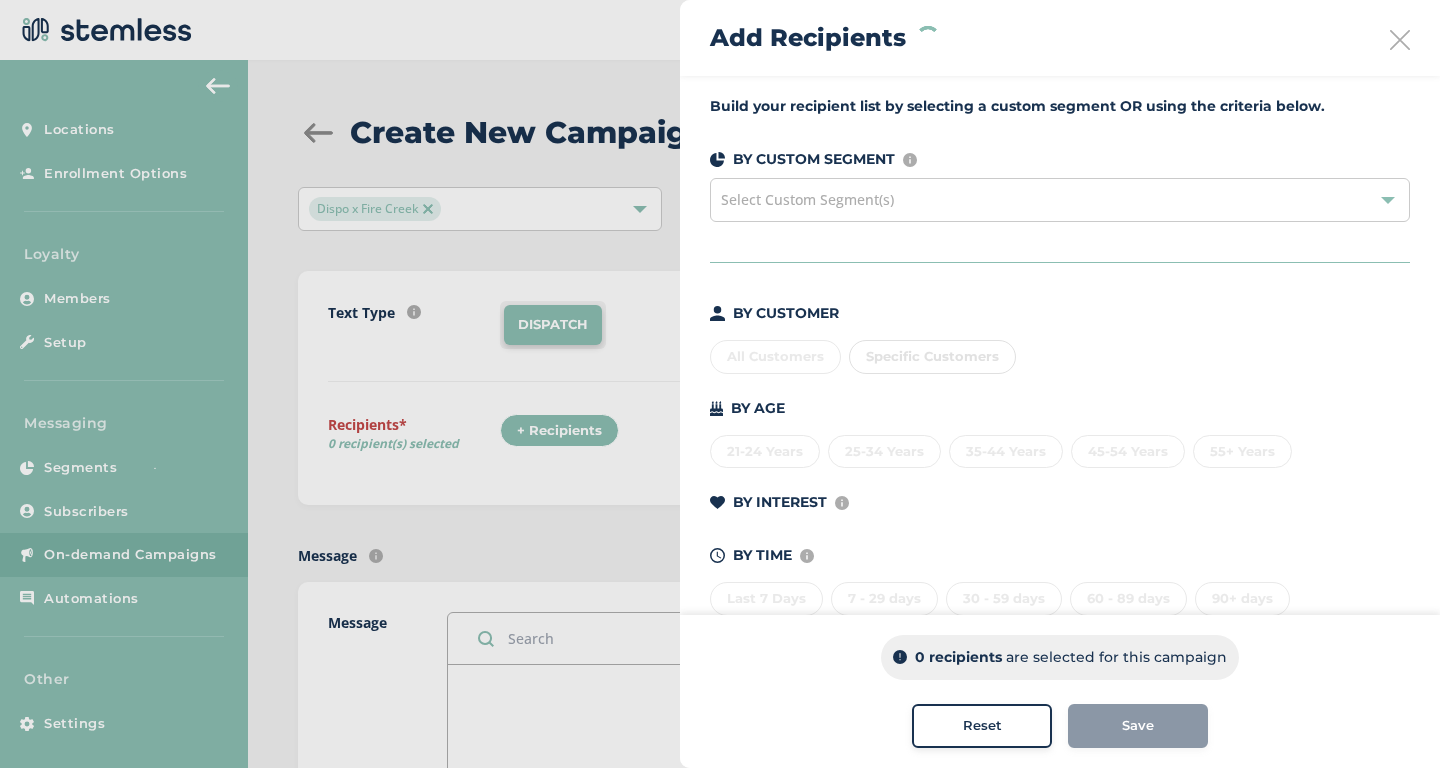 click on "Select Custom Segment(s)" at bounding box center [1060, 200] 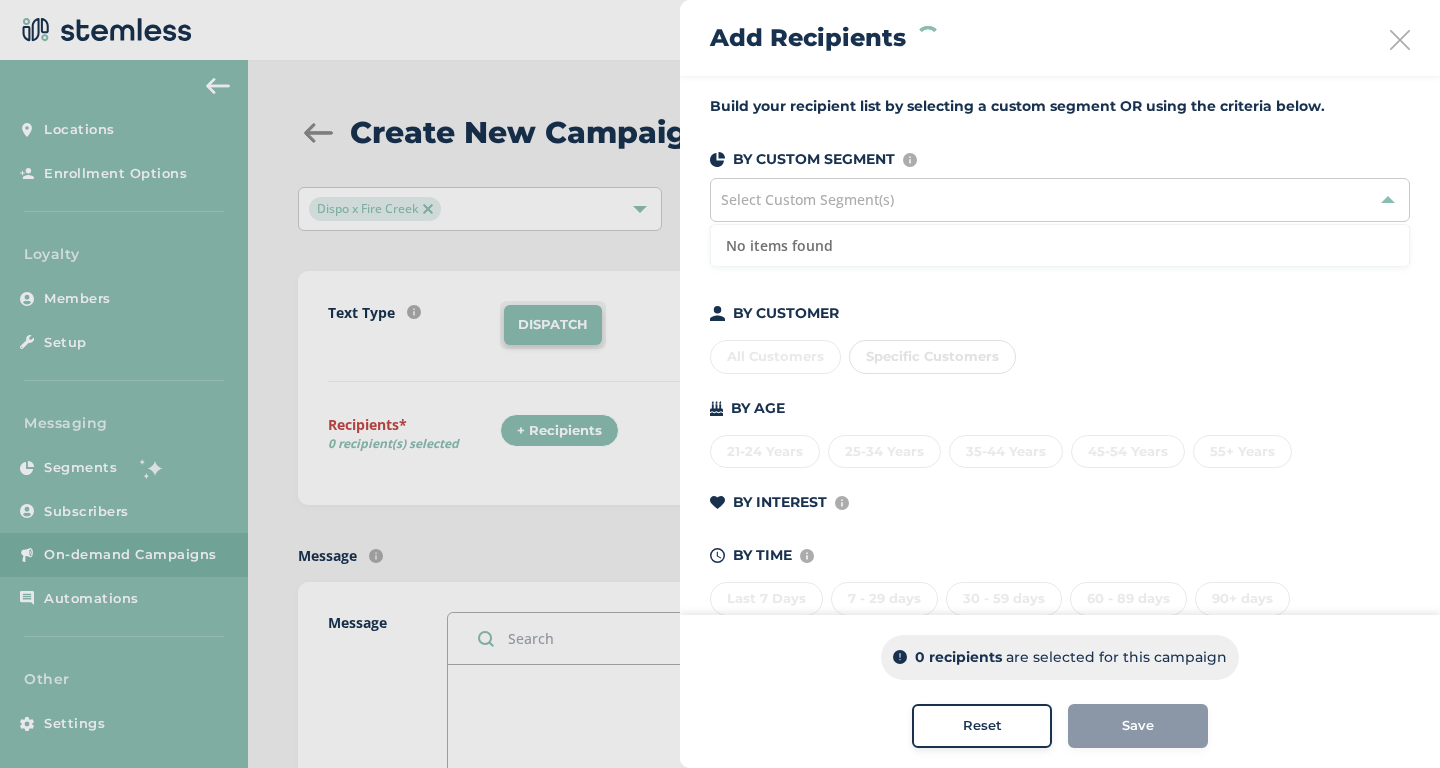 click on "Build your recipient list by selecting a custom segment OR using the criteria below.  BY CUSTOM SEGMENT  Custom segments are user-defined subscriber lists  that you can upload or create  here . Select Custom Segment(s)  No items found   BY CUSTOMER   All Customers  Specific Customers  BY AGE   21-24 Years   25-34 Years   35-44 Years   45-54 Years   55+ Years   BY INTEREST  Displays Stemless categories defined in the  Category Mapping tab of your Location Profile  BY TIME  Amount of time since  last visit to your store  Last 7 Days   7 - 29 days   30 - 59 days   60 - 89 days   90+ days" at bounding box center (1060, 368) 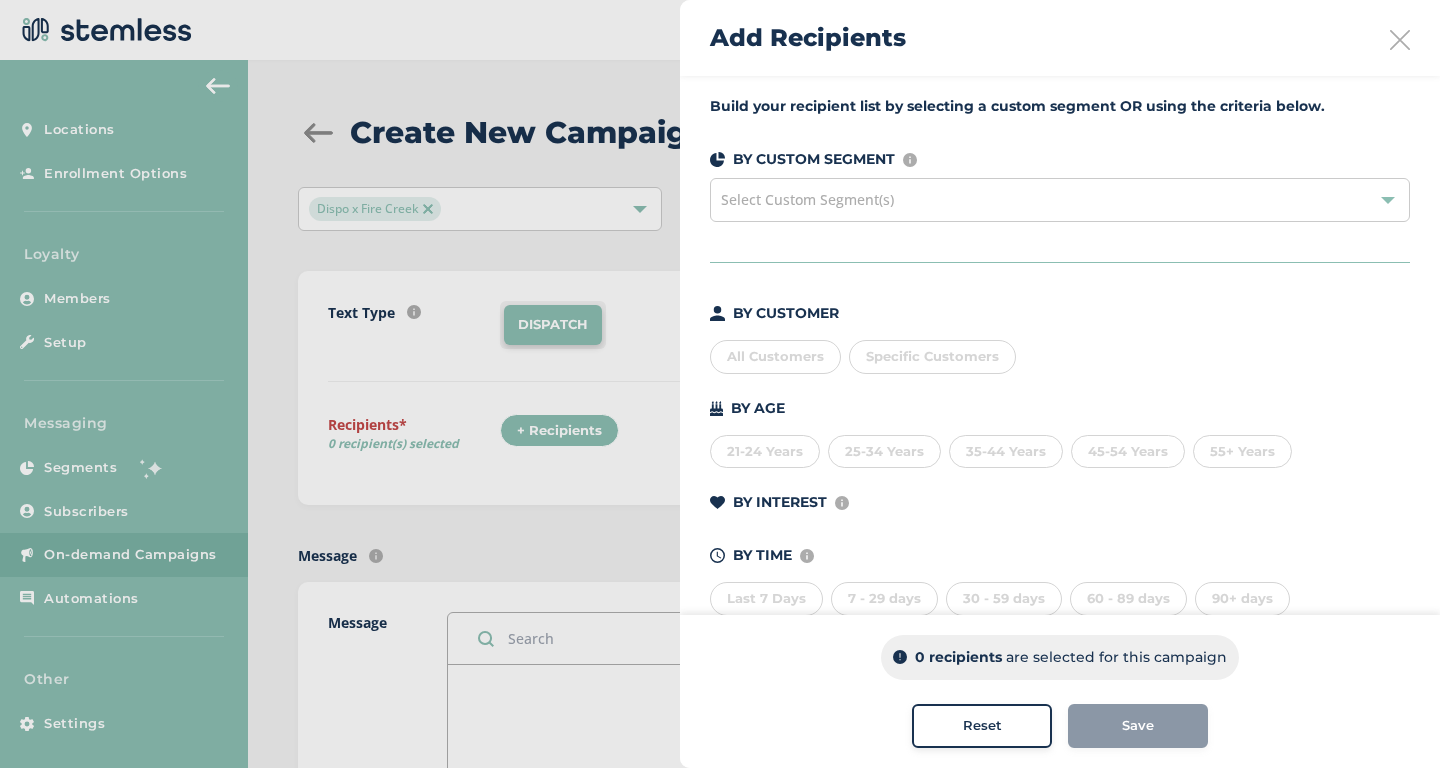 click on "Specific Customers" at bounding box center [932, 356] 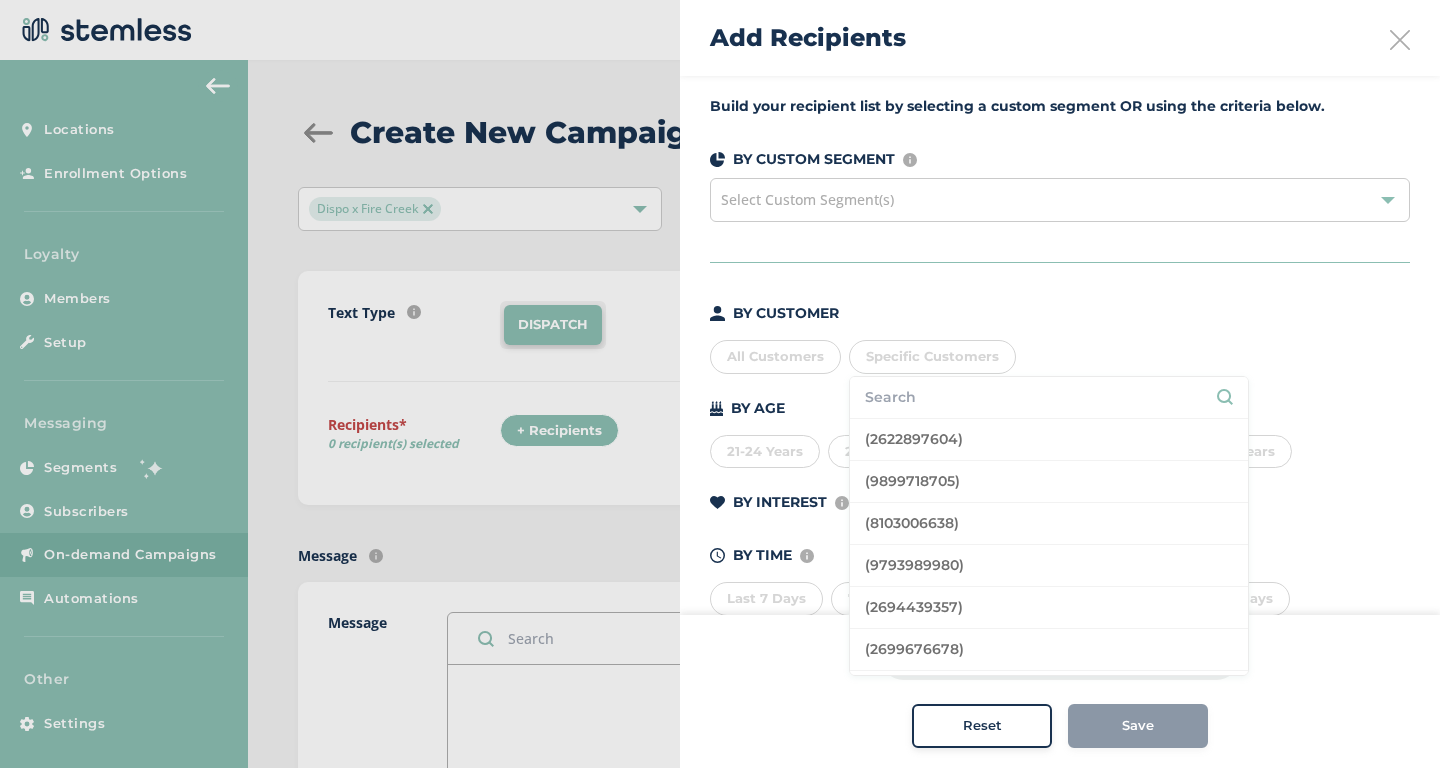 click at bounding box center (1049, 397) 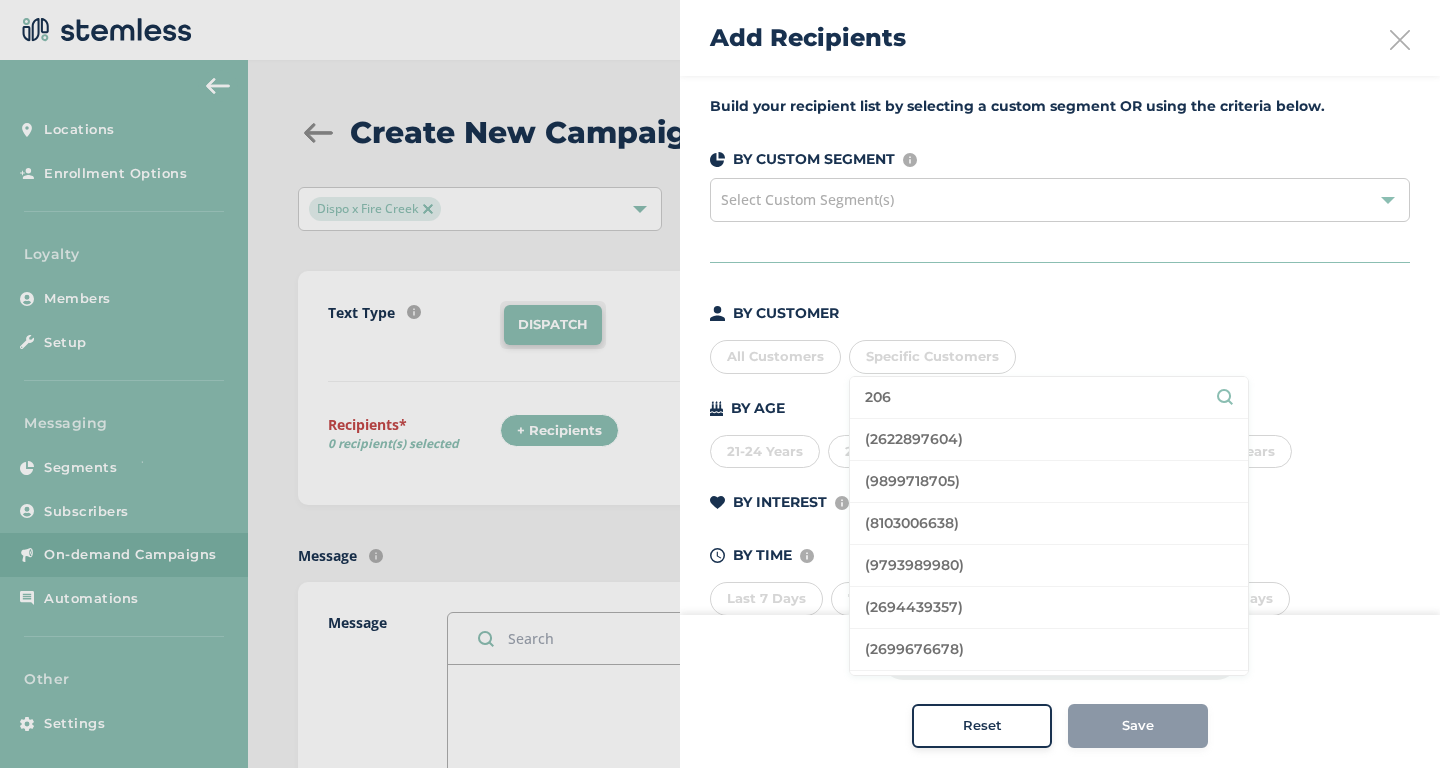 type on "206" 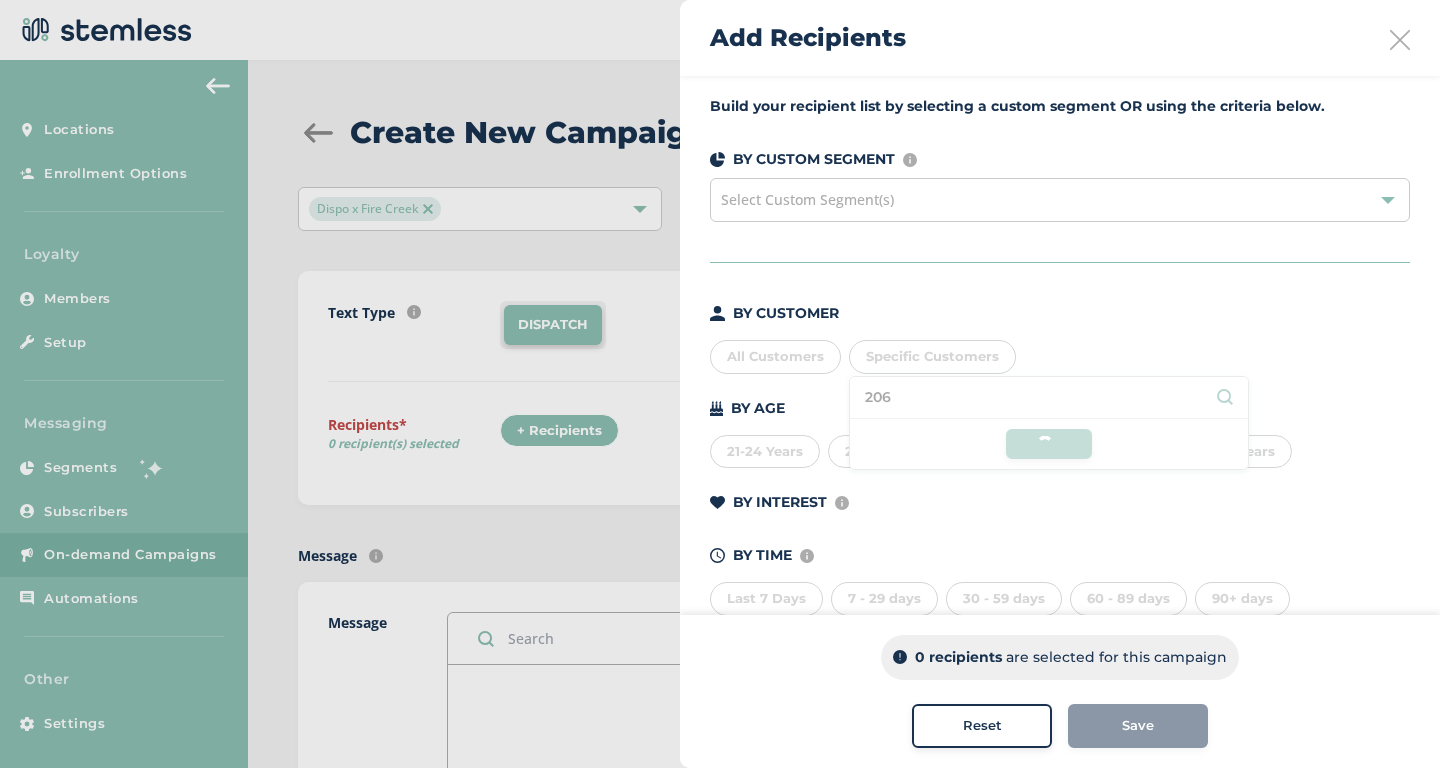 click at bounding box center [1400, 40] 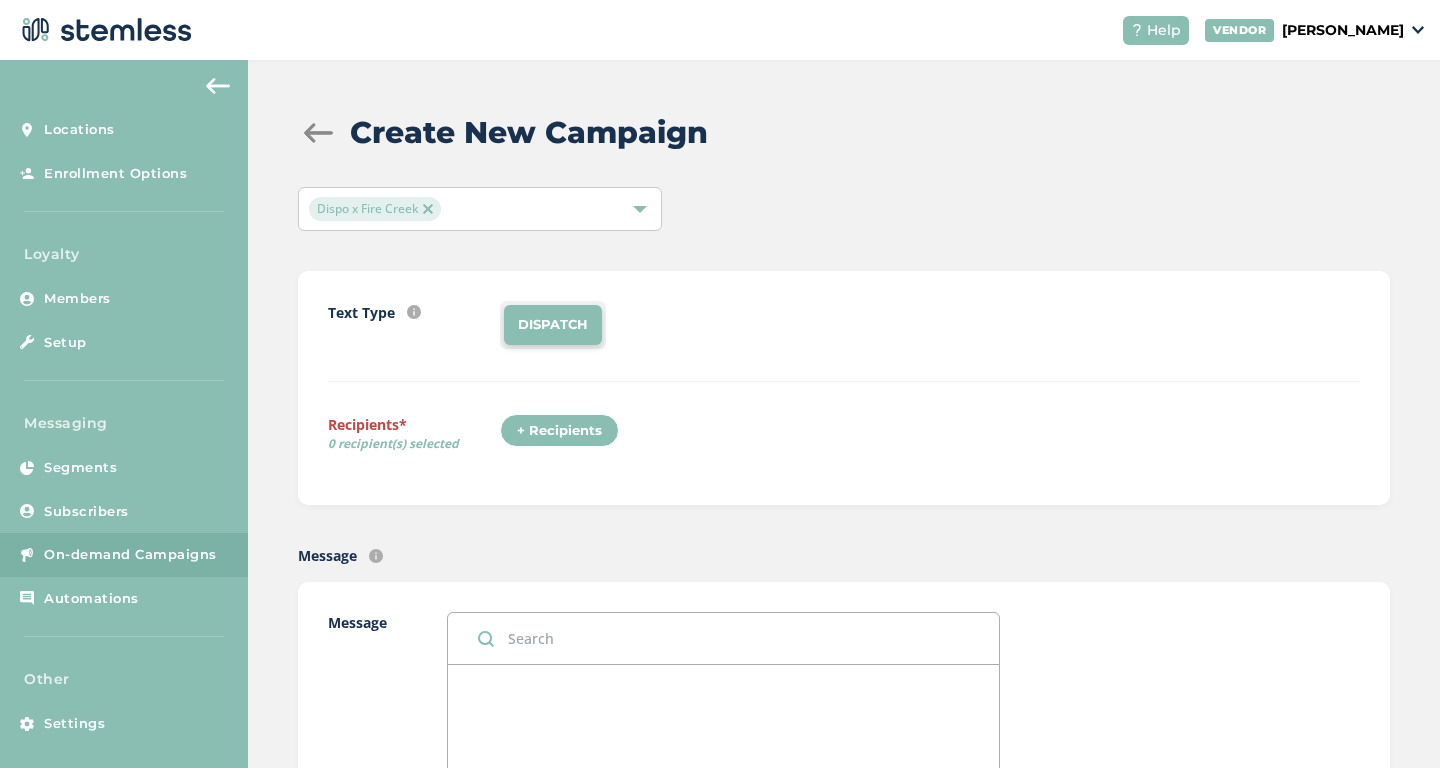 click at bounding box center (428, 209) 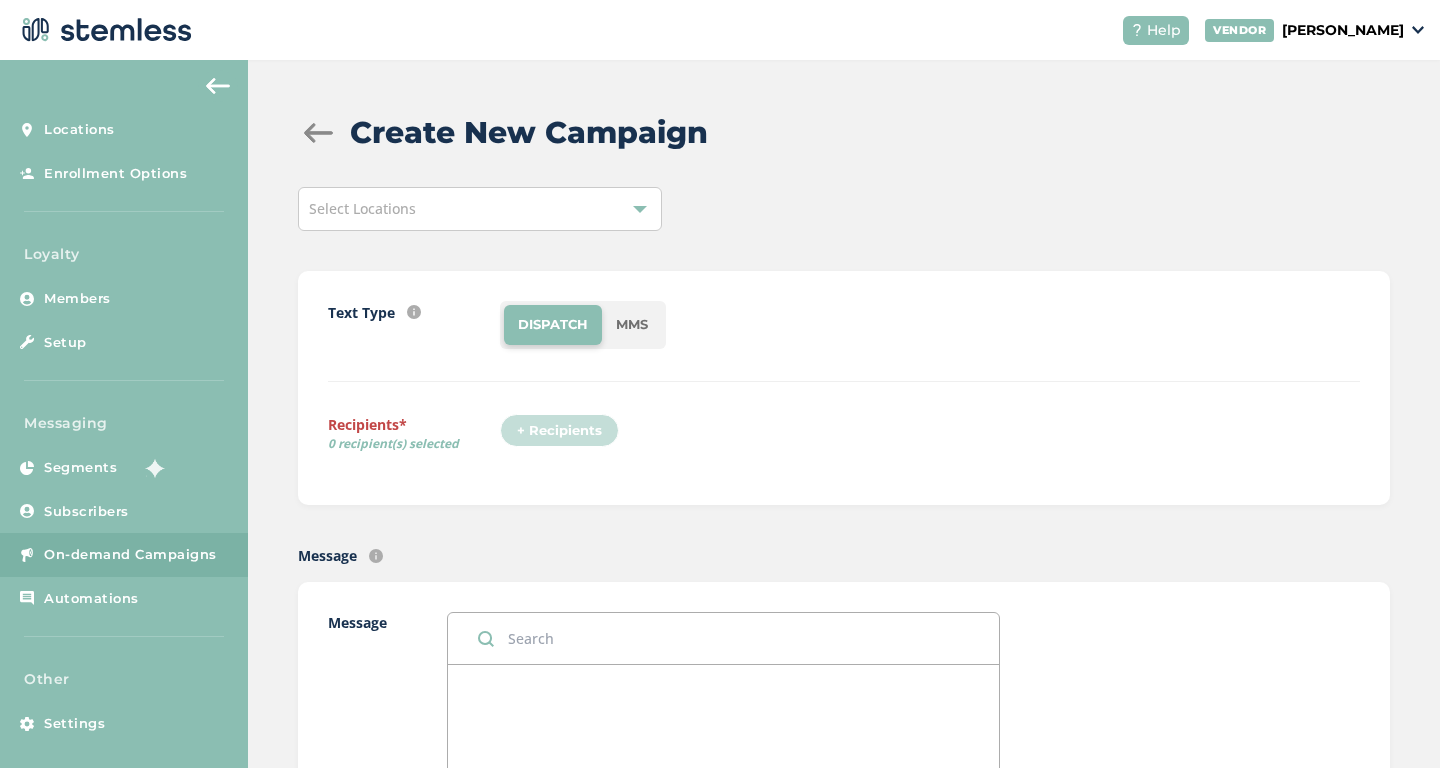 click on "Select Locations" at bounding box center (480, 209) 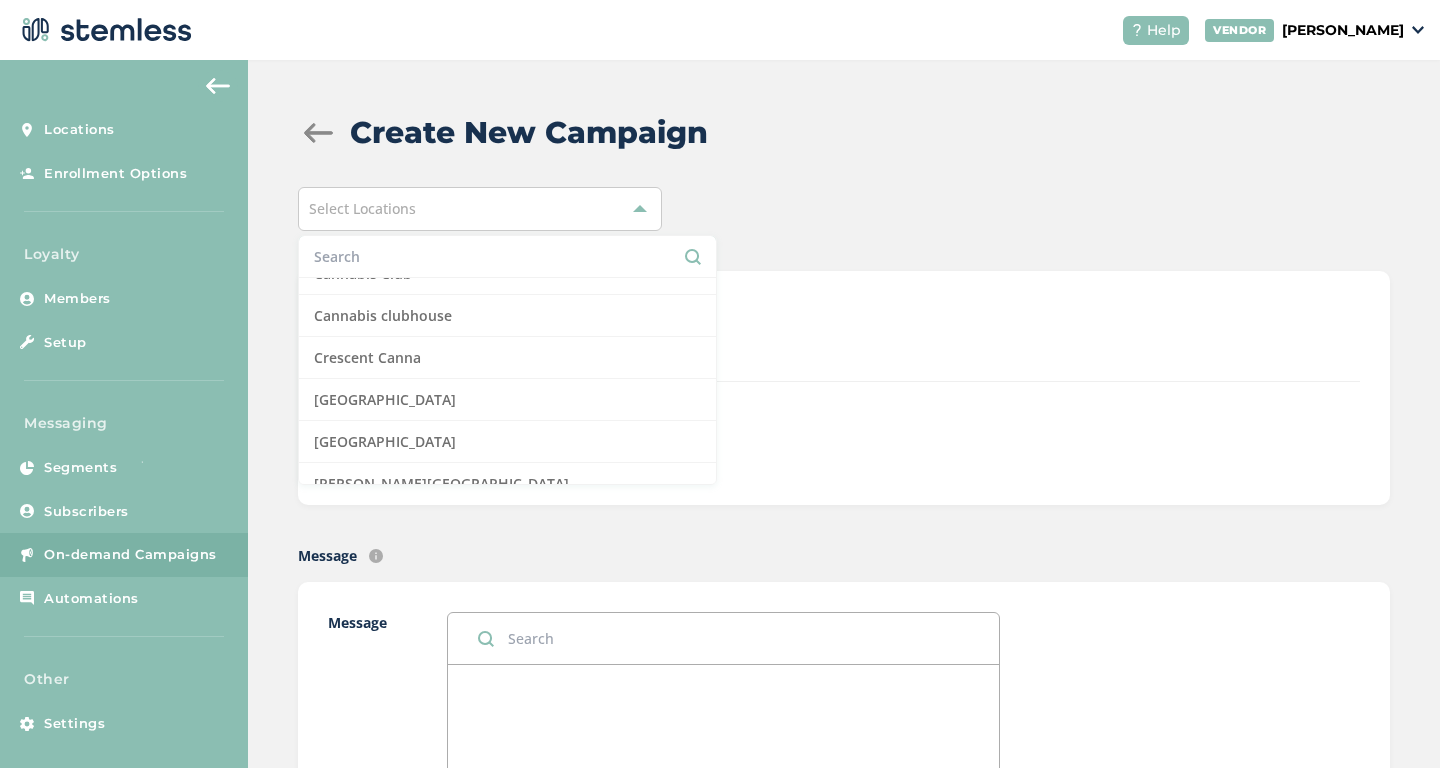 scroll, scrollTop: 307, scrollLeft: 0, axis: vertical 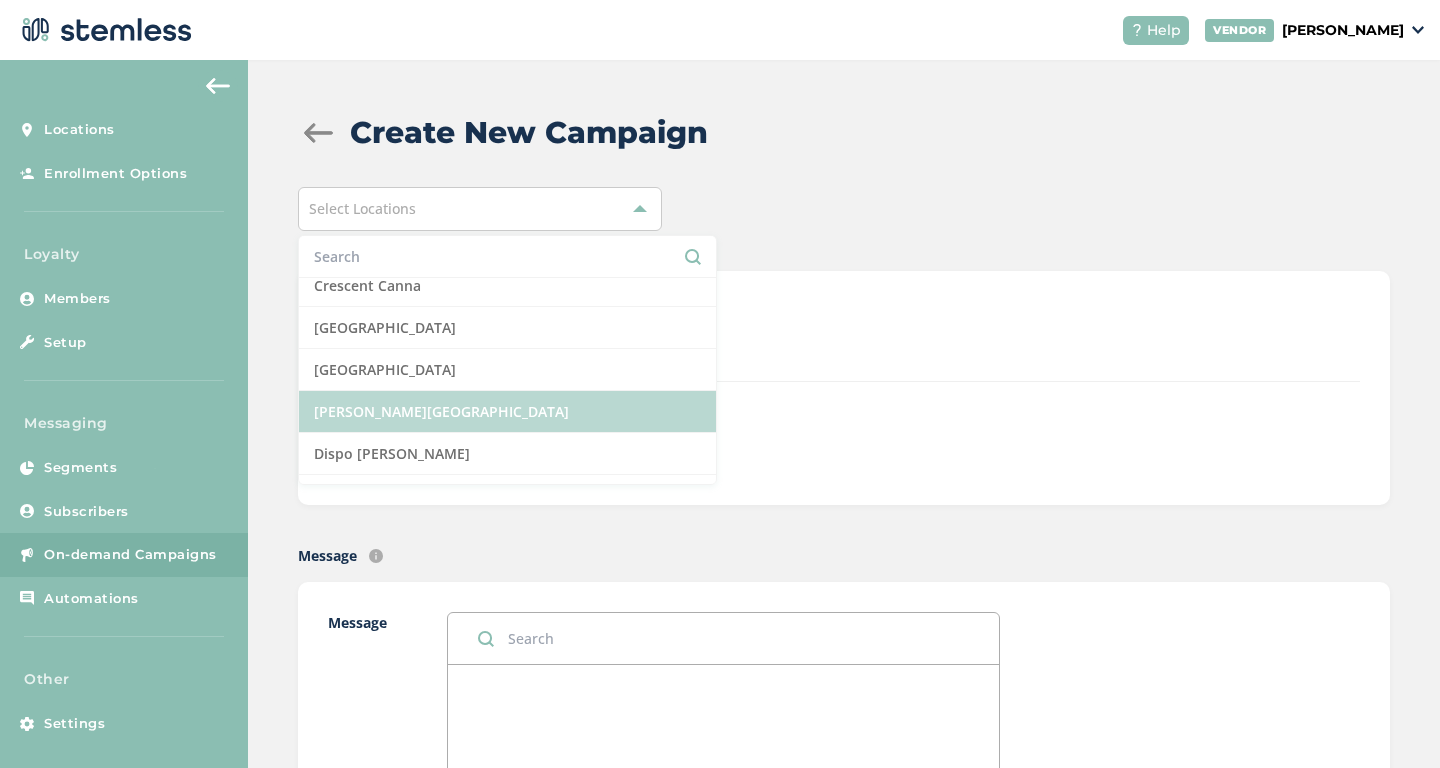 click on "Dispo Hazel Park" at bounding box center (507, 412) 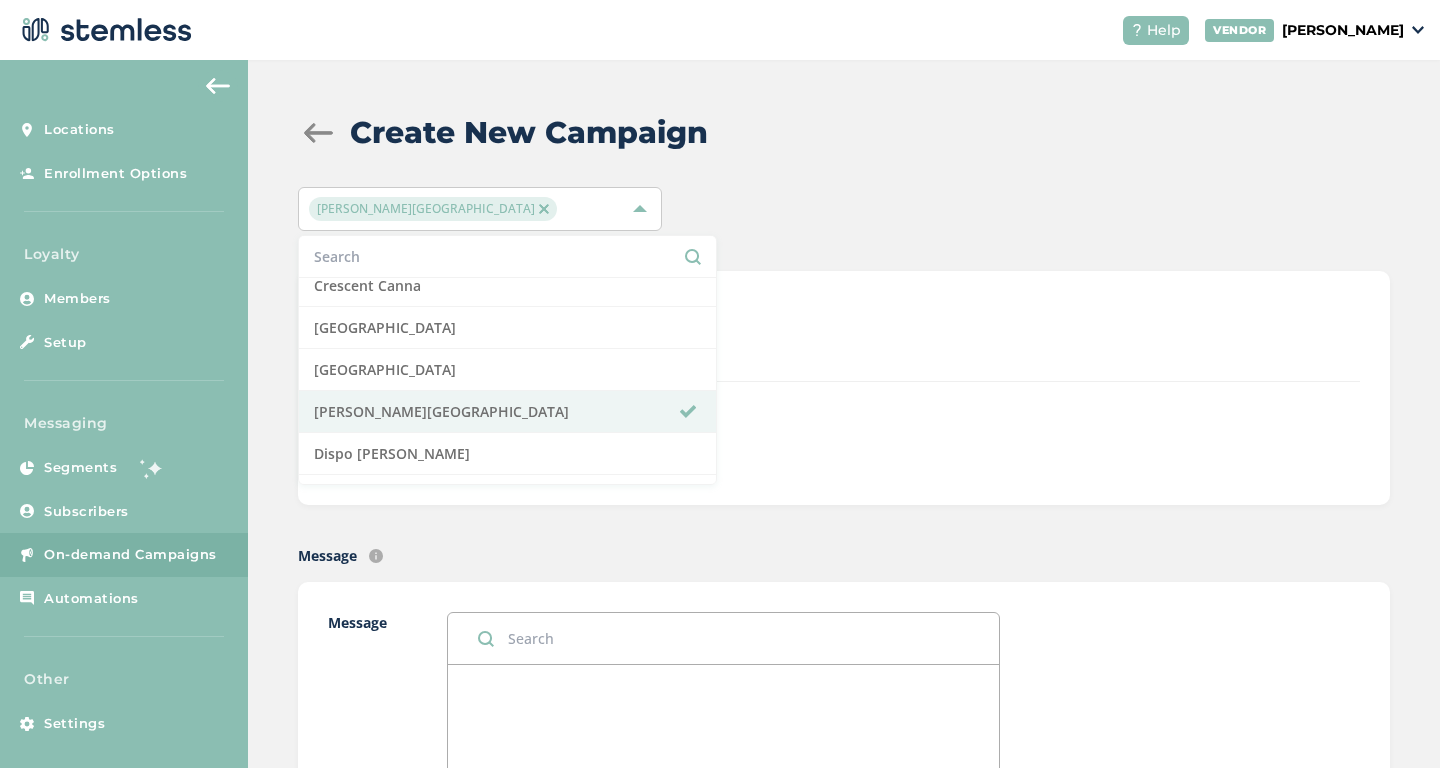 click on "DISPATCH" at bounding box center [930, 325] 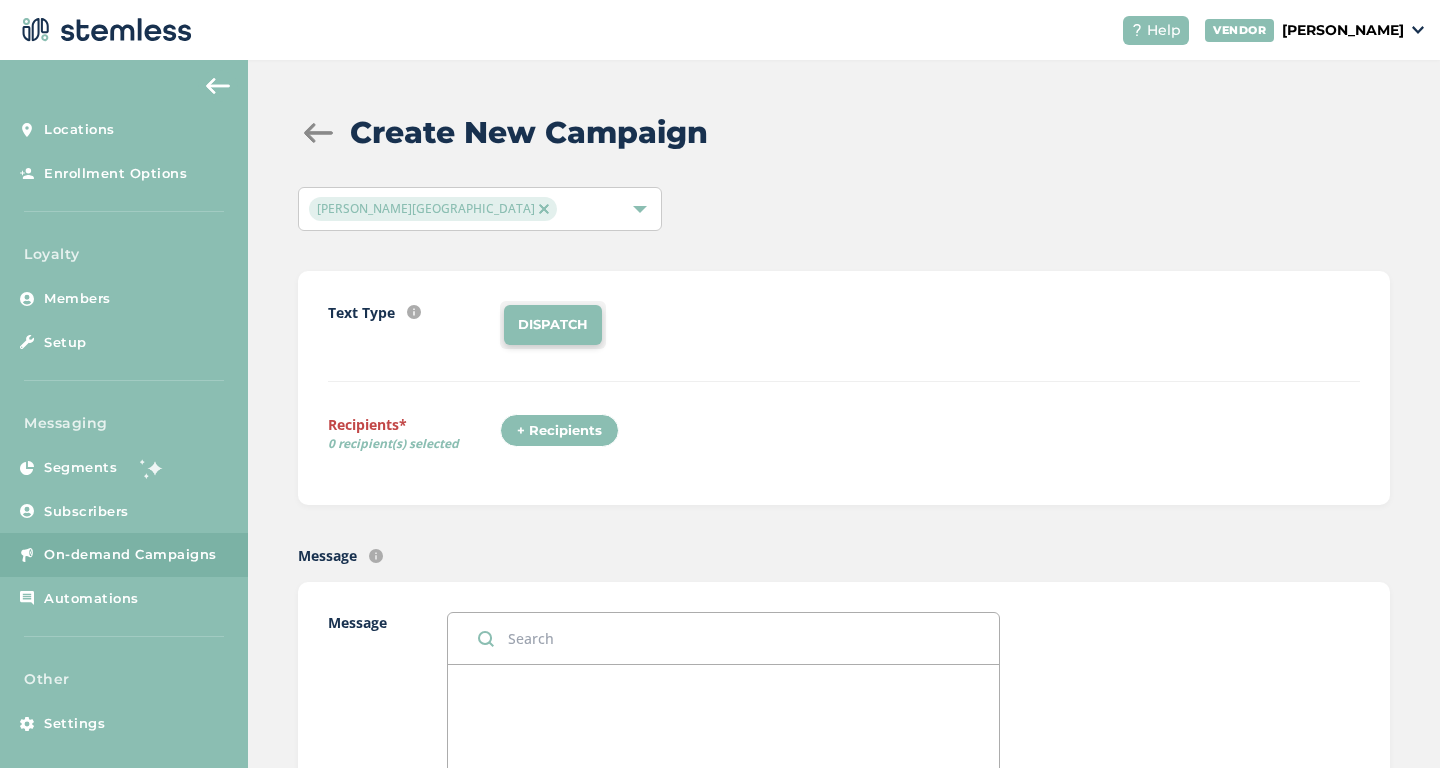 click on "+ Recipients" at bounding box center [559, 431] 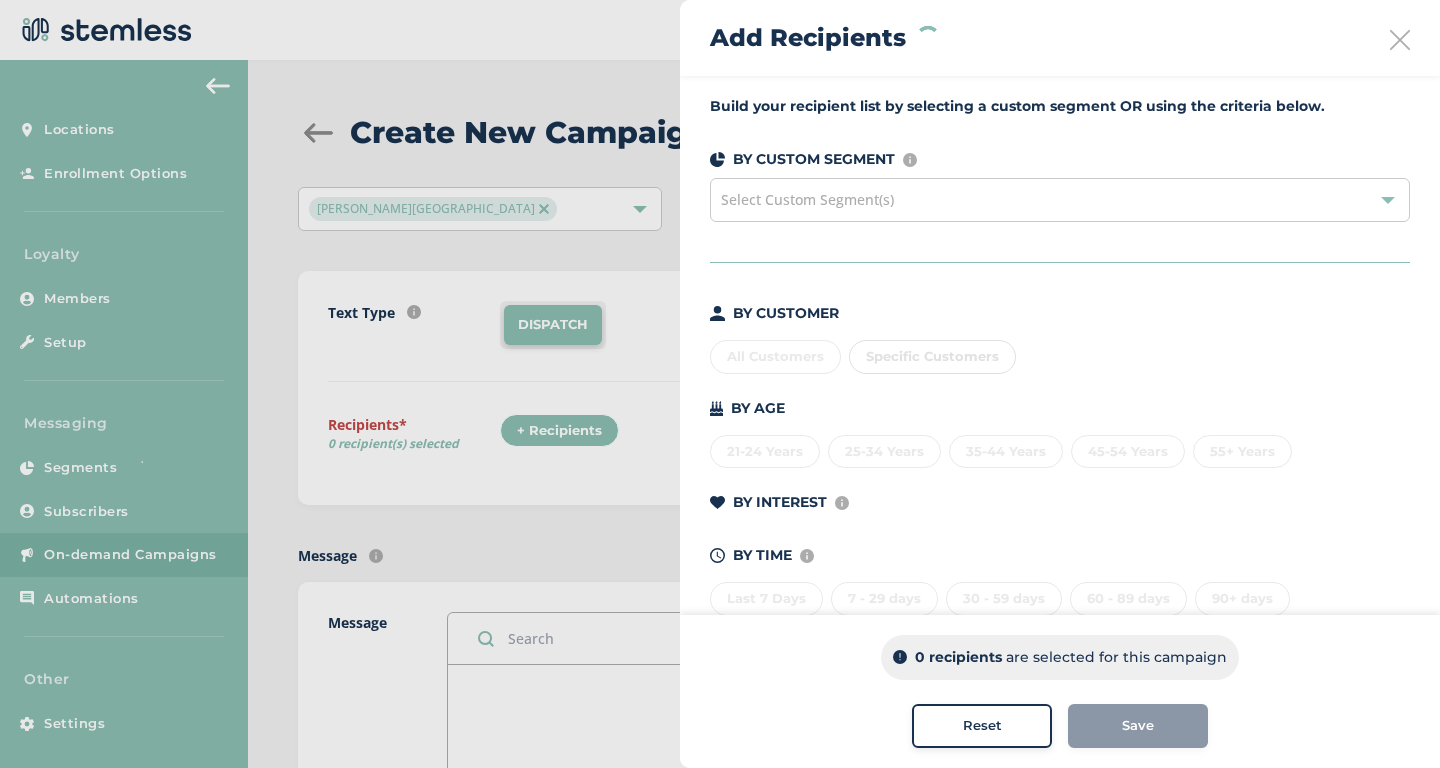 click on "Select Custom Segment(s)" at bounding box center [1060, 200] 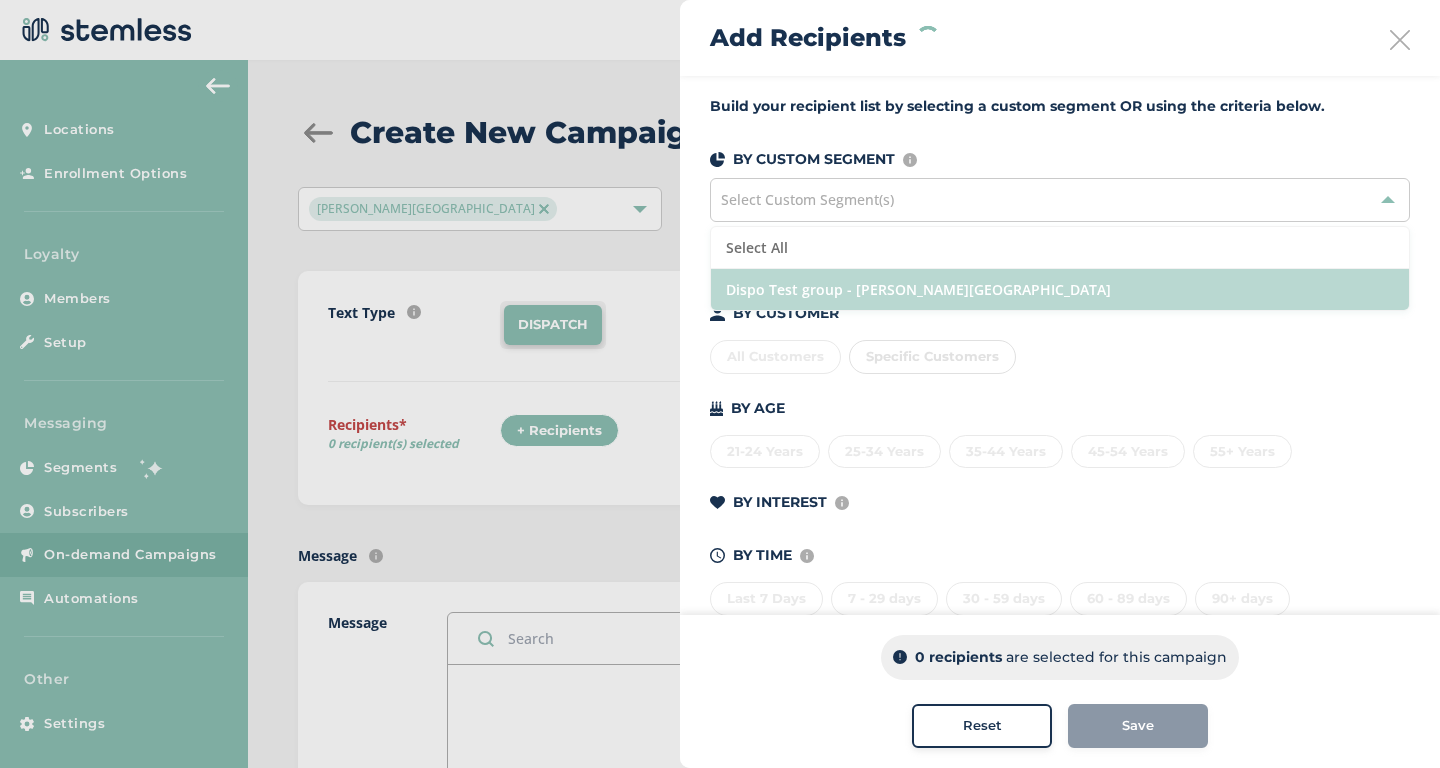 click on "Dispo Test group - Dispo Hazel Park" at bounding box center (1060, 289) 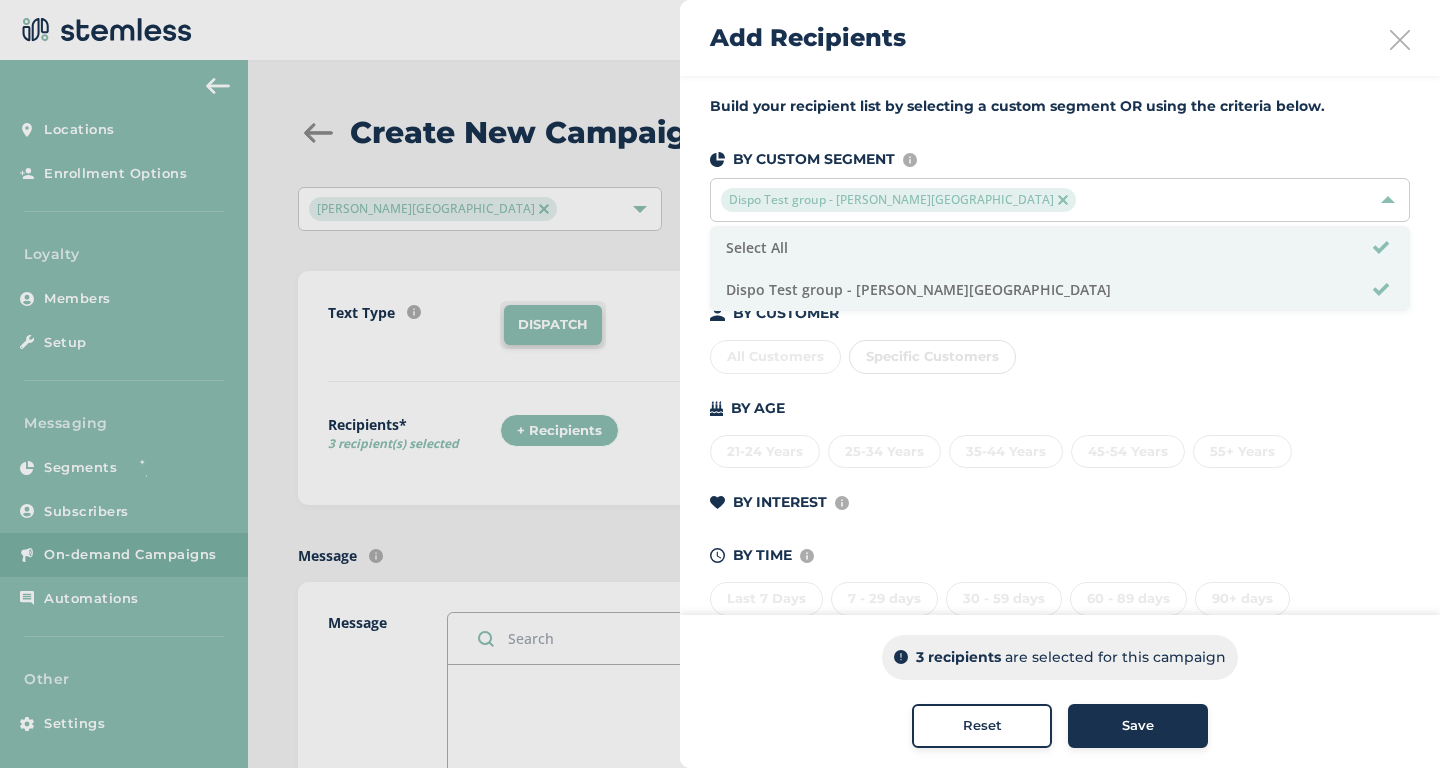click on "All Customers  Specific Customers" at bounding box center (1060, 353) 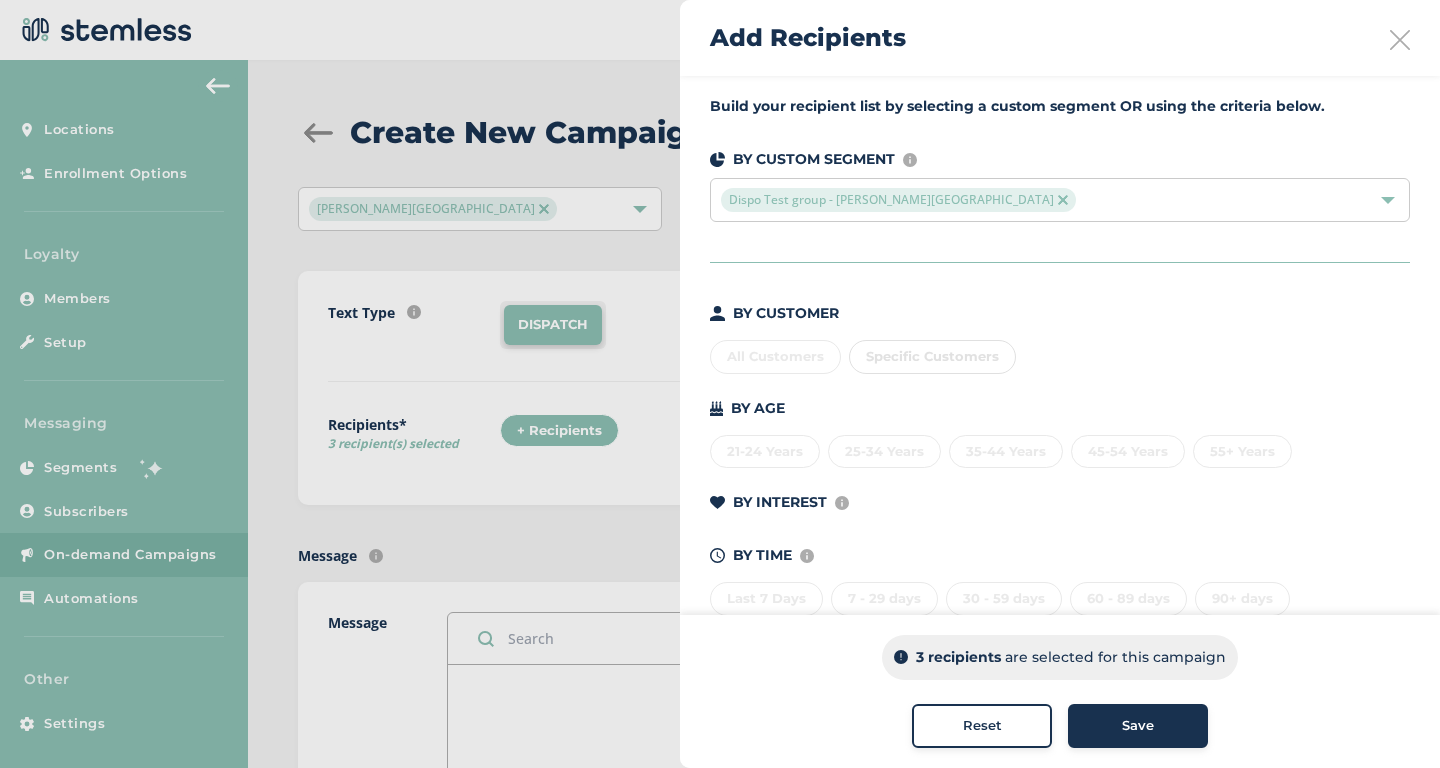 scroll, scrollTop: 44, scrollLeft: 0, axis: vertical 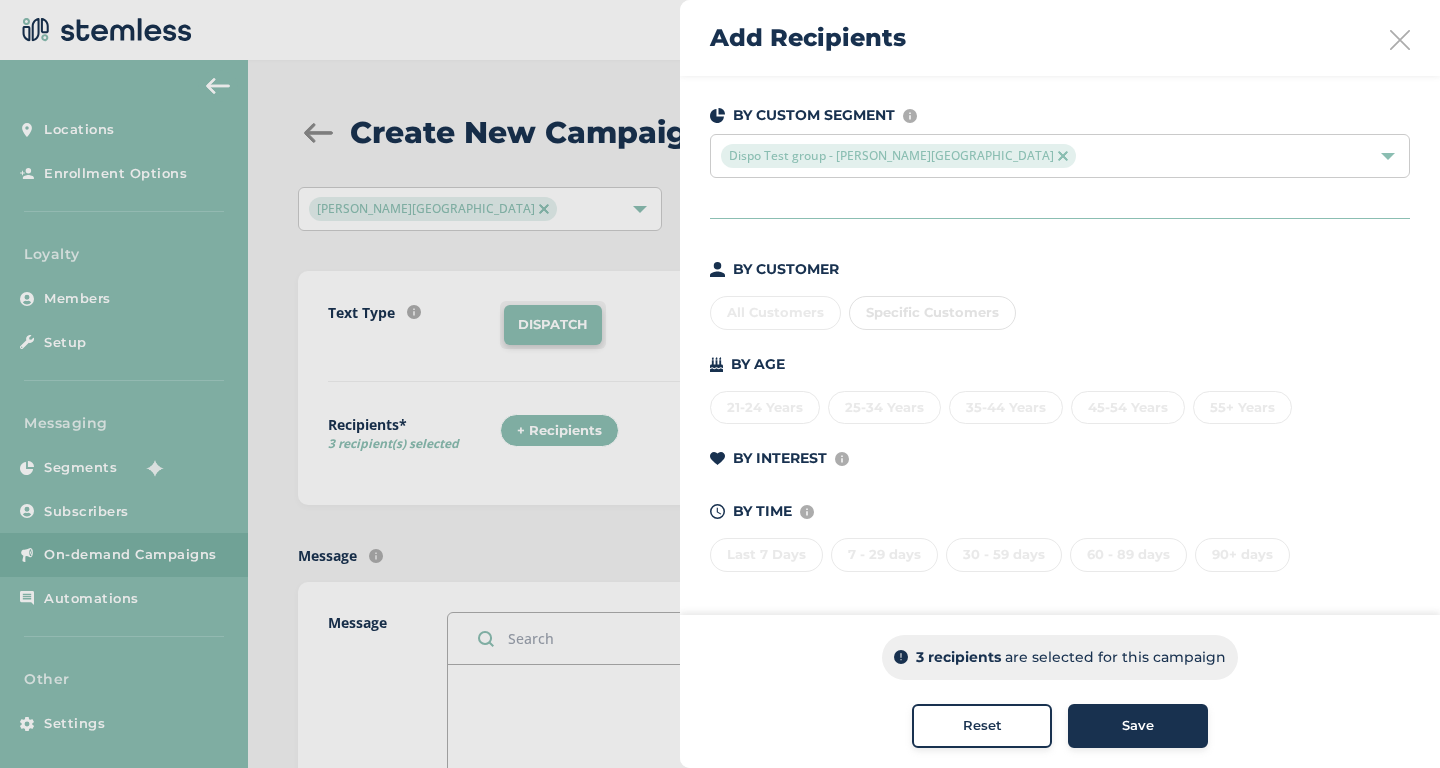 click on "Save" at bounding box center [1138, 726] 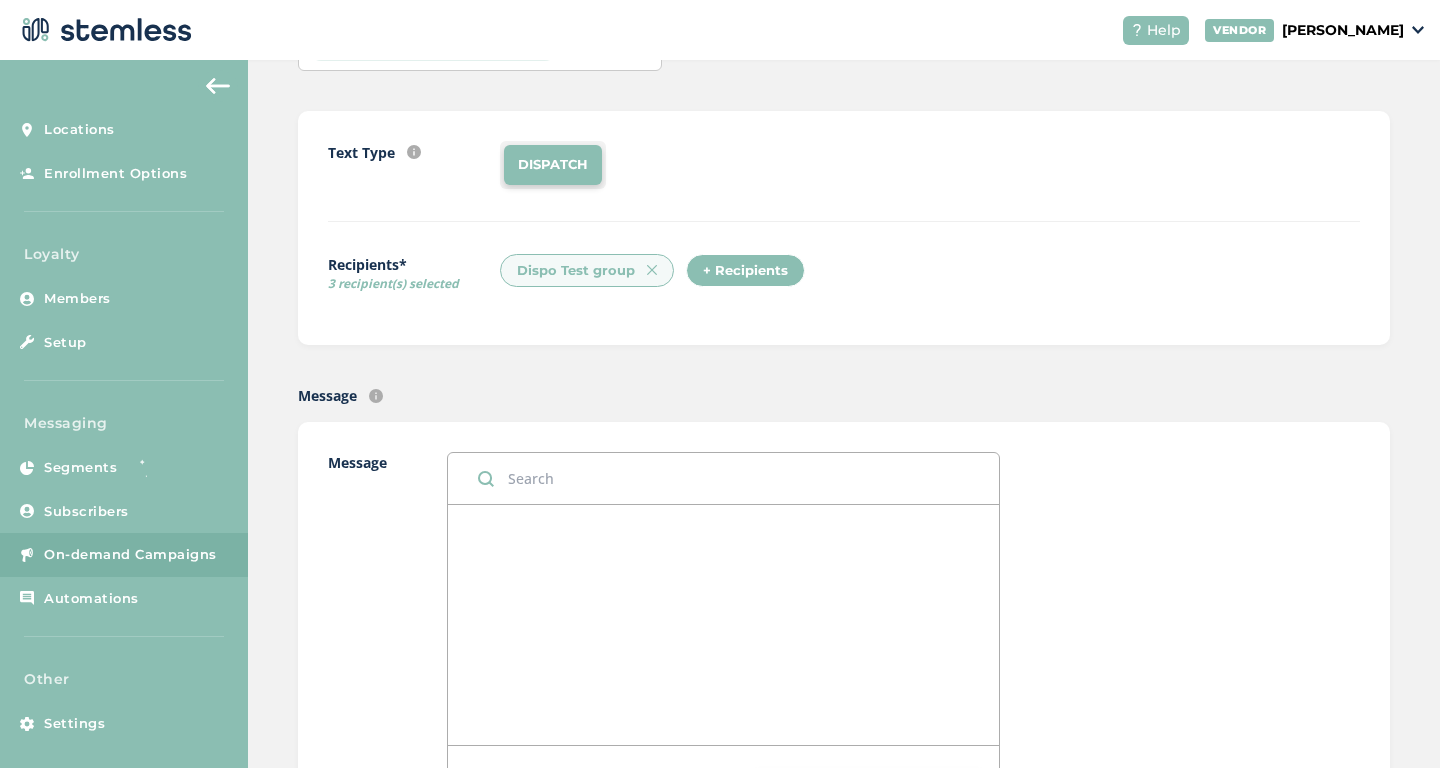 scroll, scrollTop: 287, scrollLeft: 0, axis: vertical 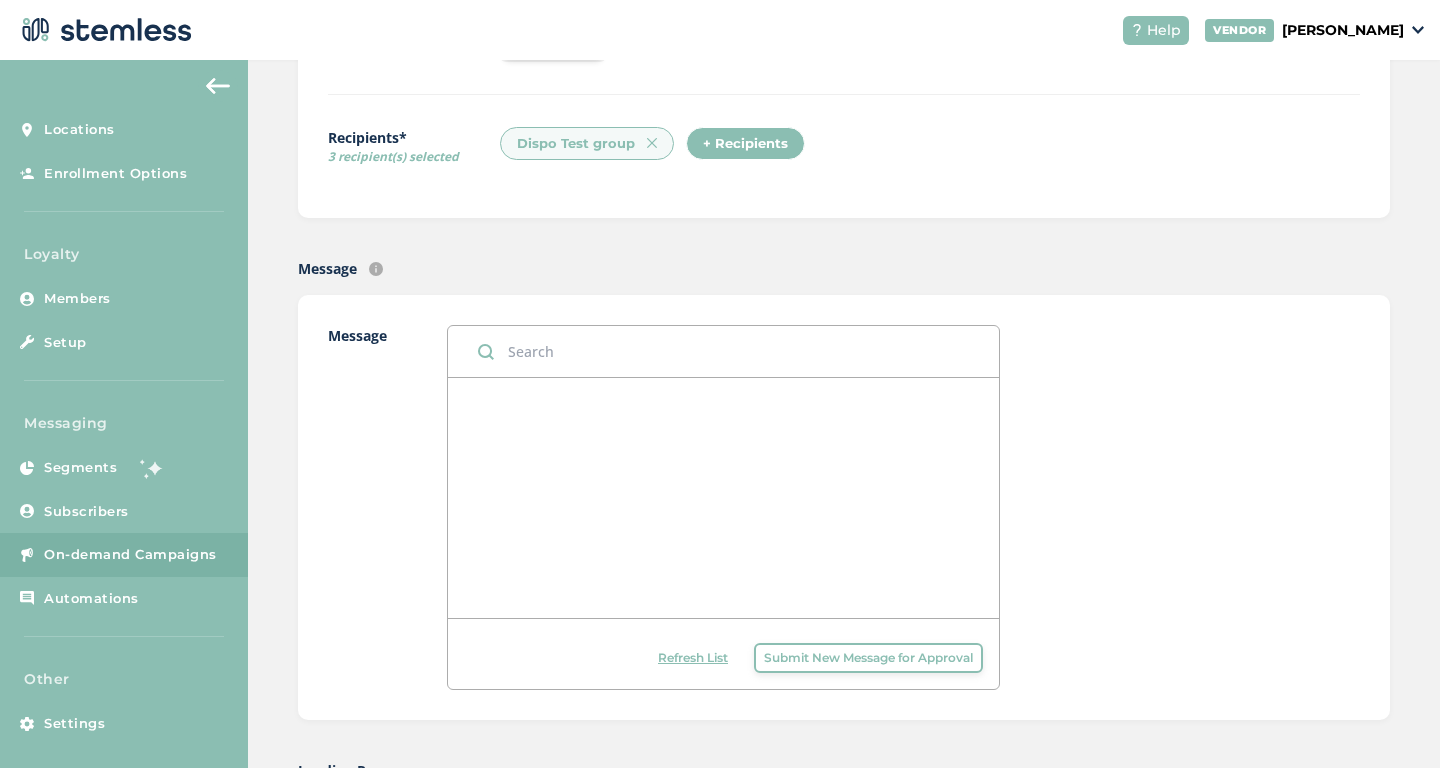 click on "Submit New Message for Approval" at bounding box center [868, 658] 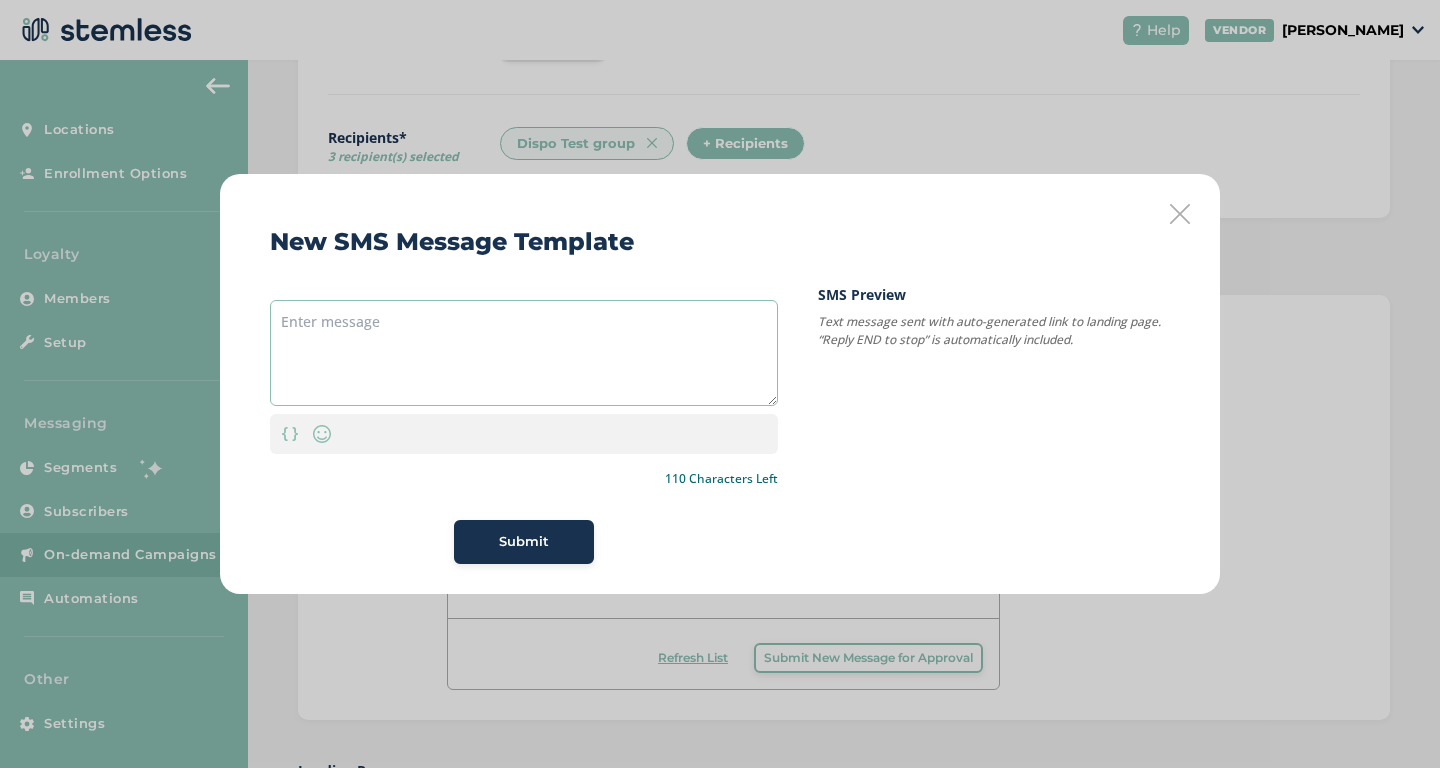 click at bounding box center (524, 353) 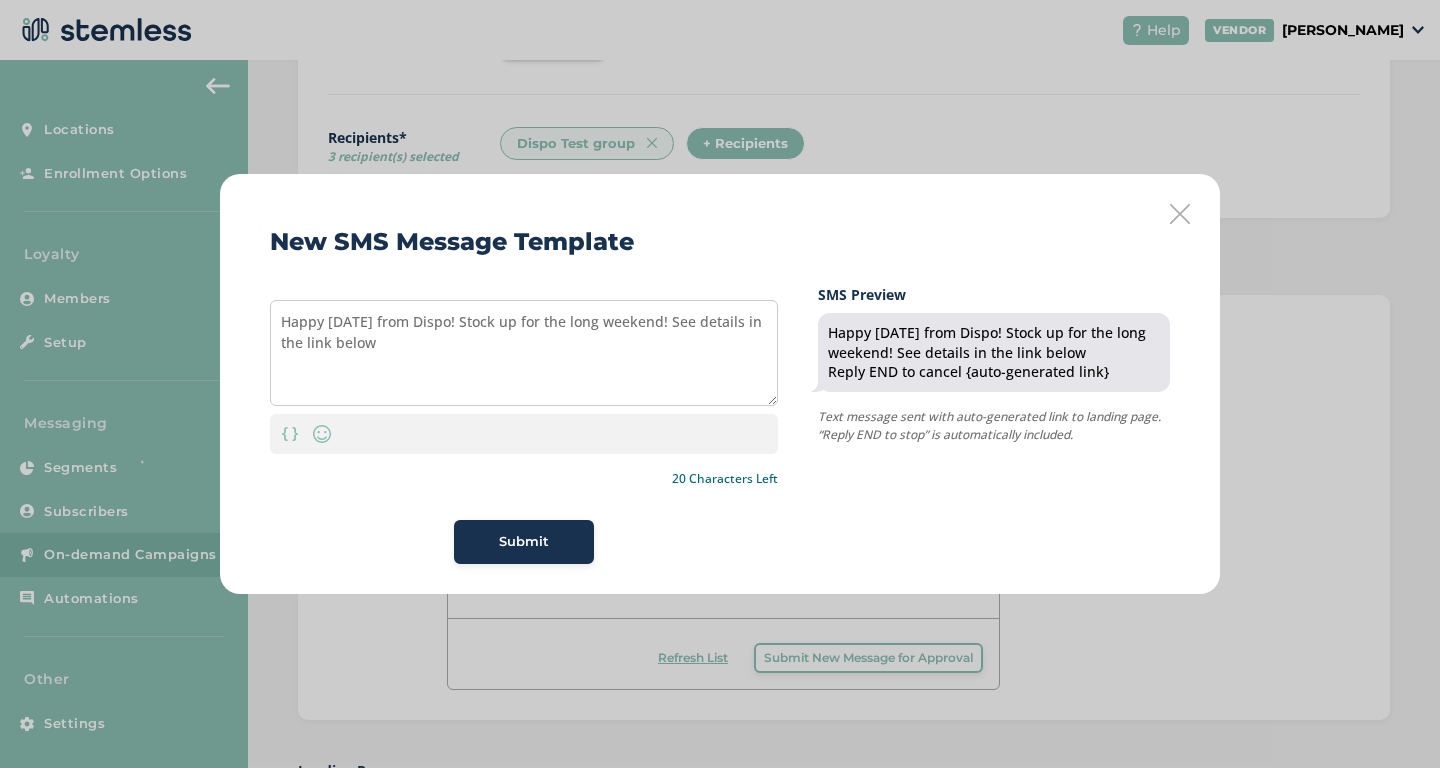 click on "Submit" at bounding box center (524, 542) 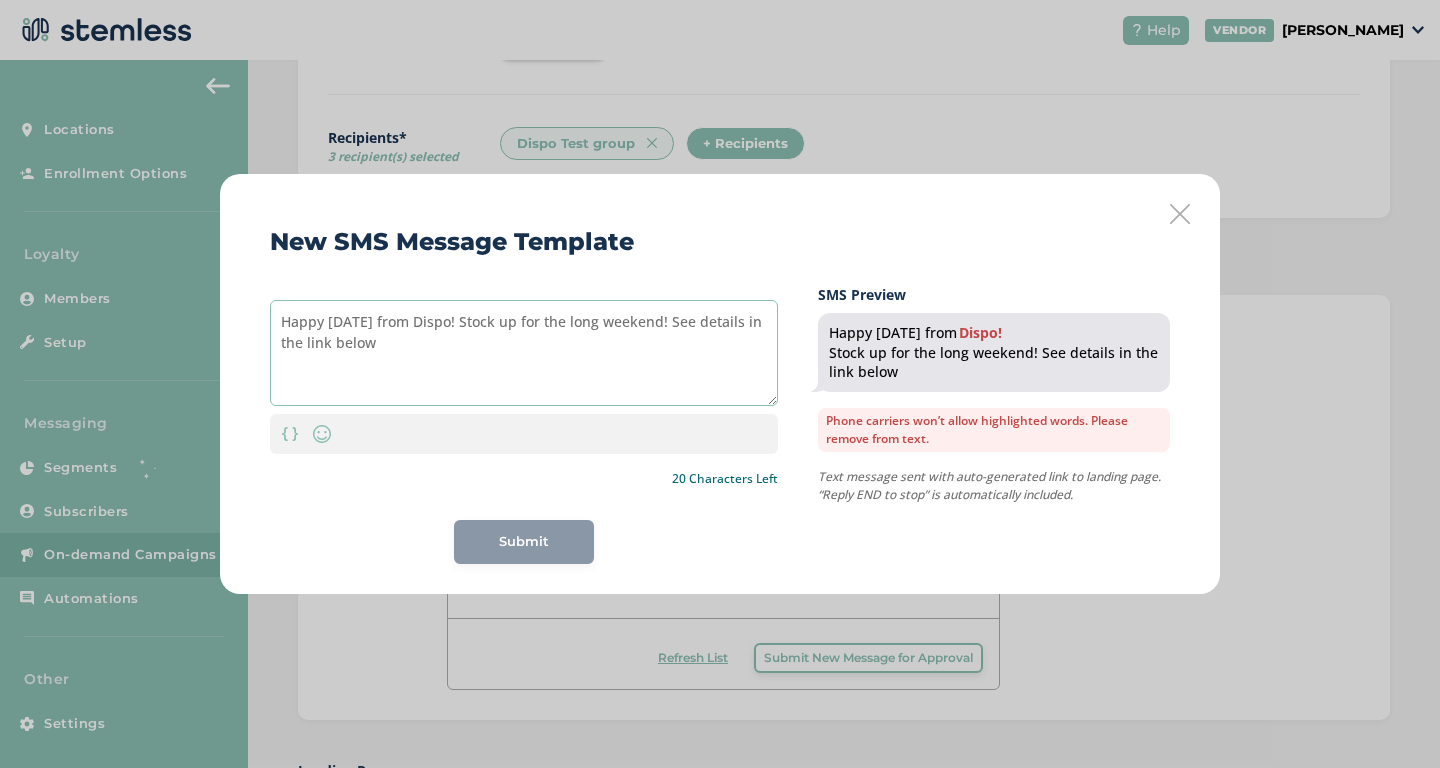 click on "Happy 4th of July from Dispo! Stock up for the long weekend! See details in the link below" at bounding box center [524, 353] 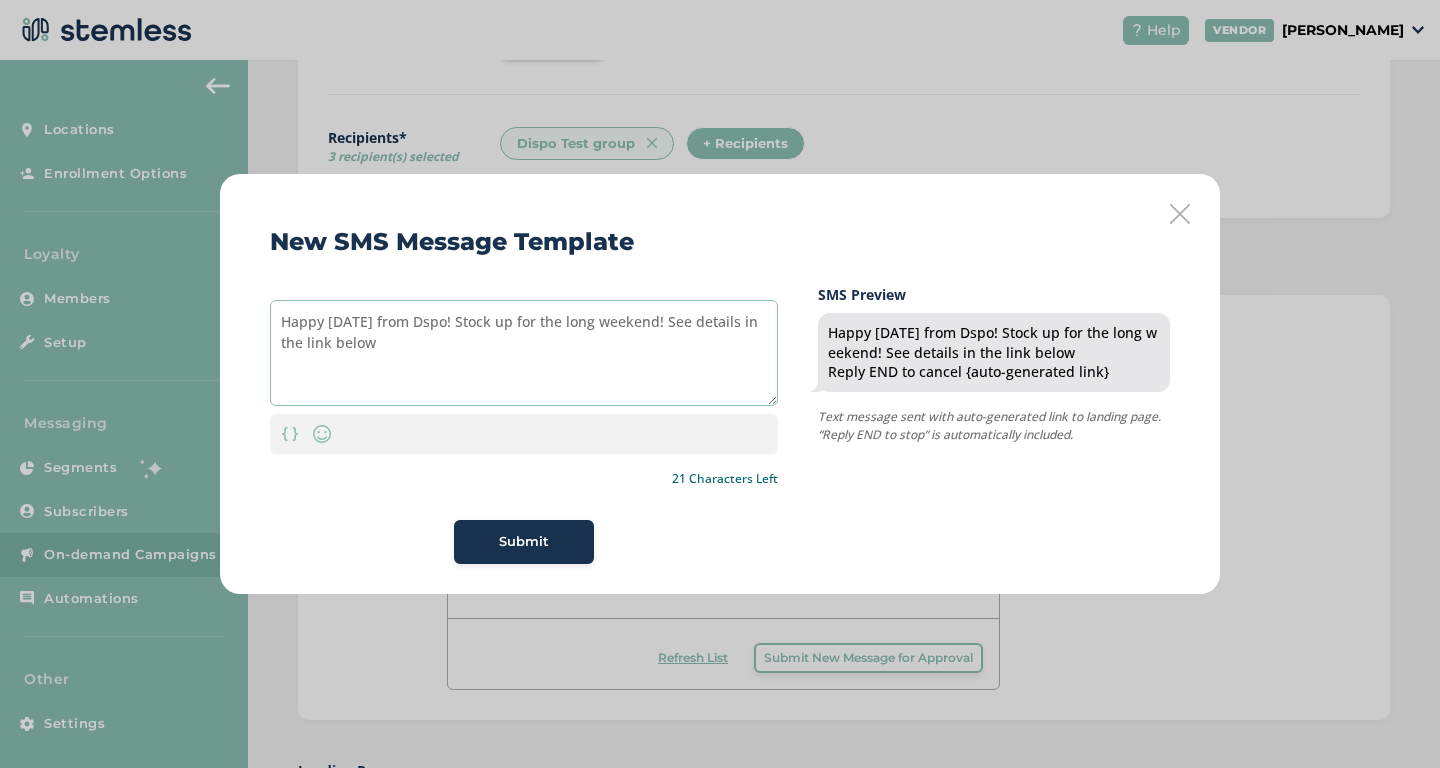 type on "Happy 4th of July from Dspo! Stock up for the long weekend! See details in the link below" 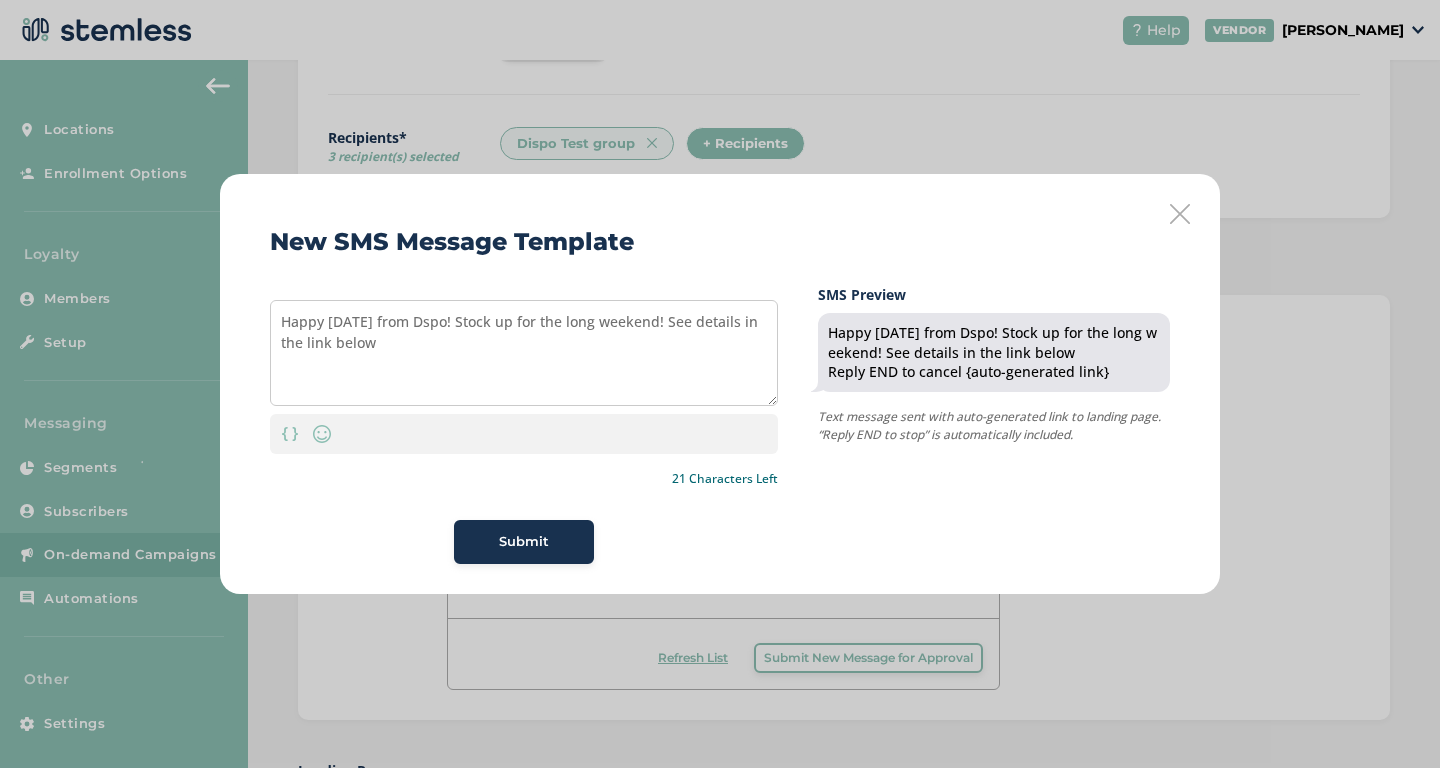 click on "Submit" at bounding box center (524, 542) 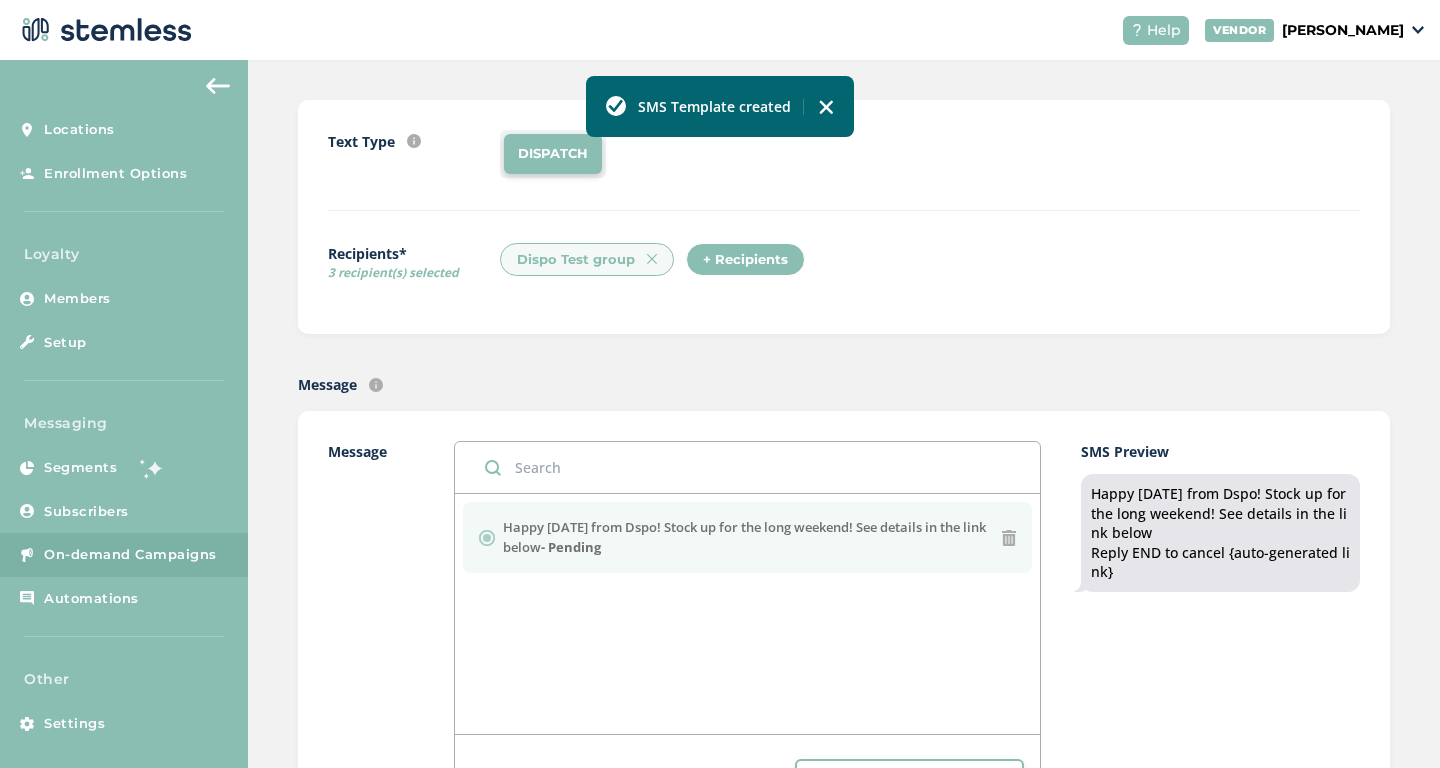 scroll, scrollTop: 148, scrollLeft: 0, axis: vertical 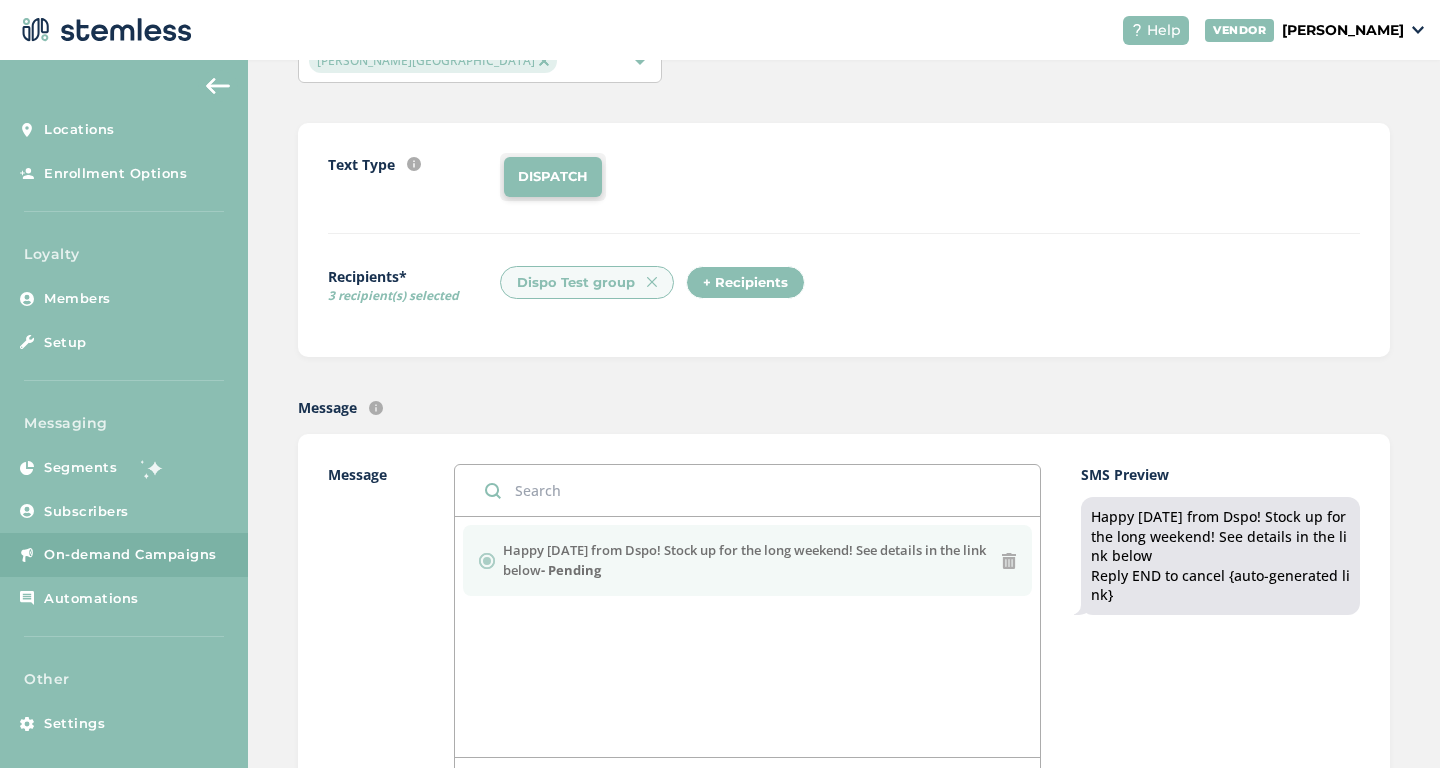 click on "Dispo Test group" at bounding box center (587, 283) 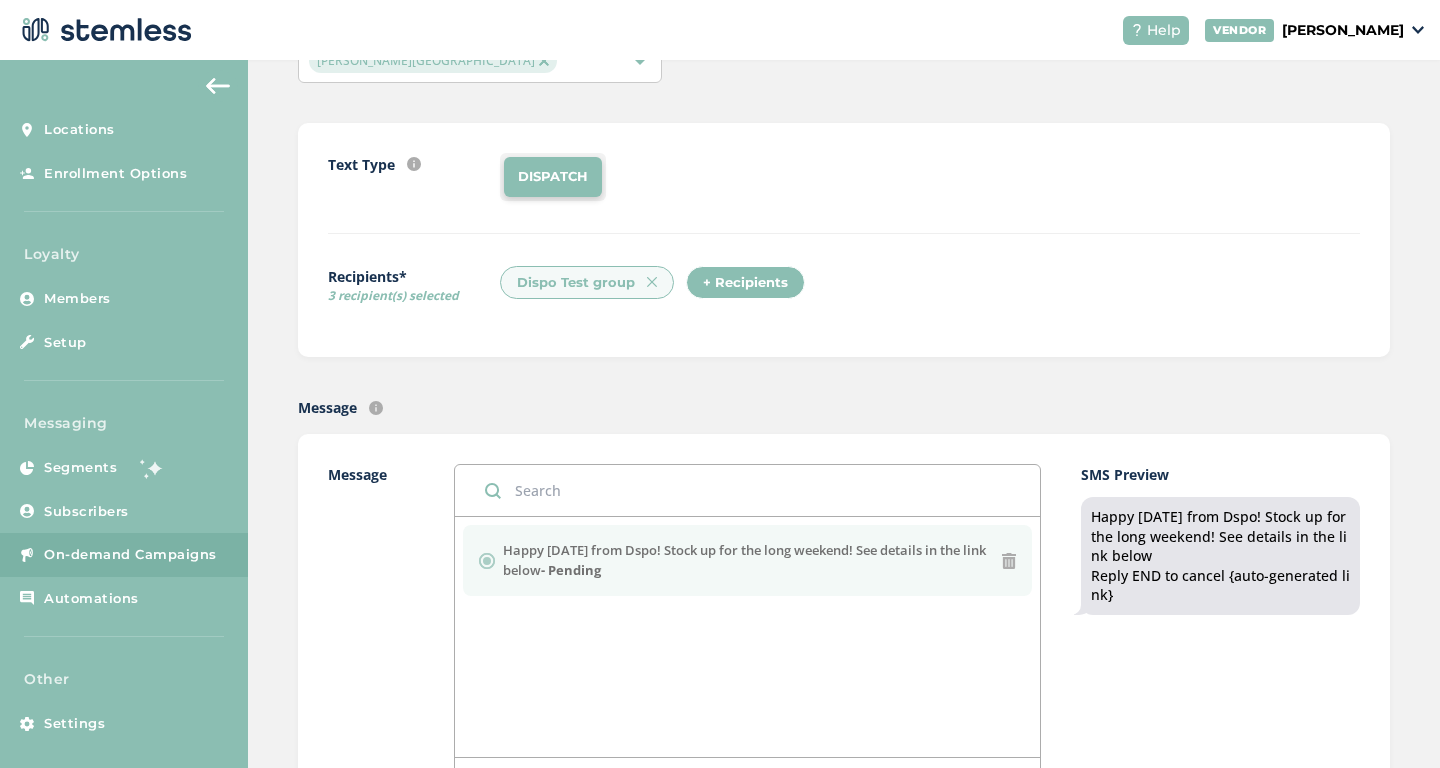 click on "+ Recipients" at bounding box center [745, 283] 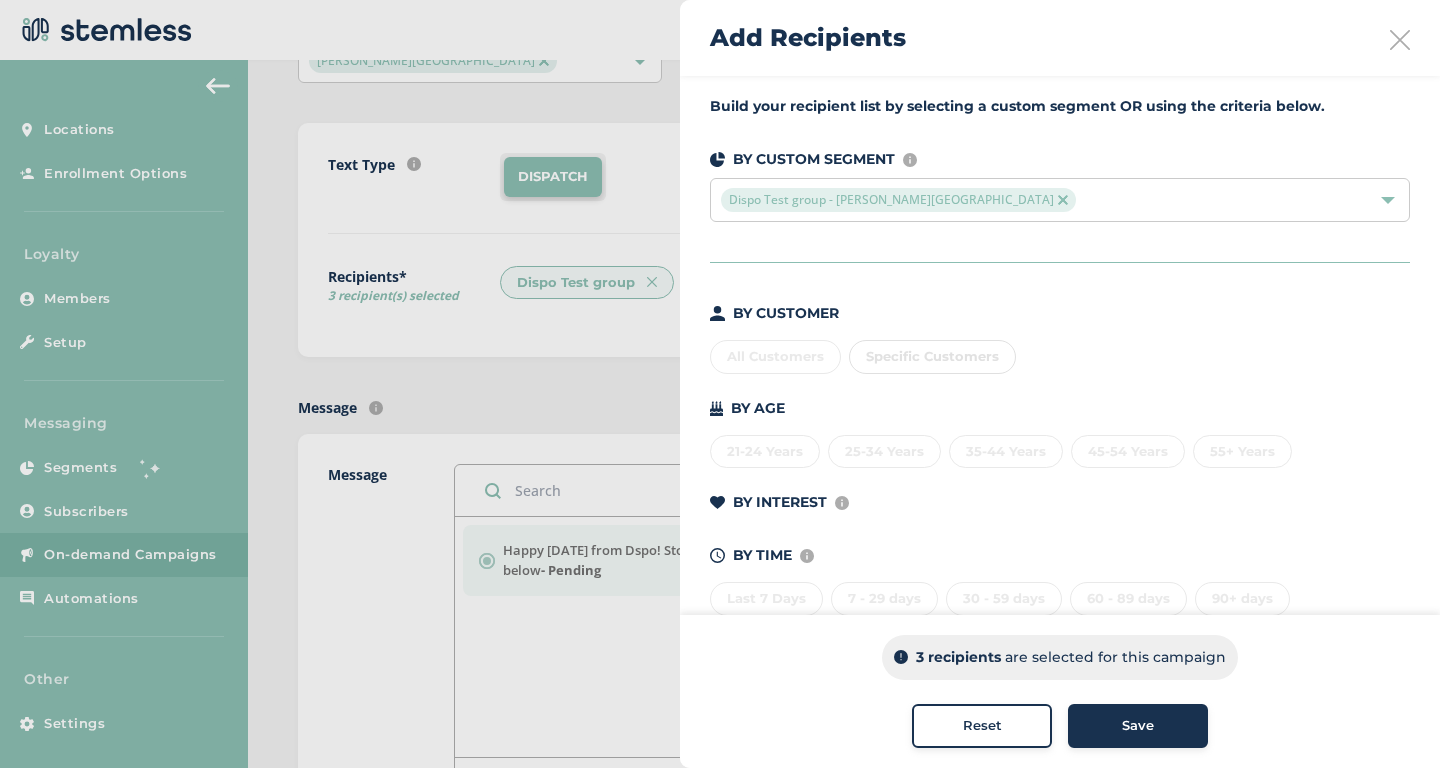 click on "Specific Customers" at bounding box center [932, 357] 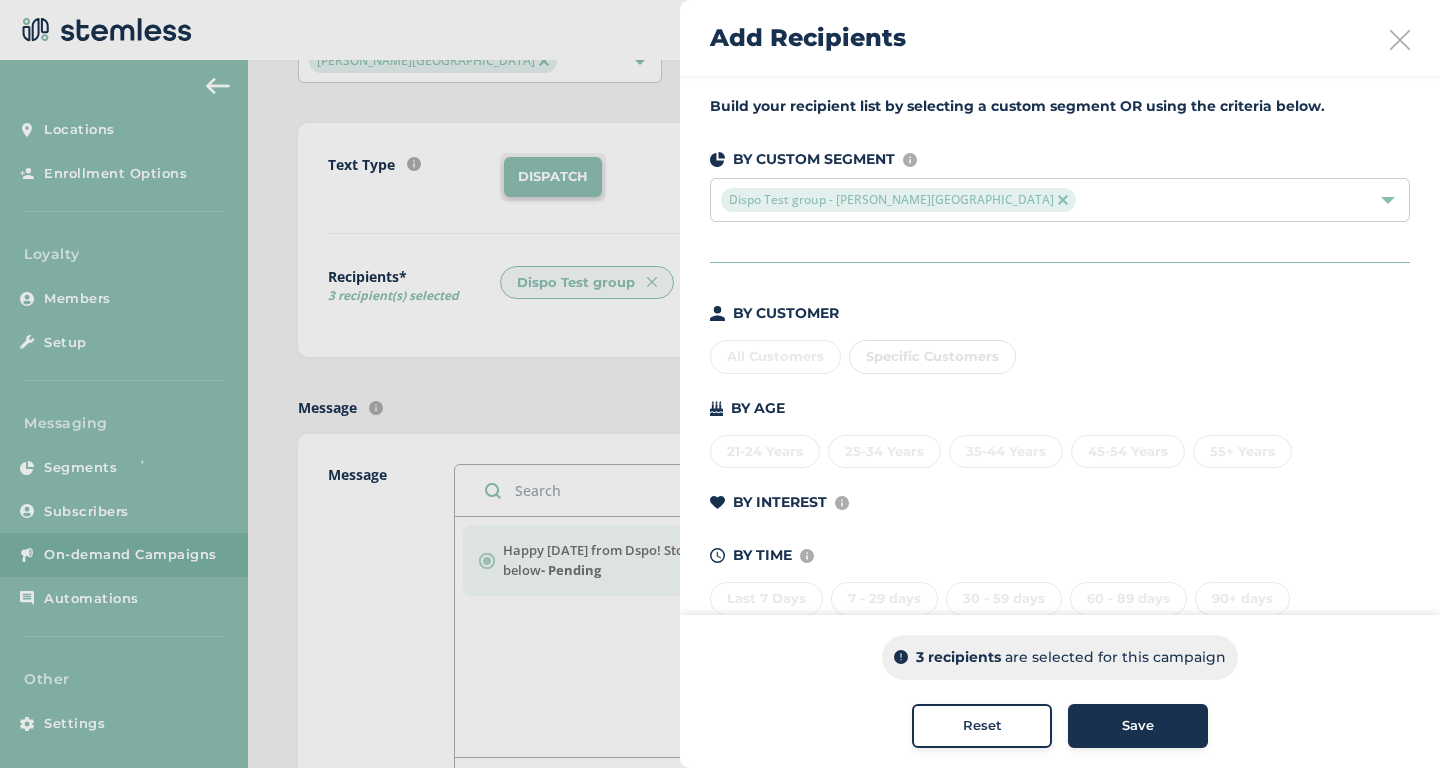 click at bounding box center (1063, 200) 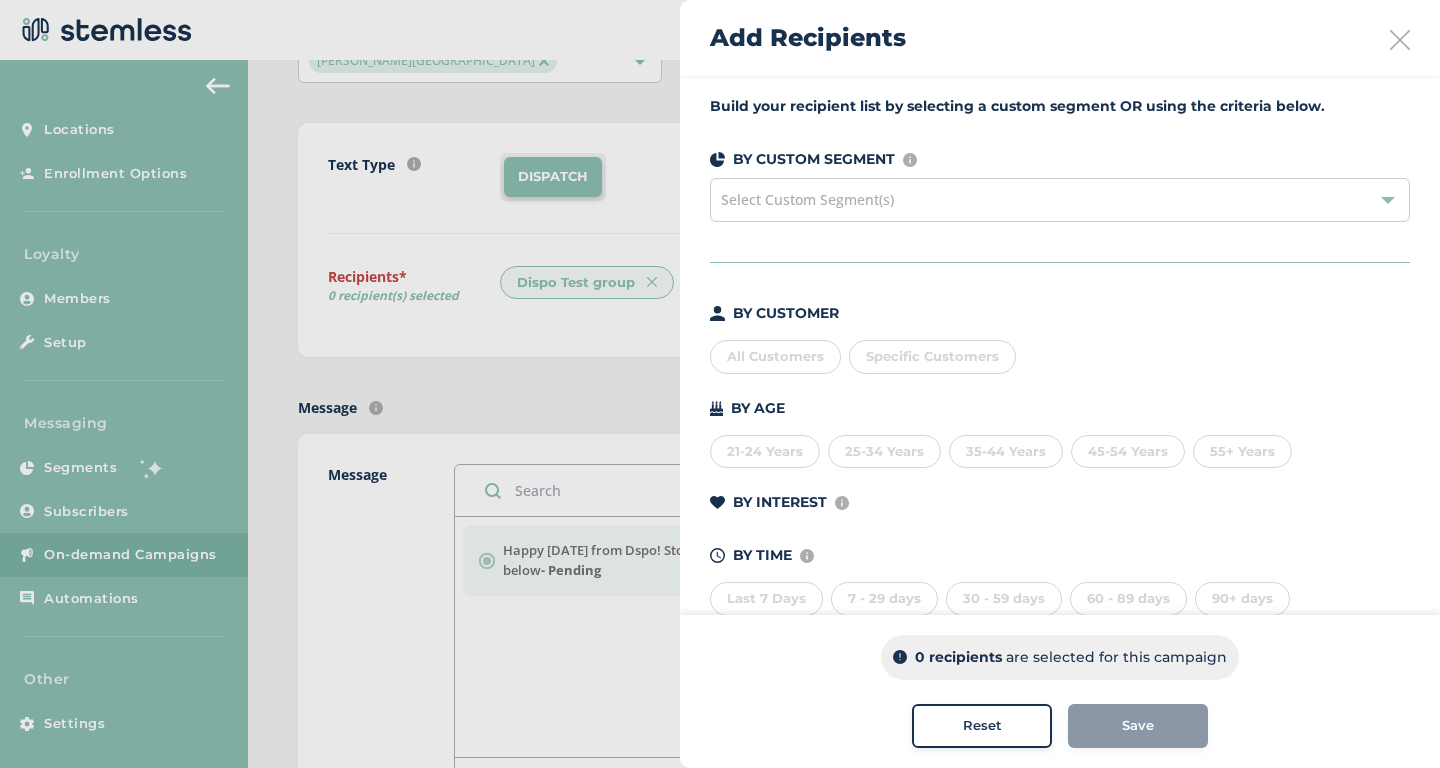 click on "Specific Customers" at bounding box center (932, 356) 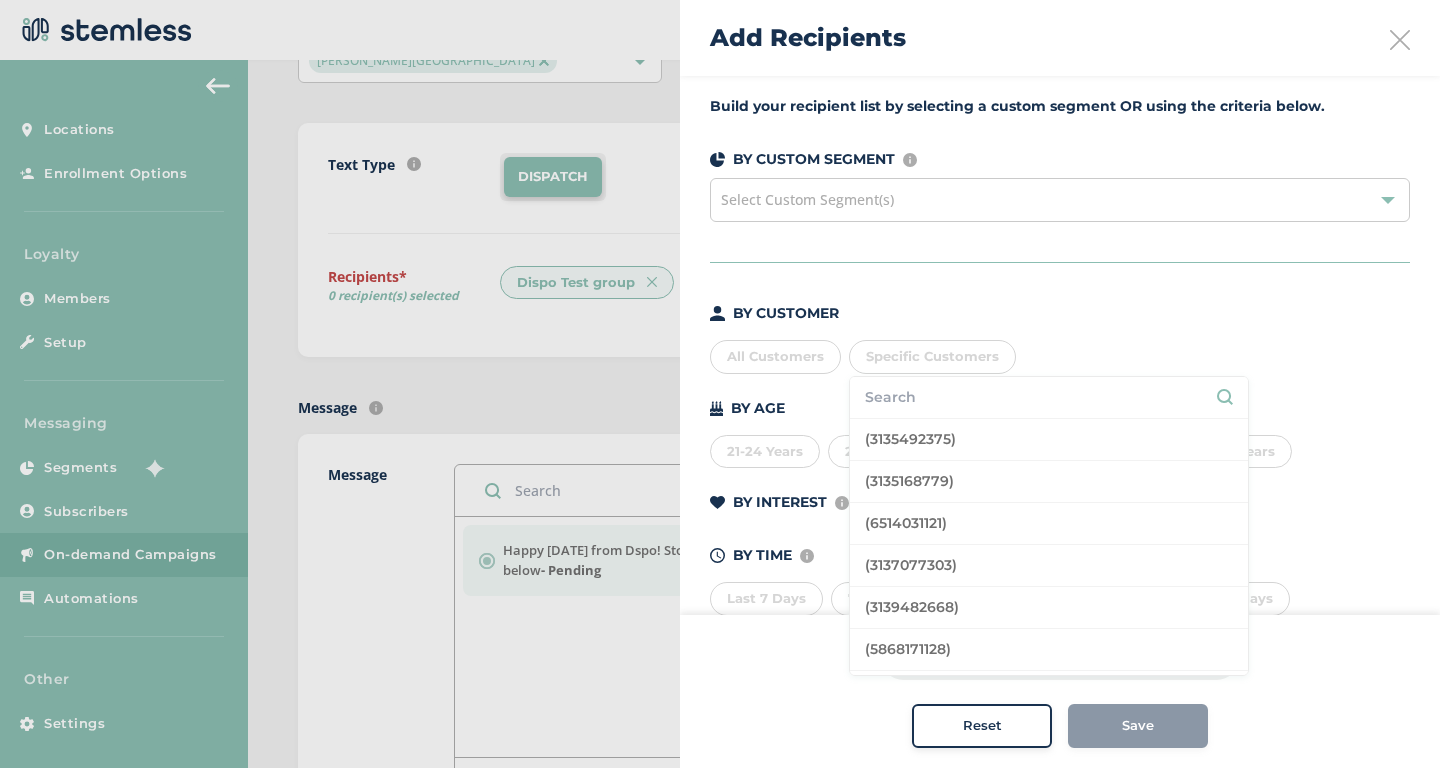 click at bounding box center [1049, 397] 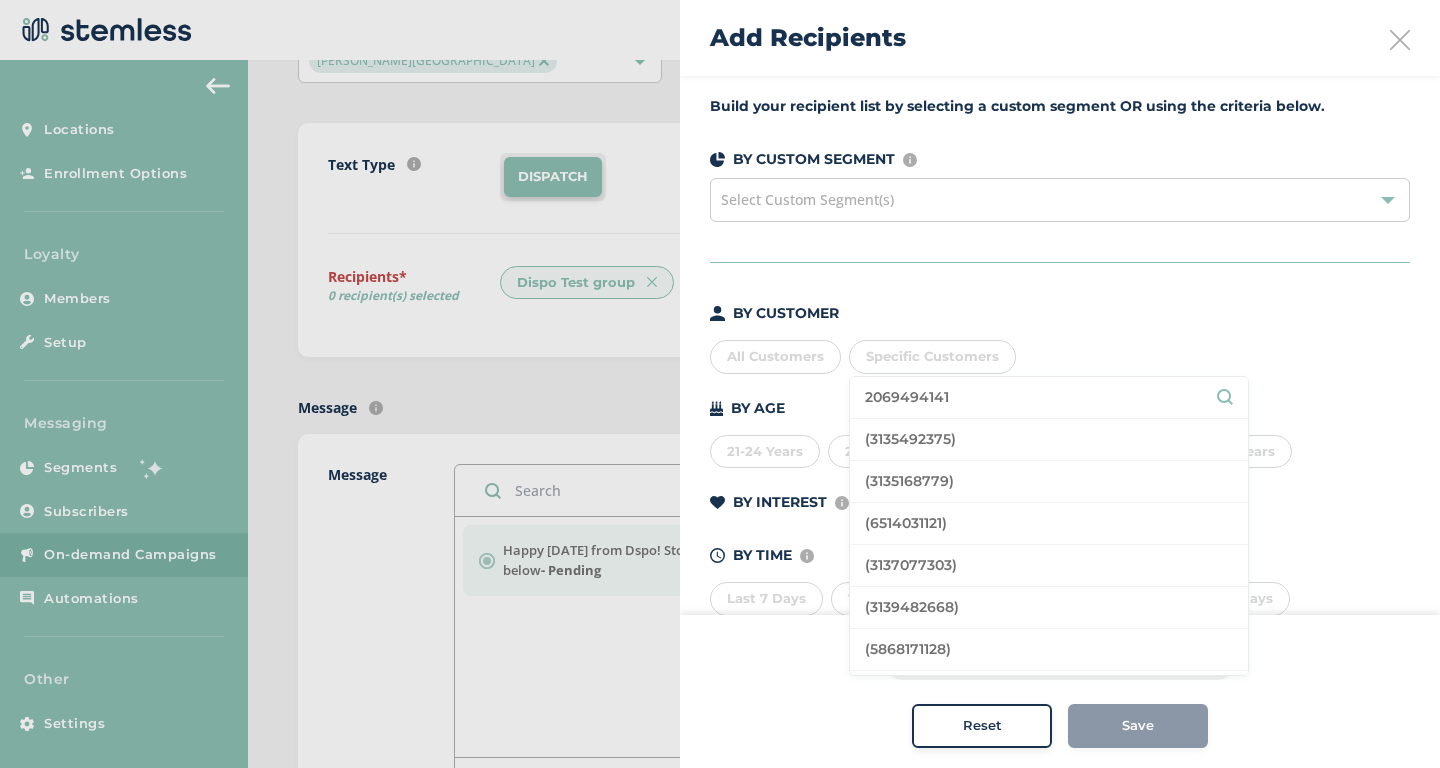 type on "2069494141" 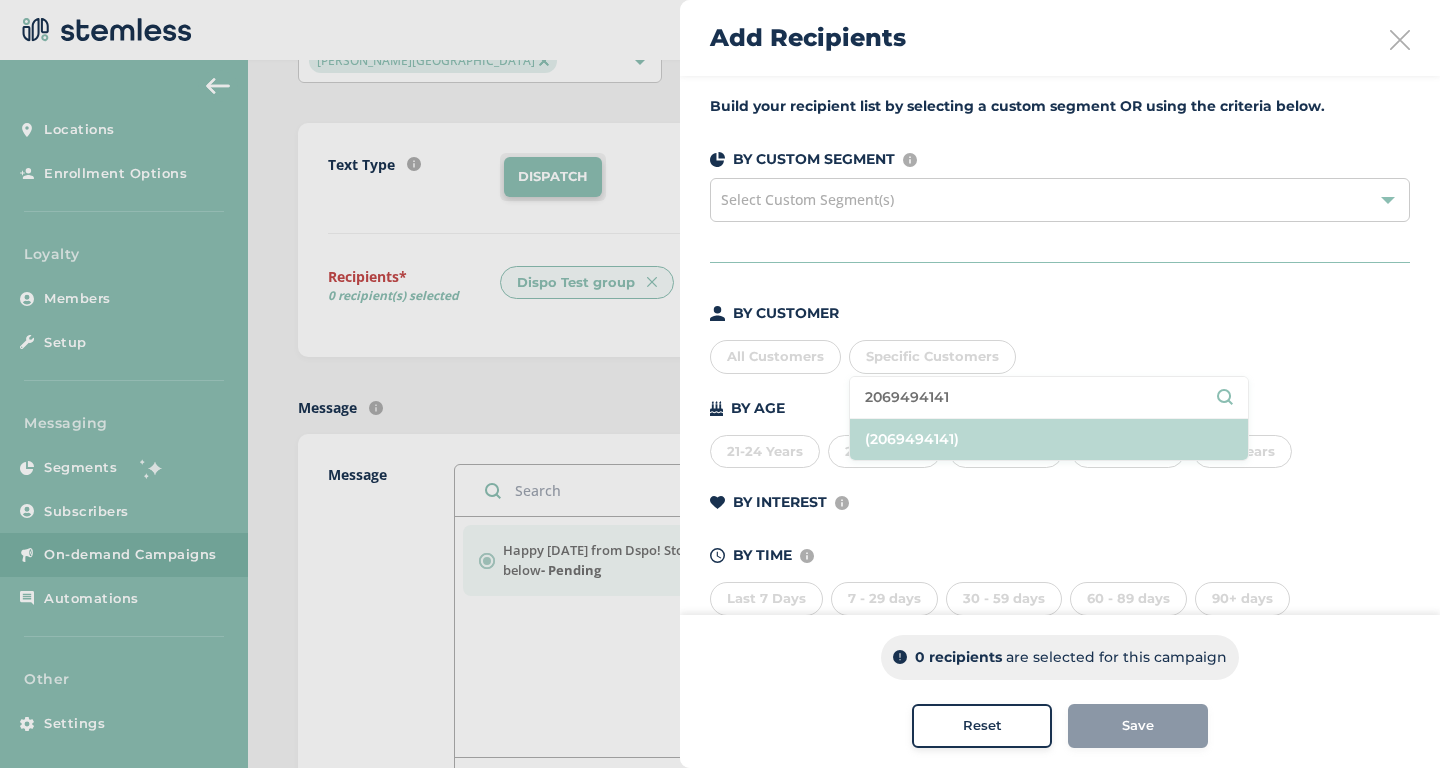 click on "(2069494141)" at bounding box center (1049, 439) 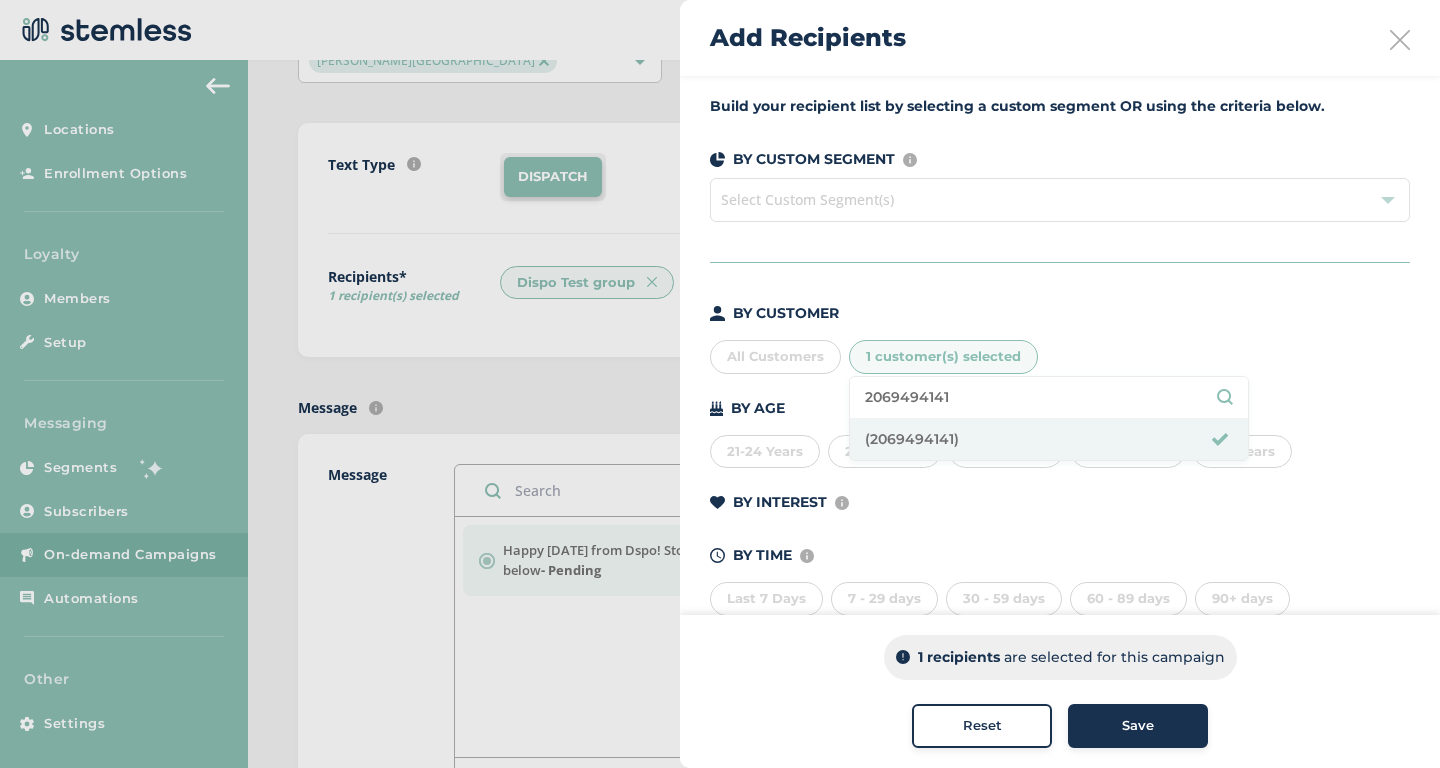 click on "Save" at bounding box center [1138, 726] 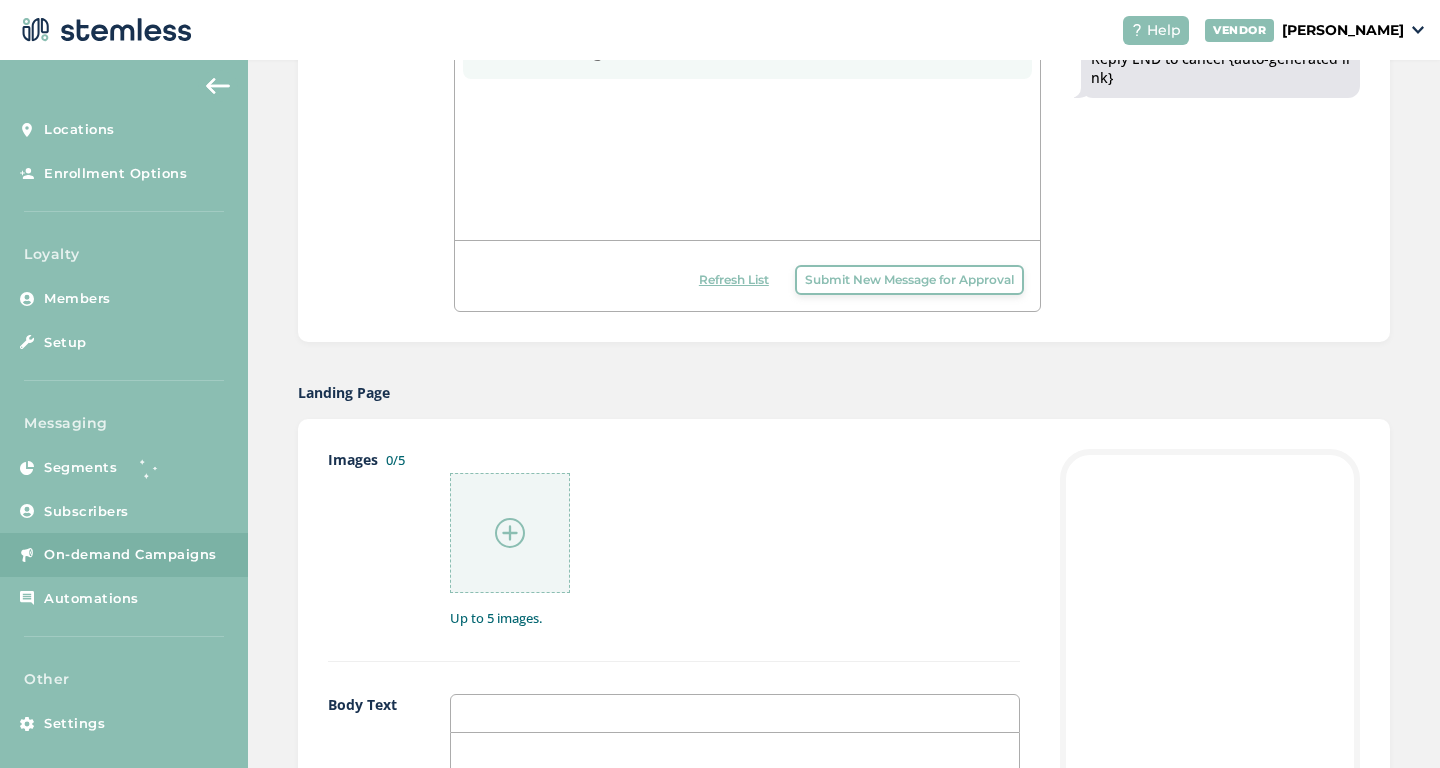 scroll, scrollTop: 685, scrollLeft: 0, axis: vertical 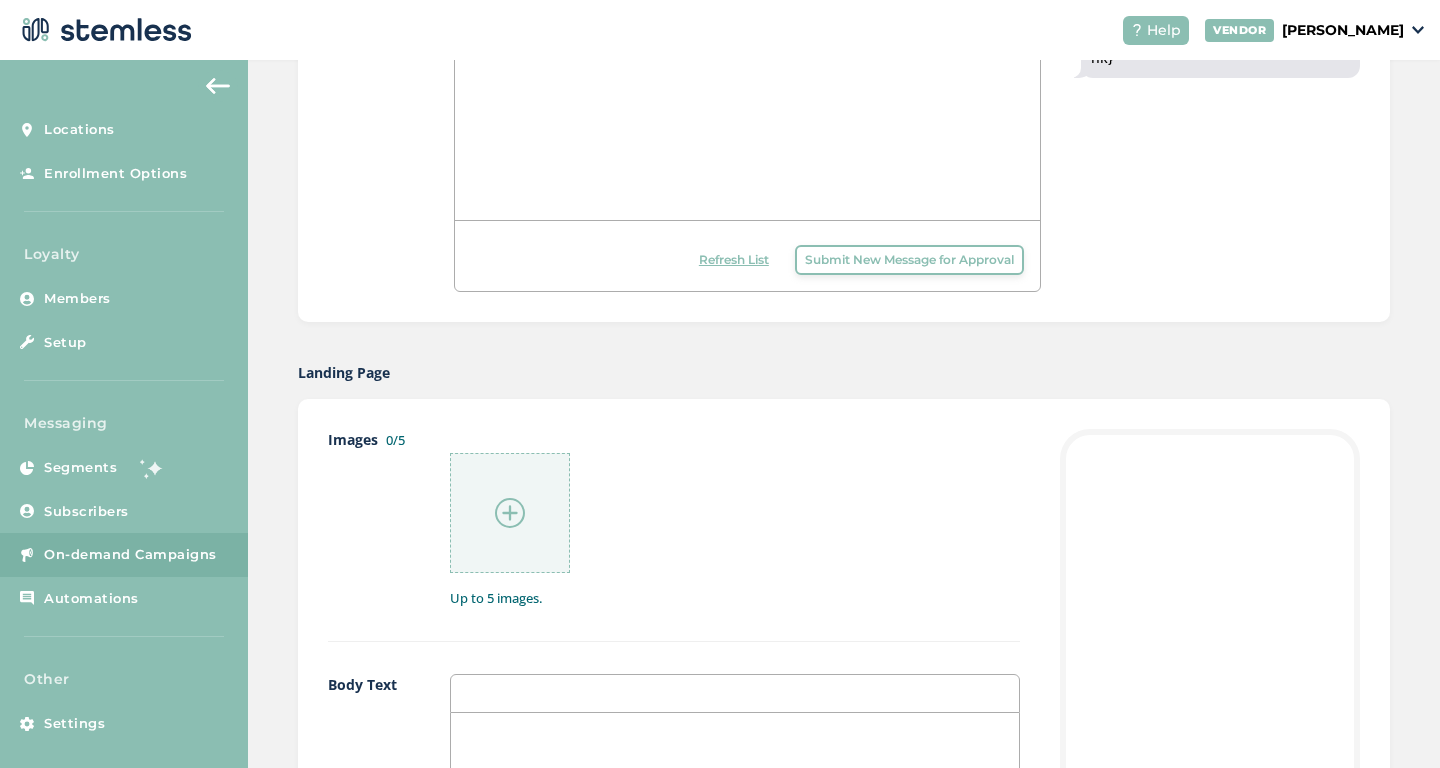 click at bounding box center (510, 513) 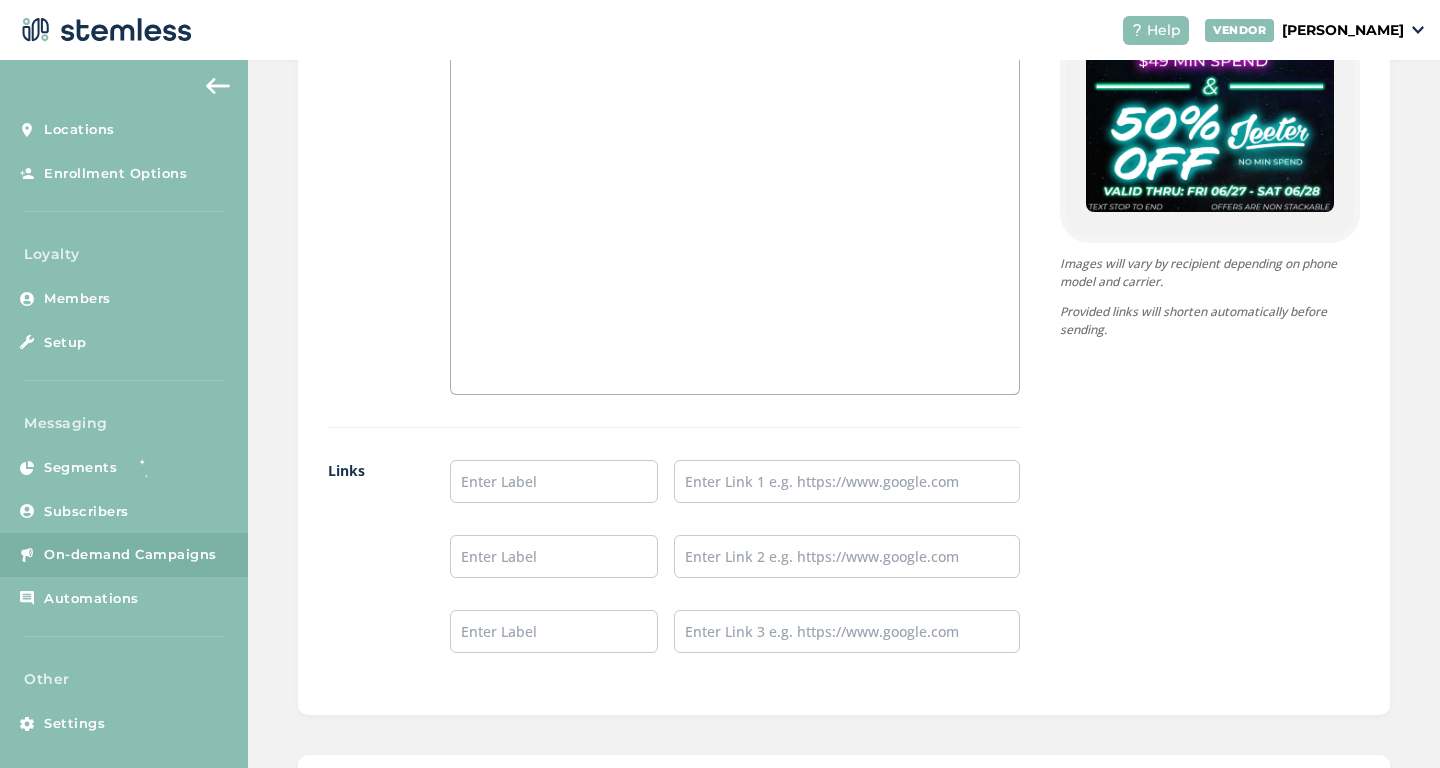 scroll, scrollTop: 1412, scrollLeft: 0, axis: vertical 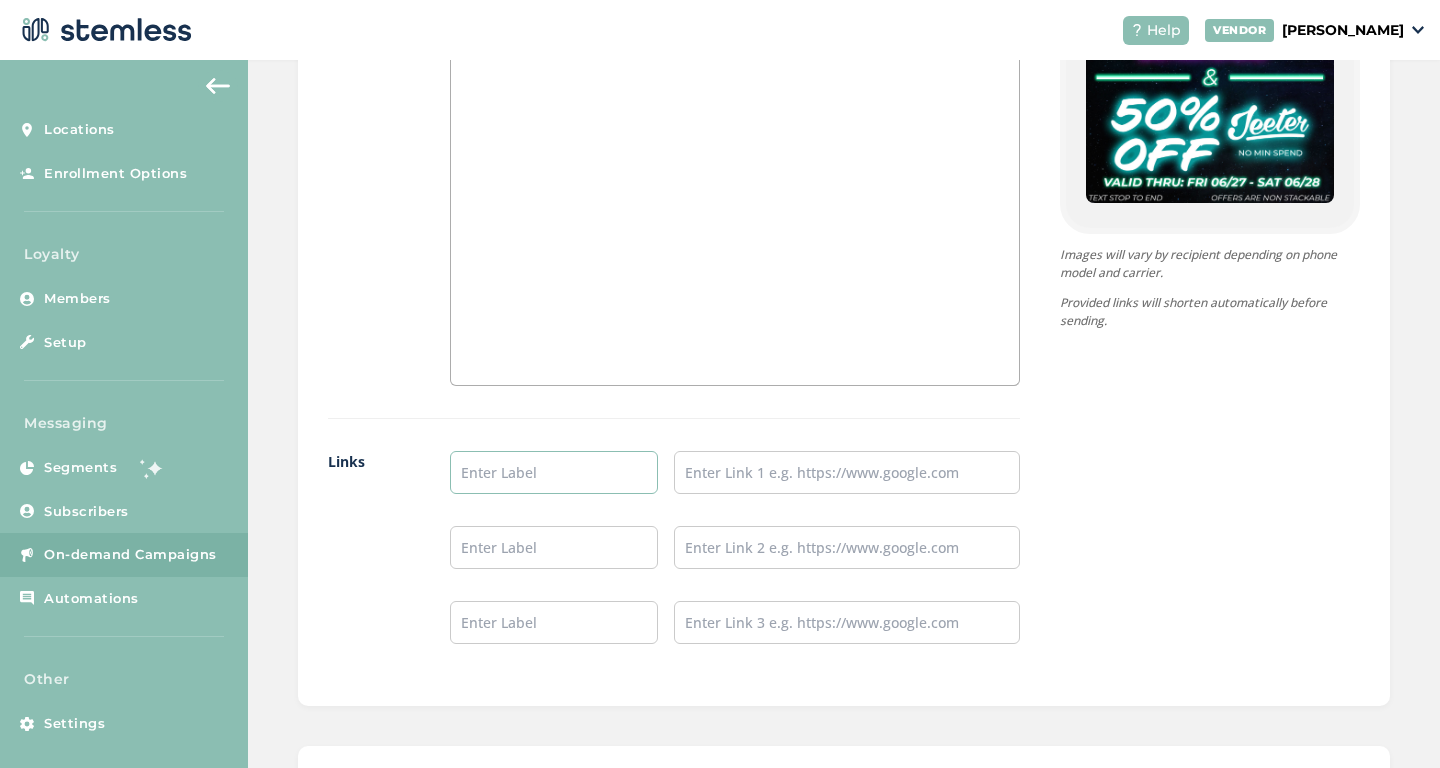 click at bounding box center (554, 472) 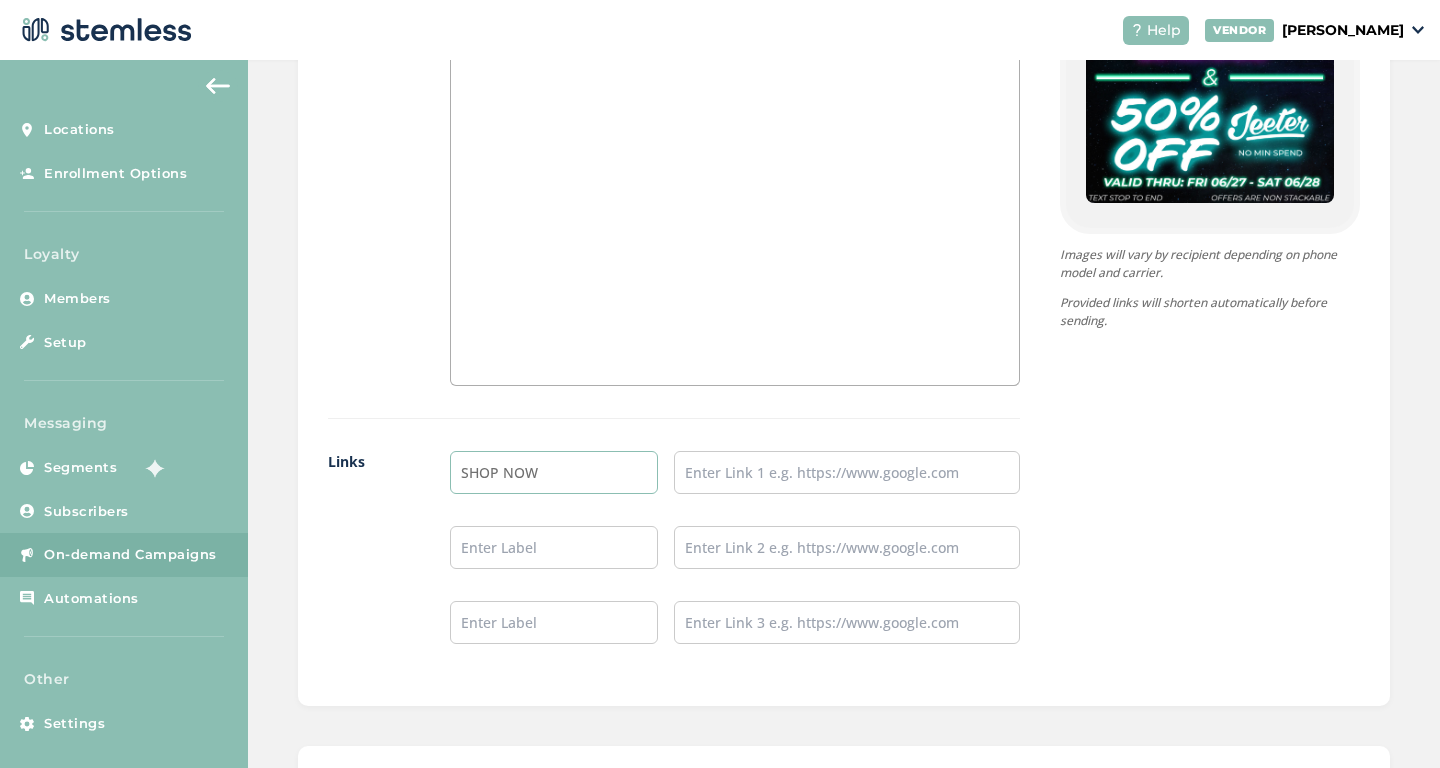 type on "SHOP NOW" 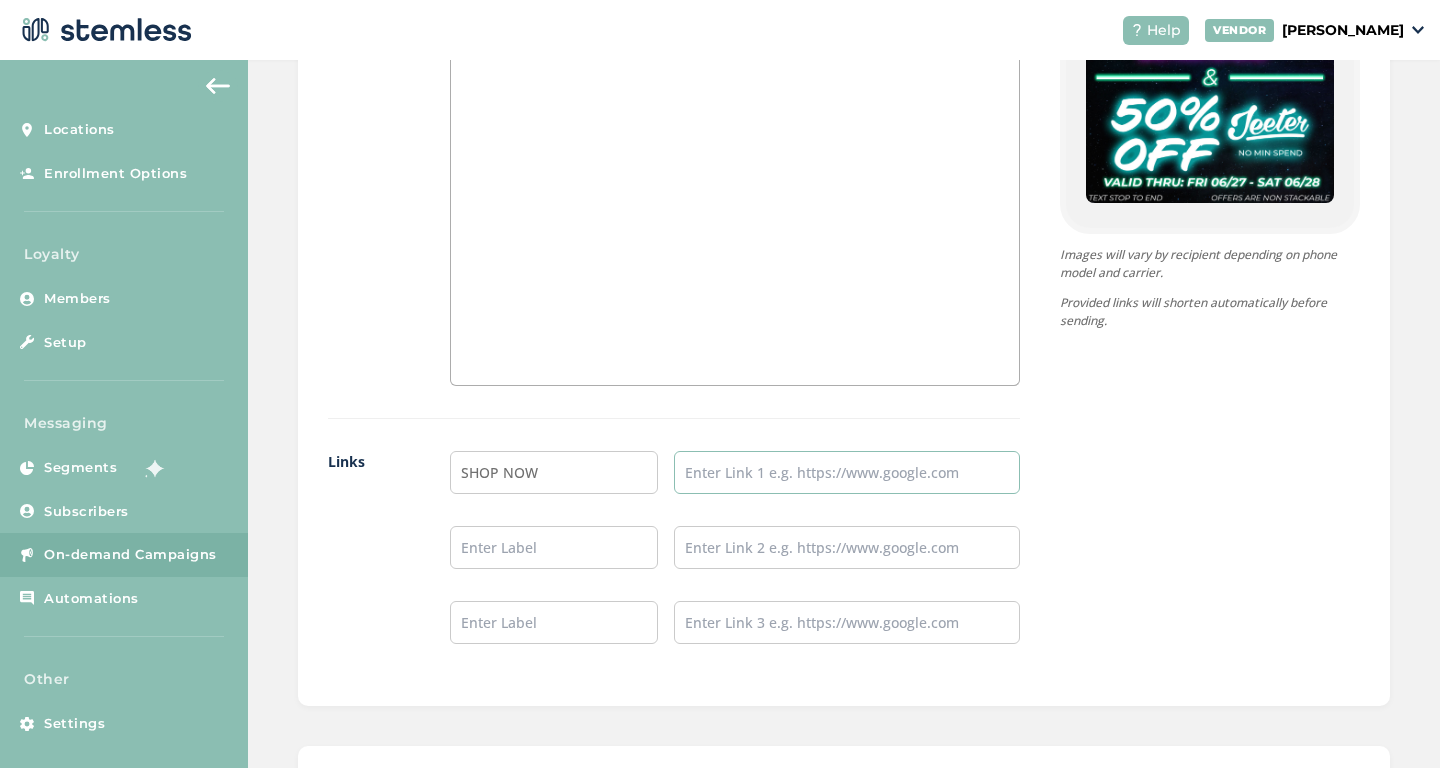 click at bounding box center [847, 472] 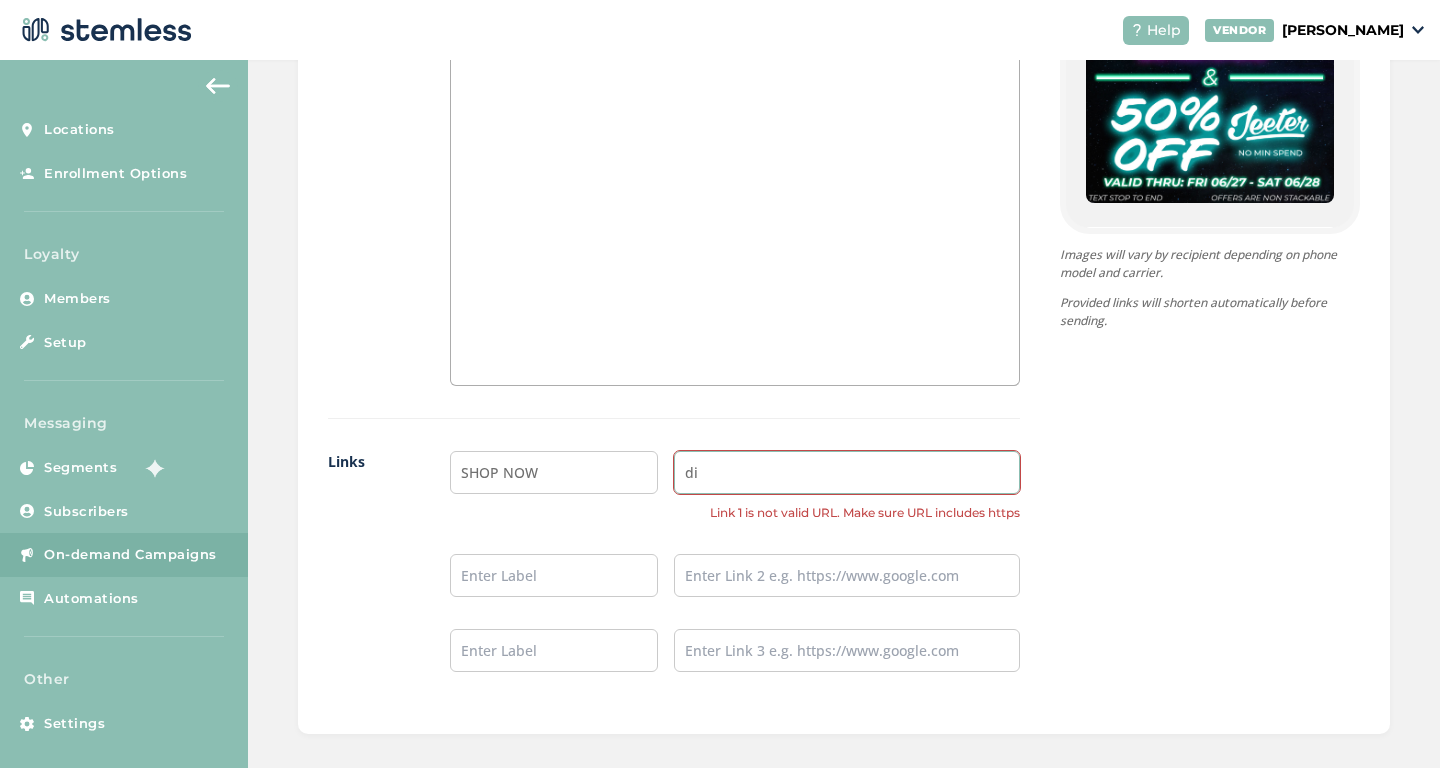 type on "d" 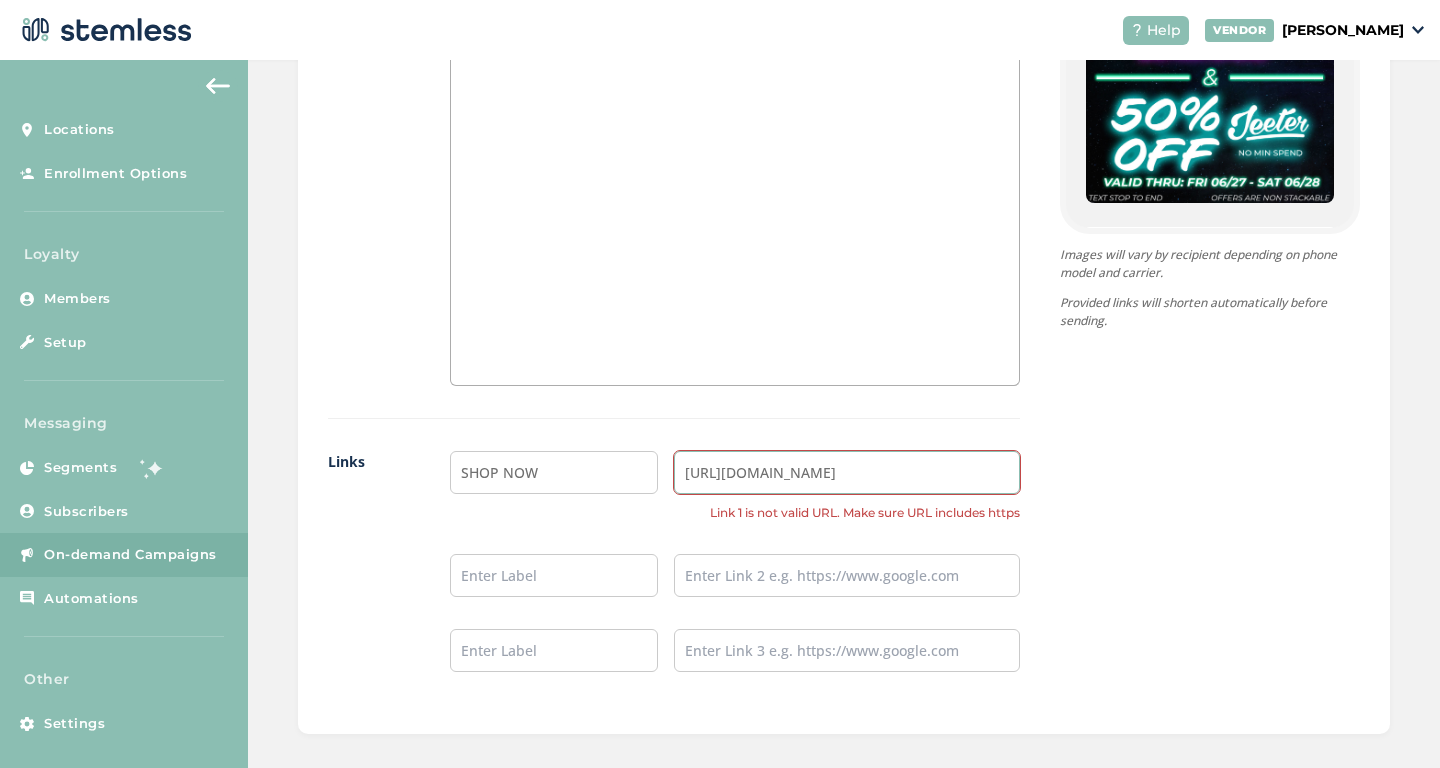 drag, startPoint x: 837, startPoint y: 474, endPoint x: 664, endPoint y: 467, distance: 173.14156 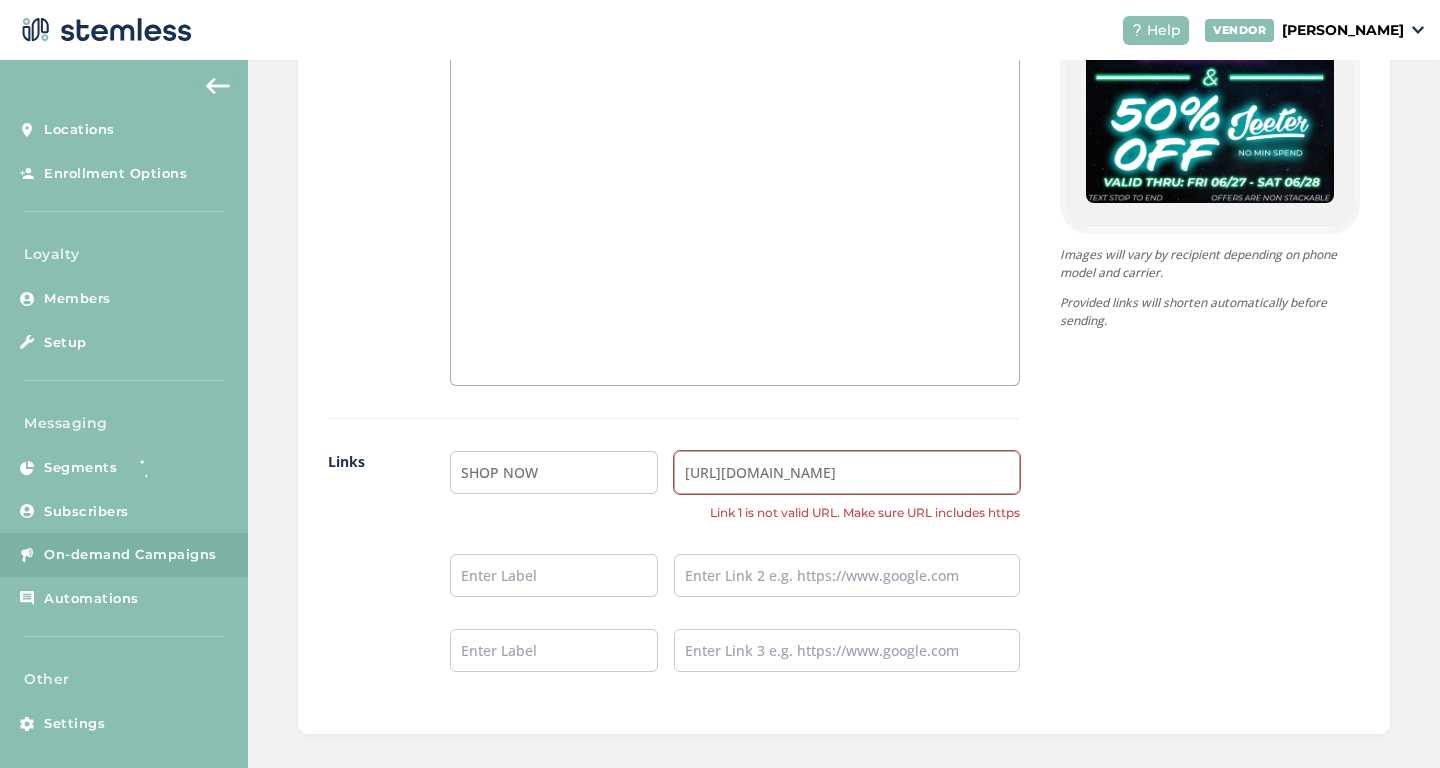 paste on "s://disposhops.com/" 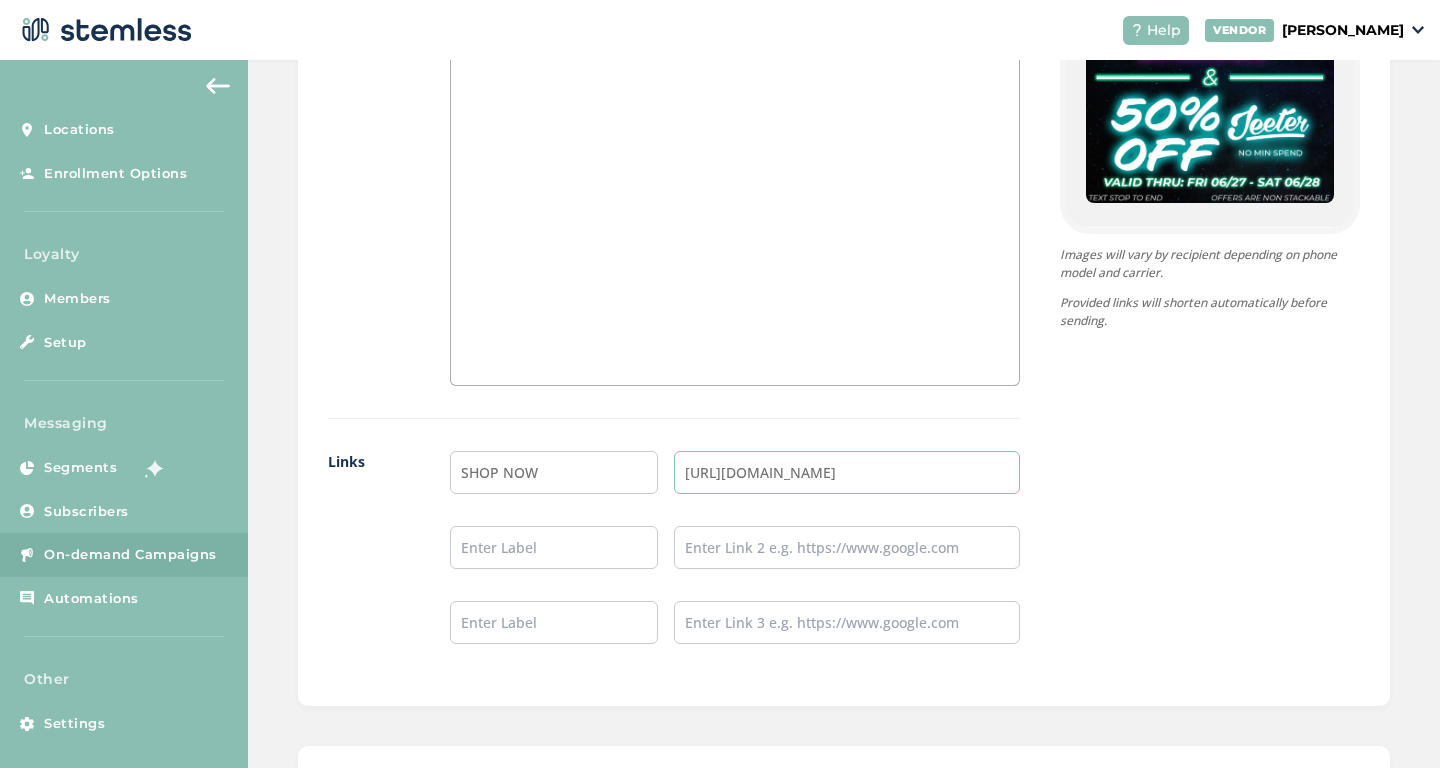 scroll, scrollTop: 1597, scrollLeft: 0, axis: vertical 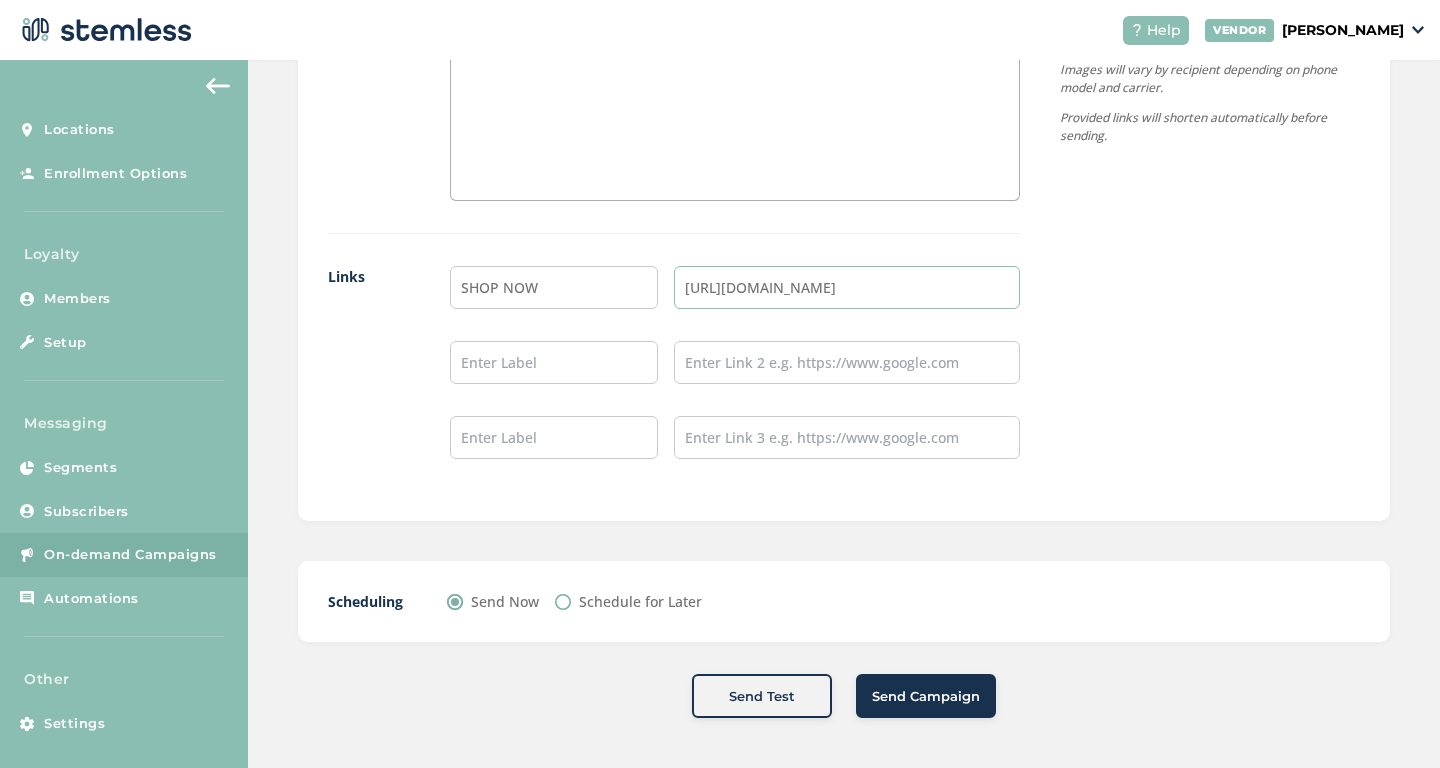 type on "https://disposhops.com/" 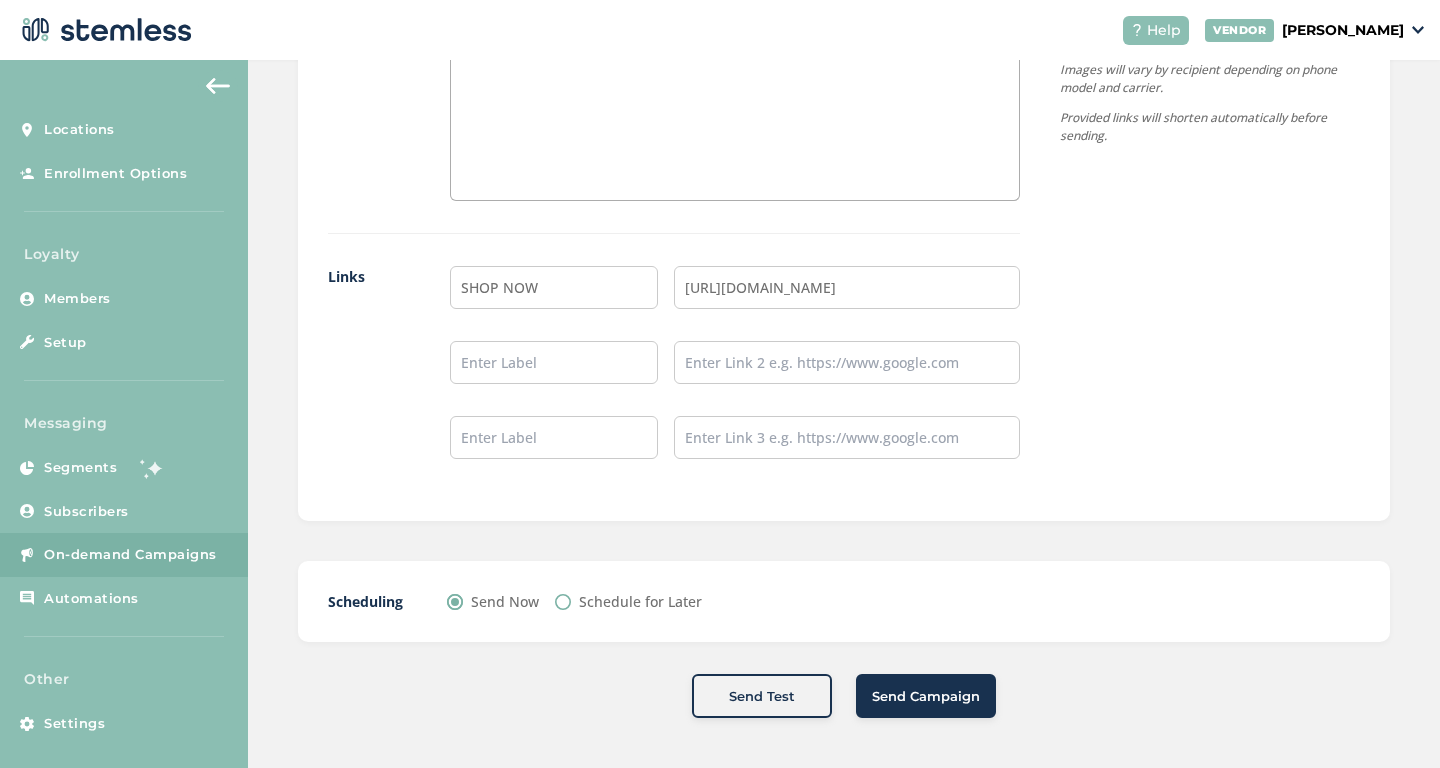 click on "Send Test" at bounding box center [762, 696] 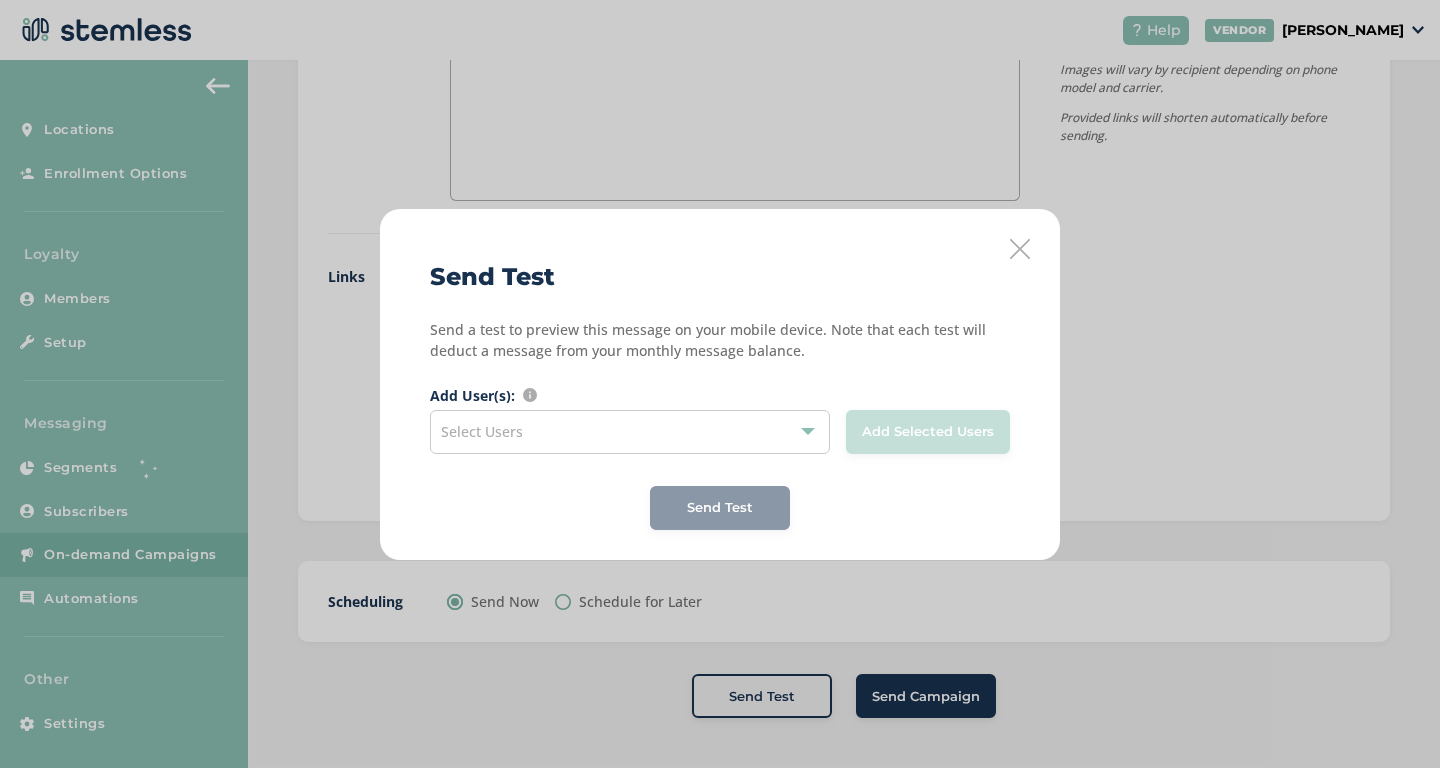 click on "Select Users" at bounding box center (630, 432) 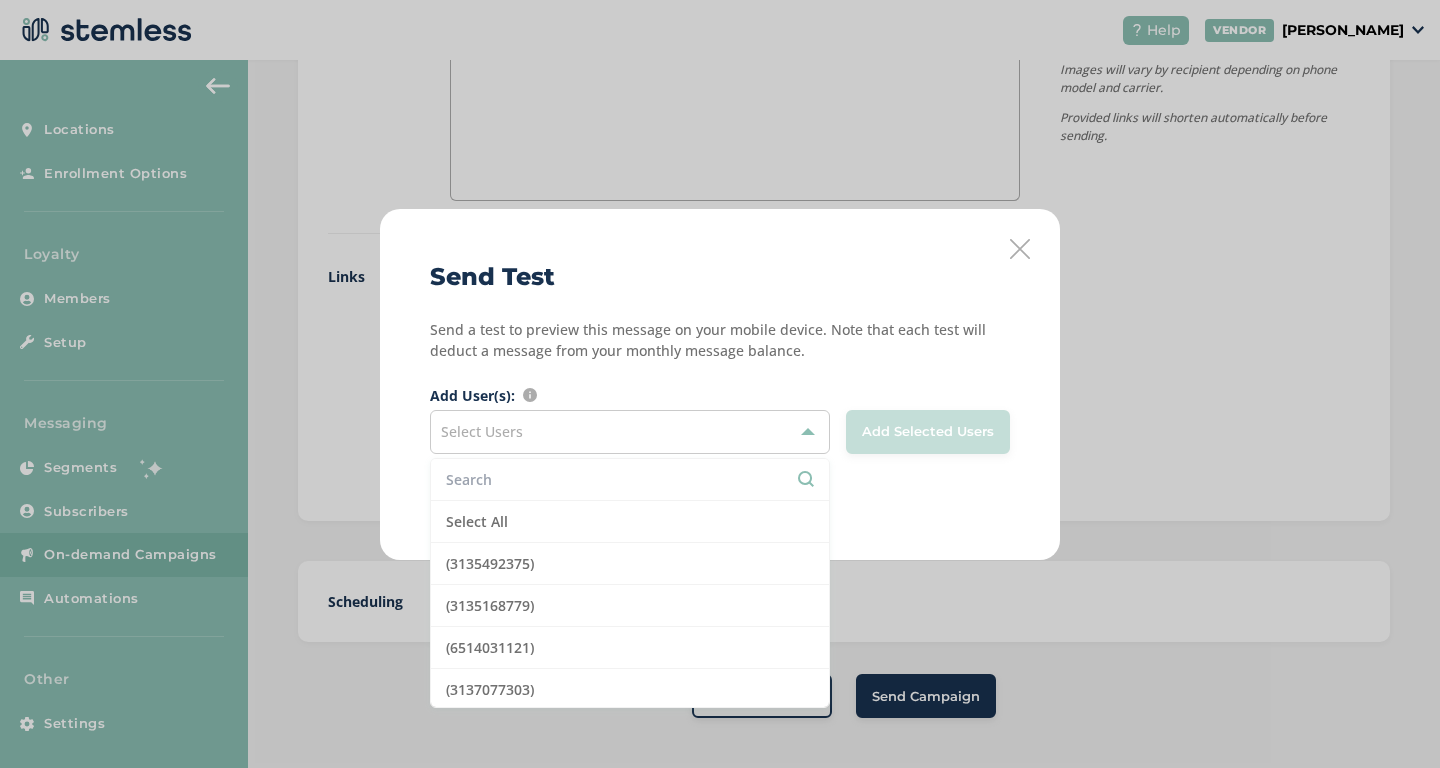 click at bounding box center (630, 479) 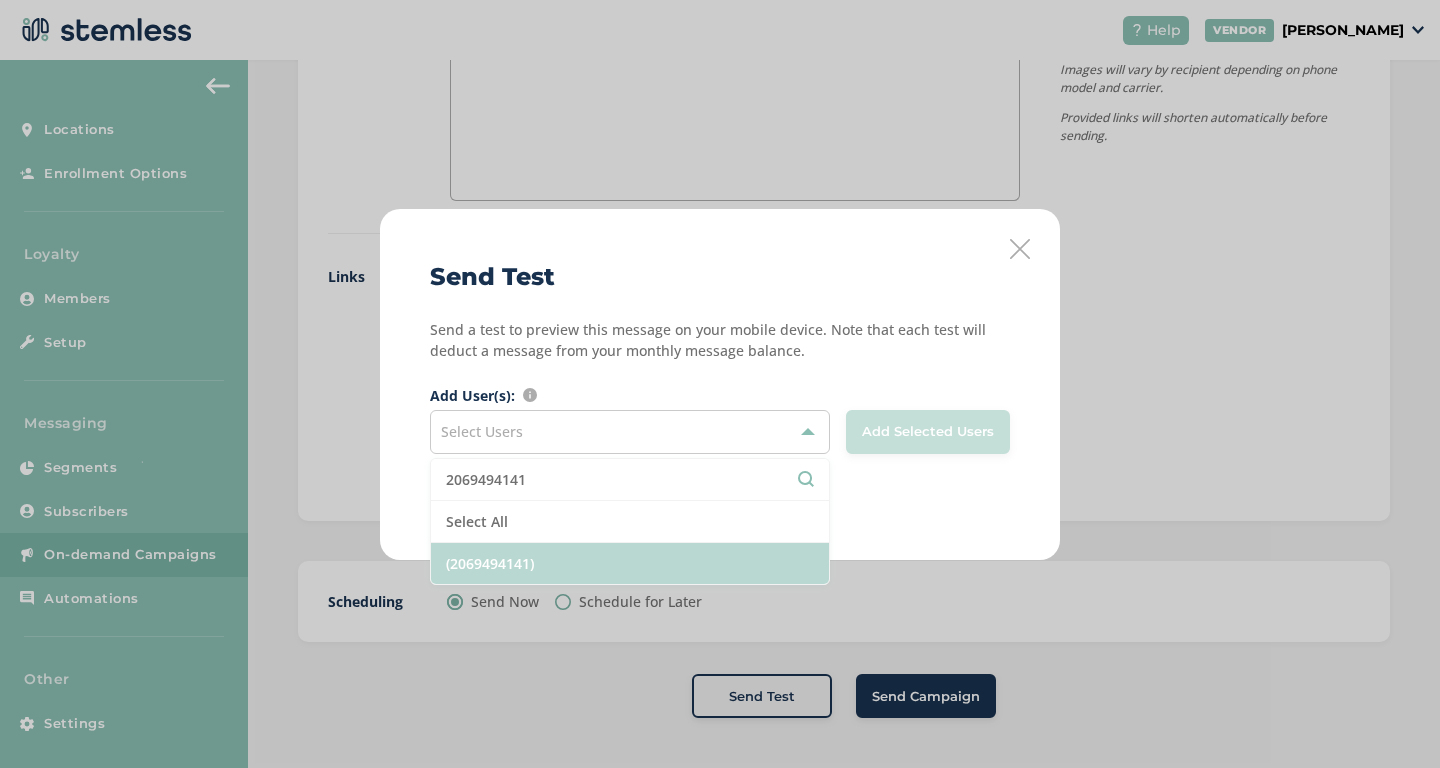 type on "2069494141" 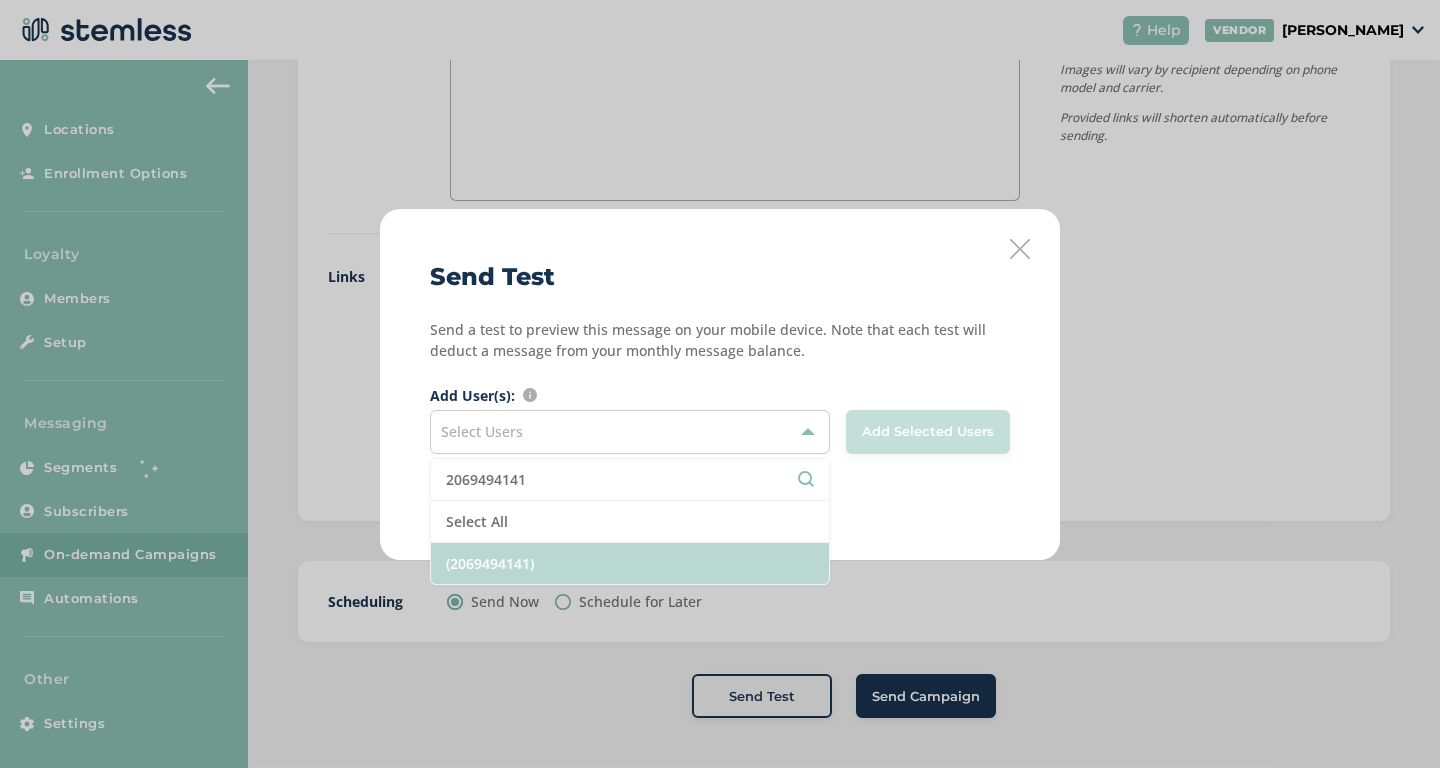 click on "(2069494141)" at bounding box center (630, 563) 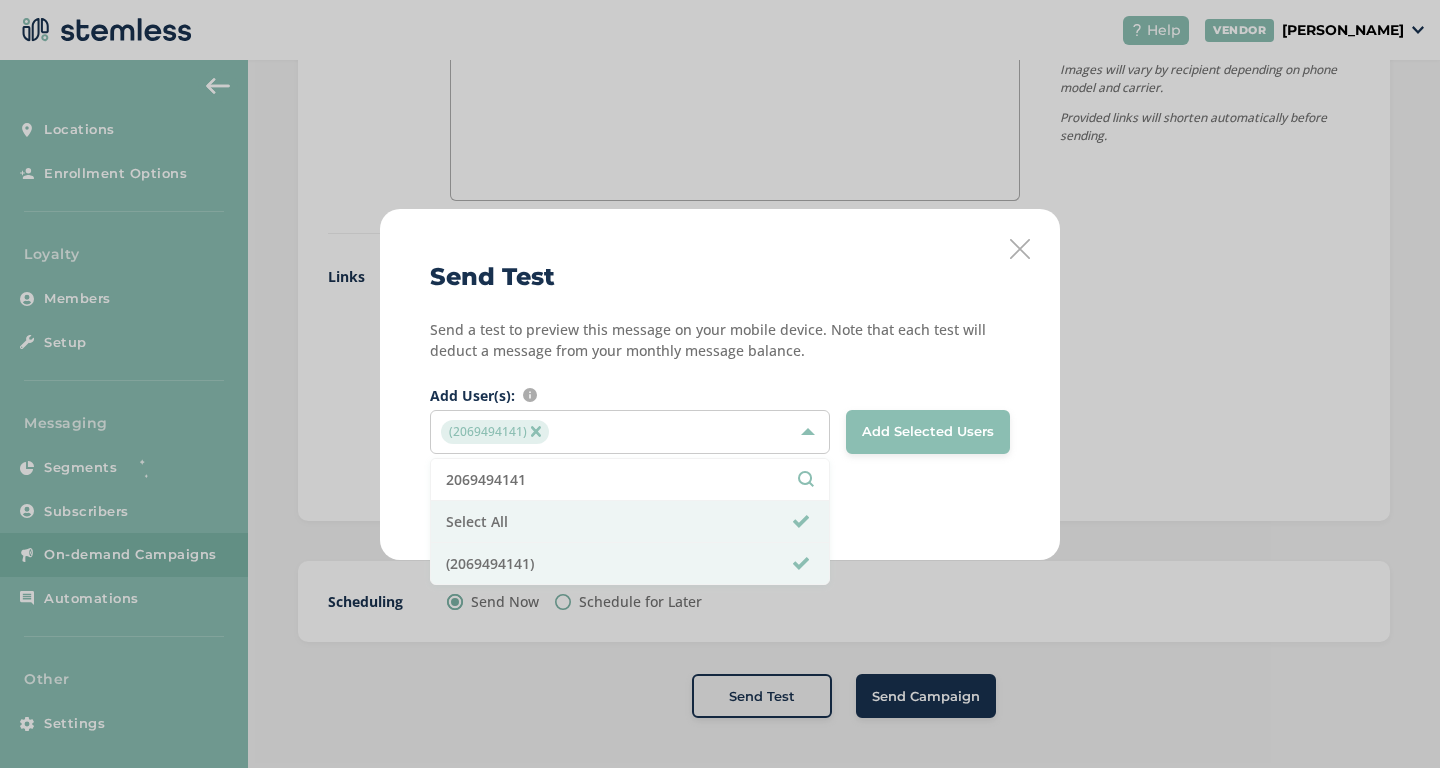 click on "Add Selected Users" at bounding box center (928, 432) 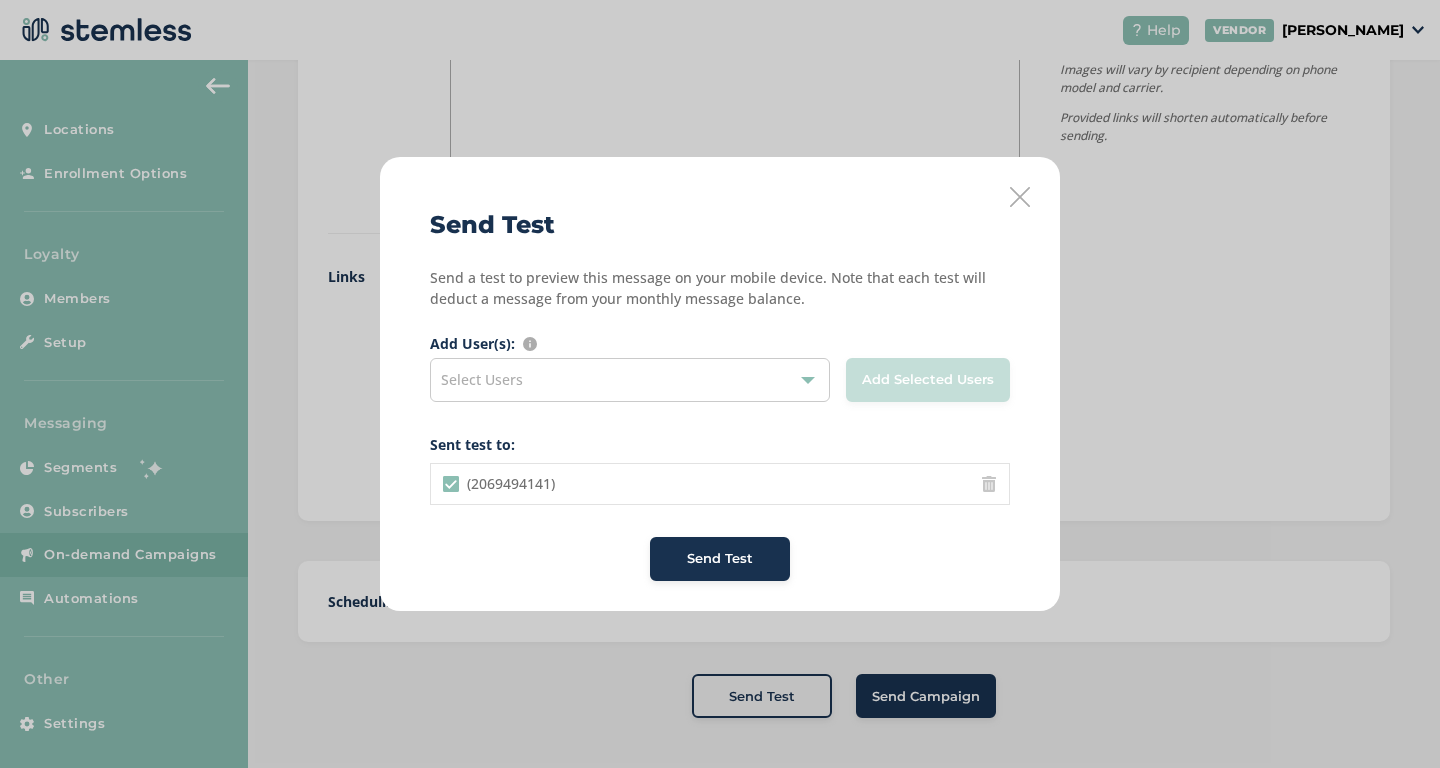 click on "Send Test" at bounding box center (720, 559) 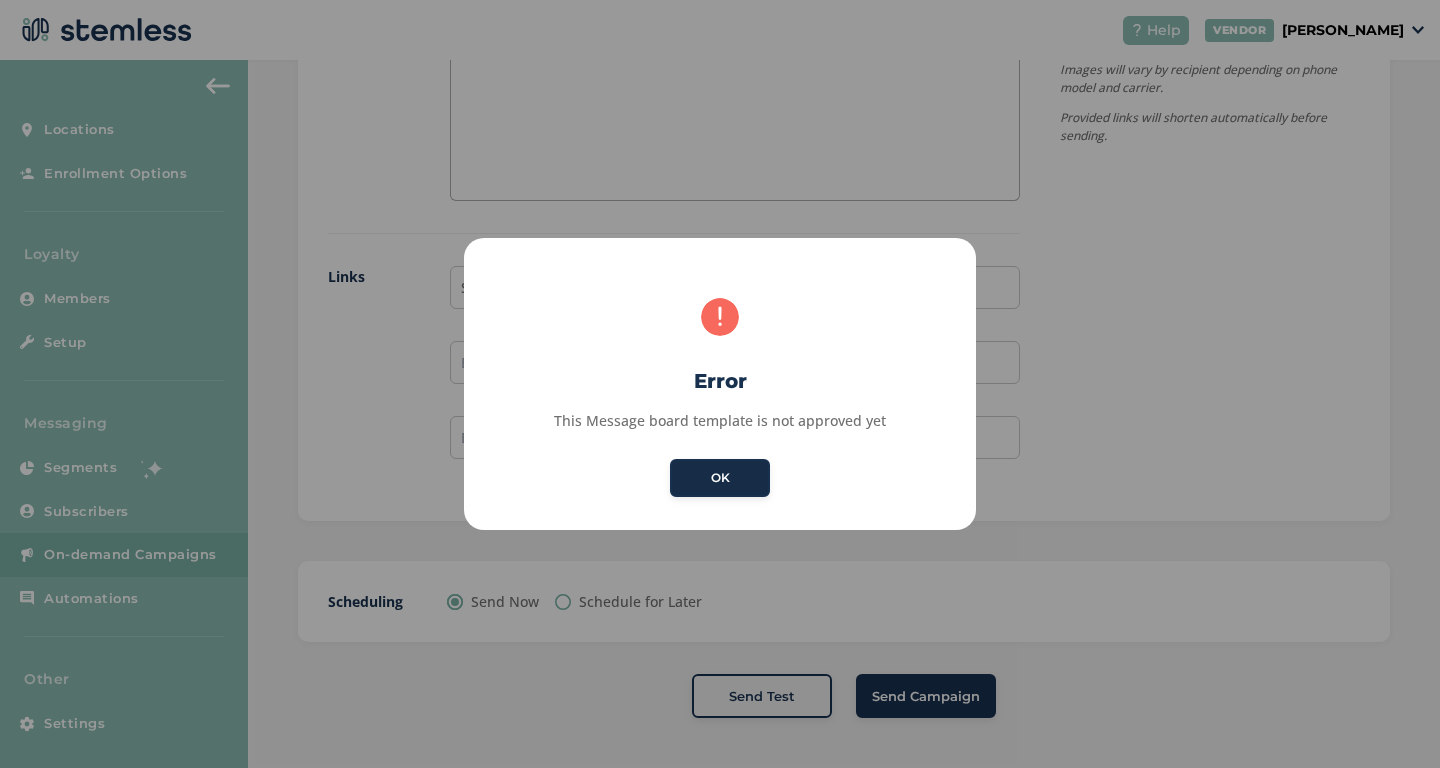 click on "OK" at bounding box center [720, 478] 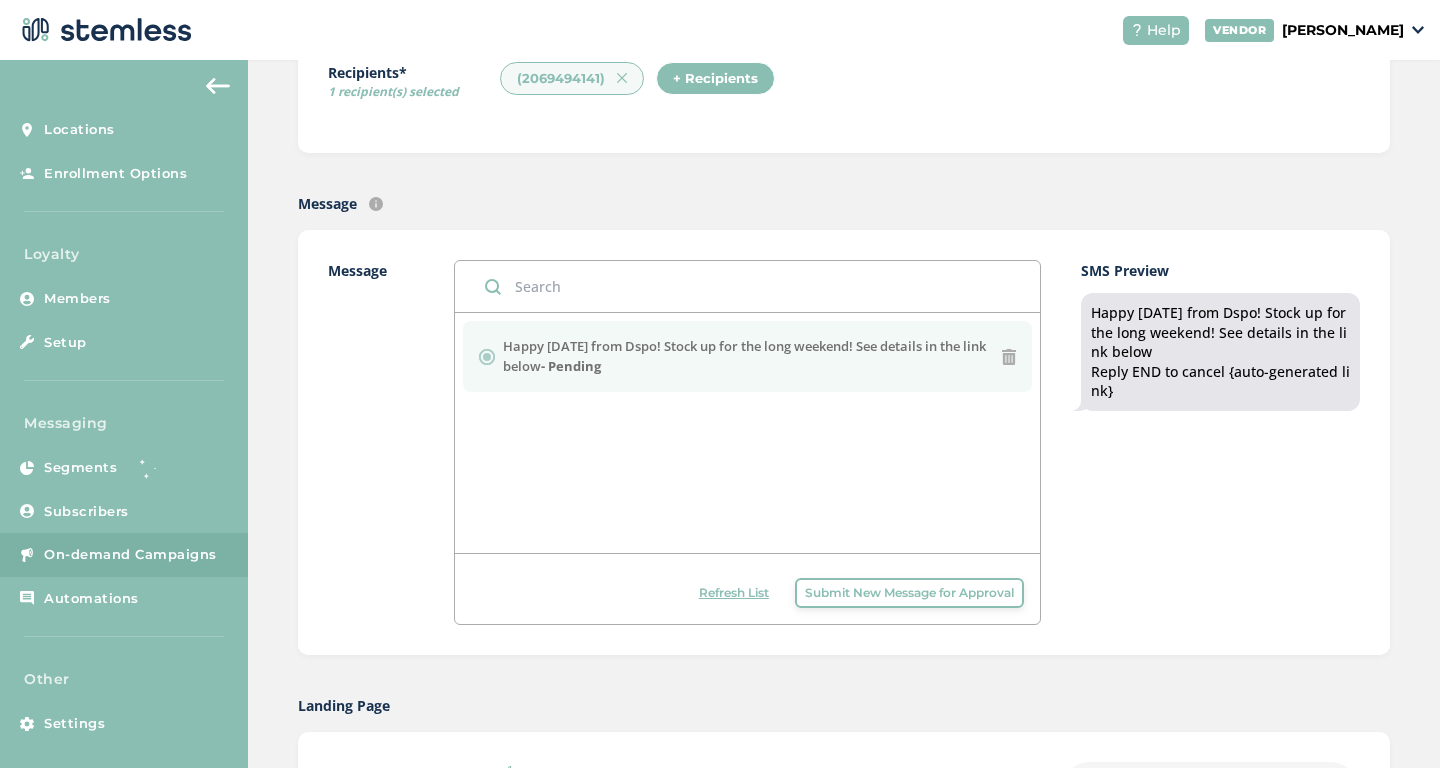 scroll, scrollTop: 299, scrollLeft: 0, axis: vertical 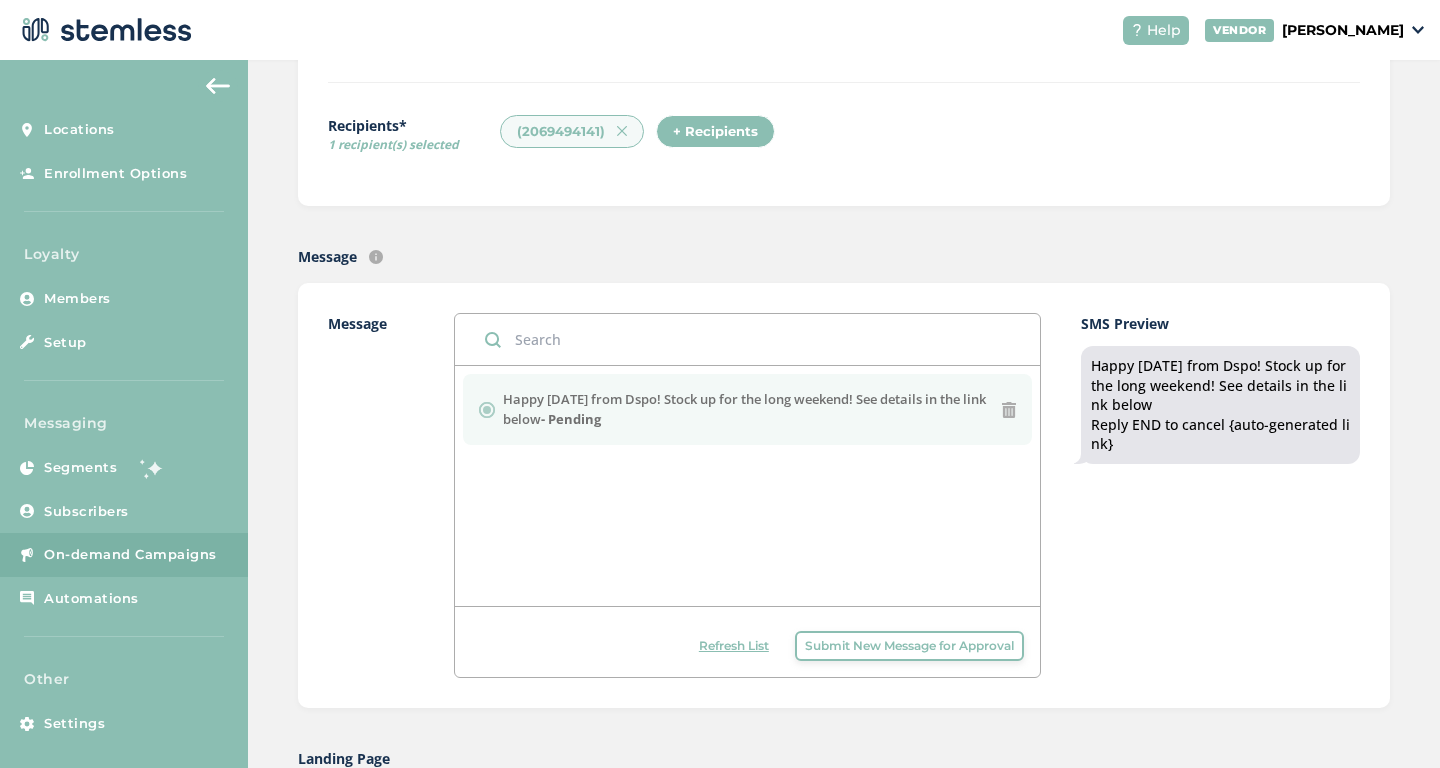 drag, startPoint x: 567, startPoint y: 421, endPoint x: 503, endPoint y: 399, distance: 67.6757 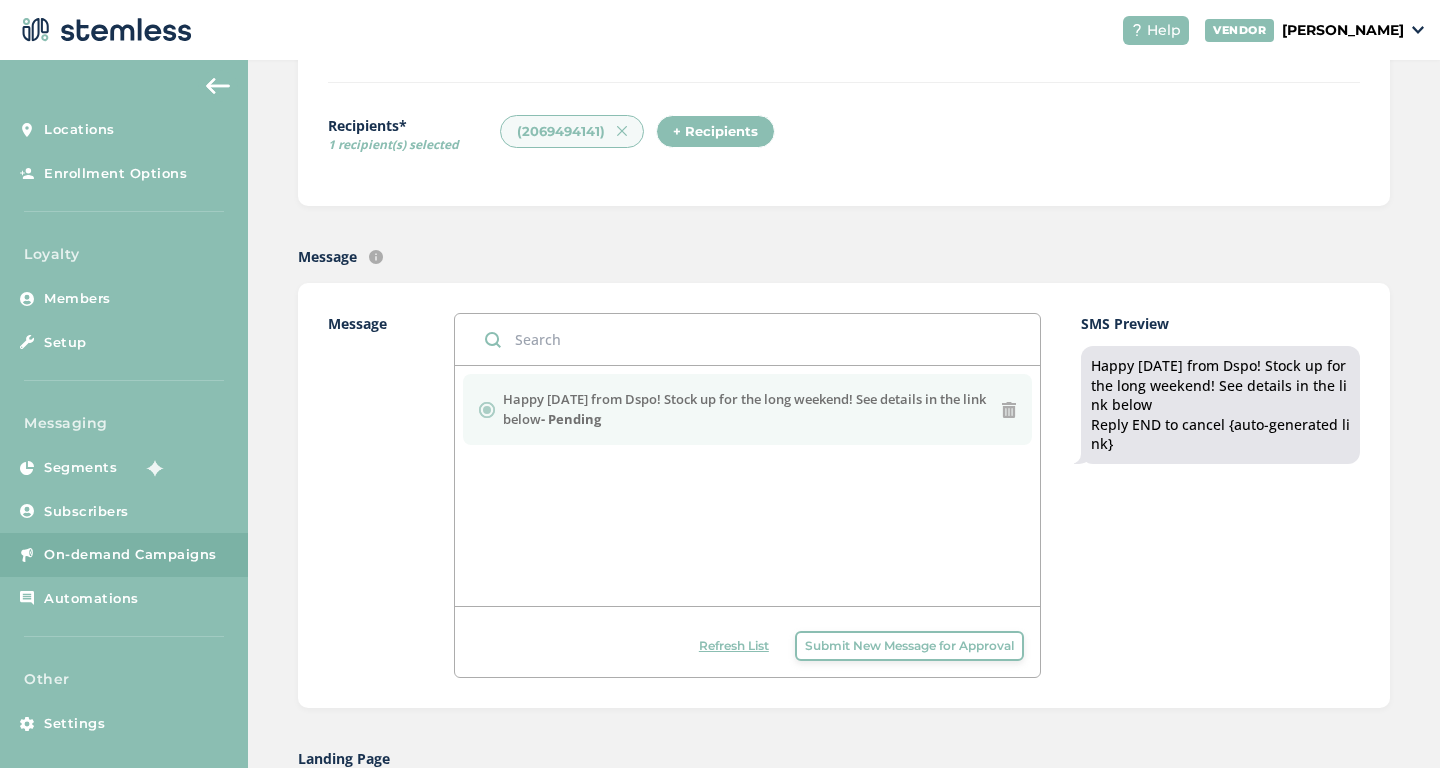 copy on "Happy 4th of July from Dspo! Stock up for the long weekend! See details in the link below" 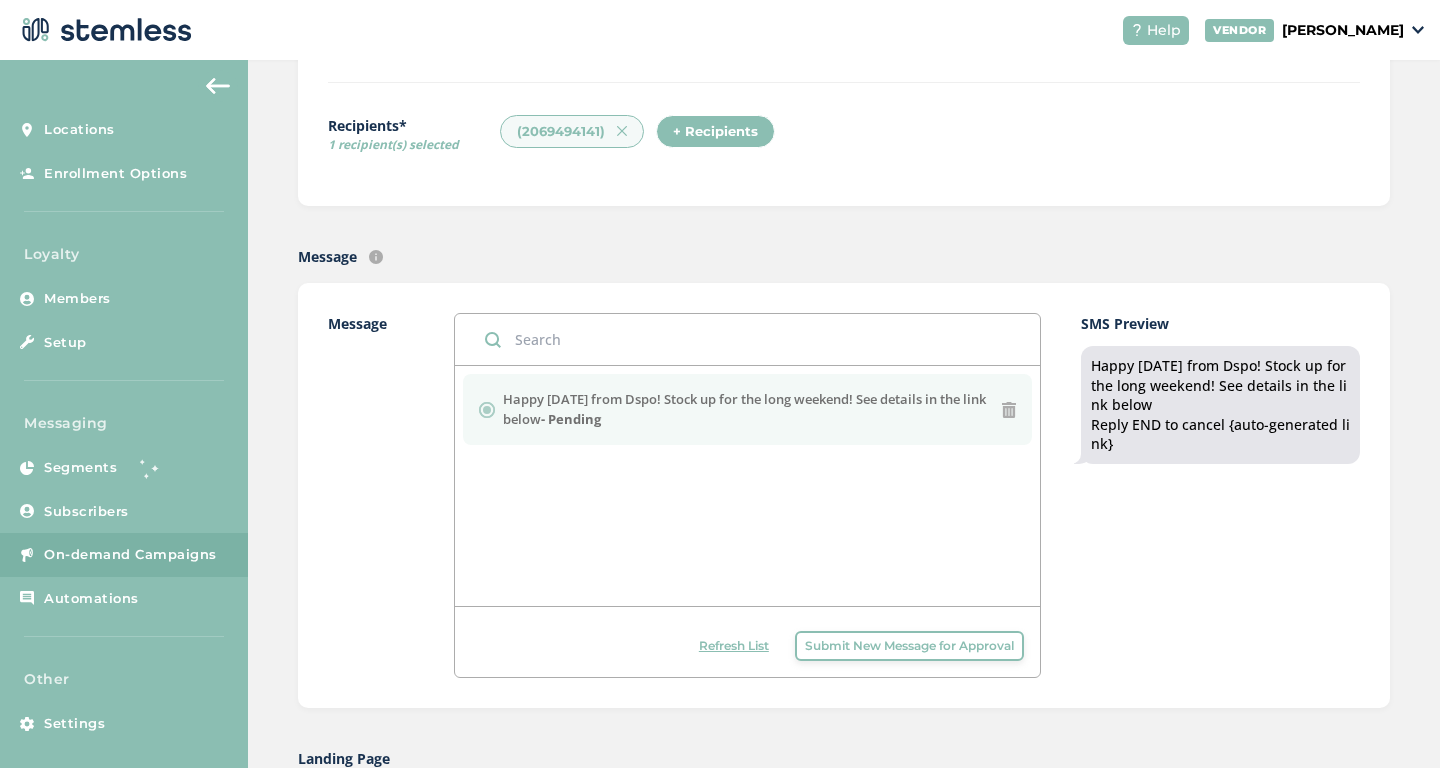 click on "Submit New Message for Approval" at bounding box center [909, 646] 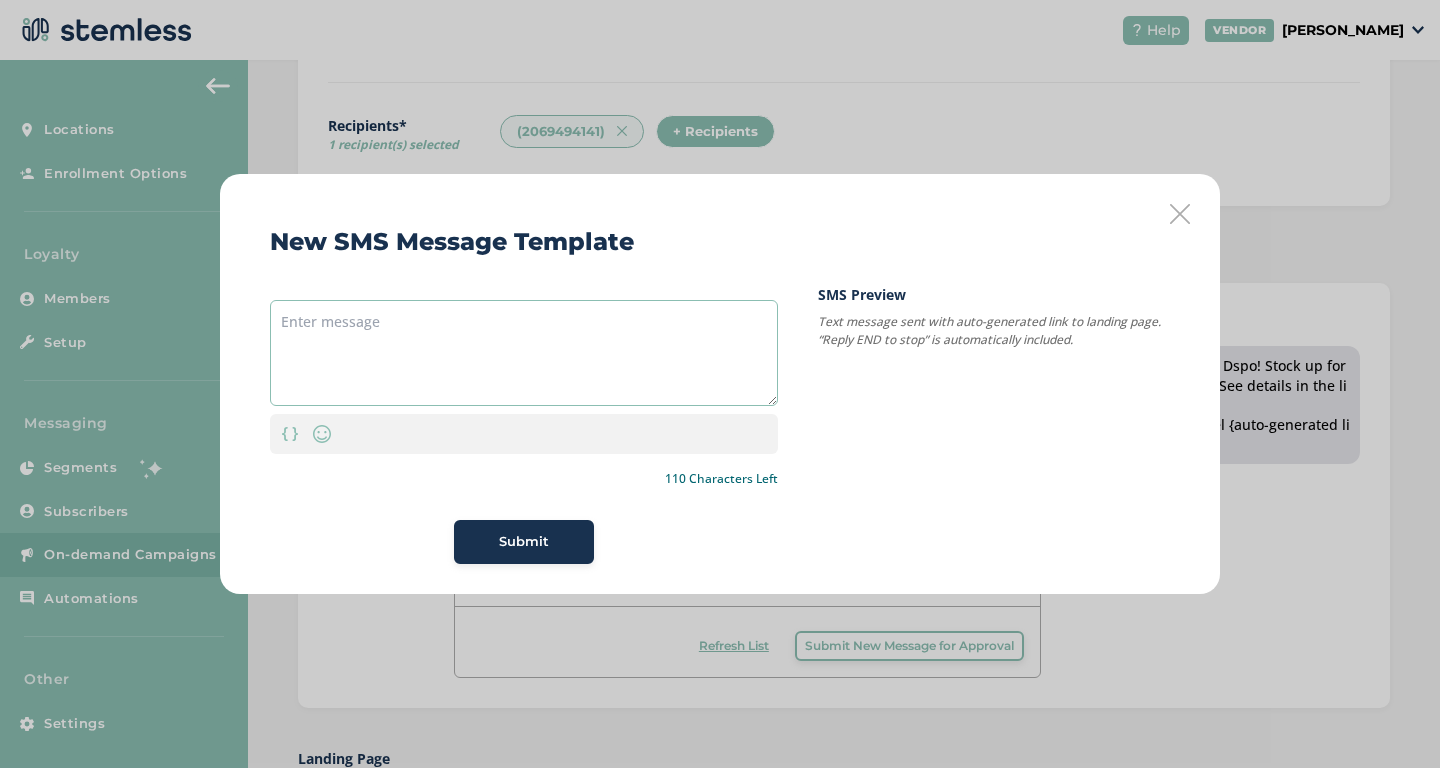 click at bounding box center [524, 353] 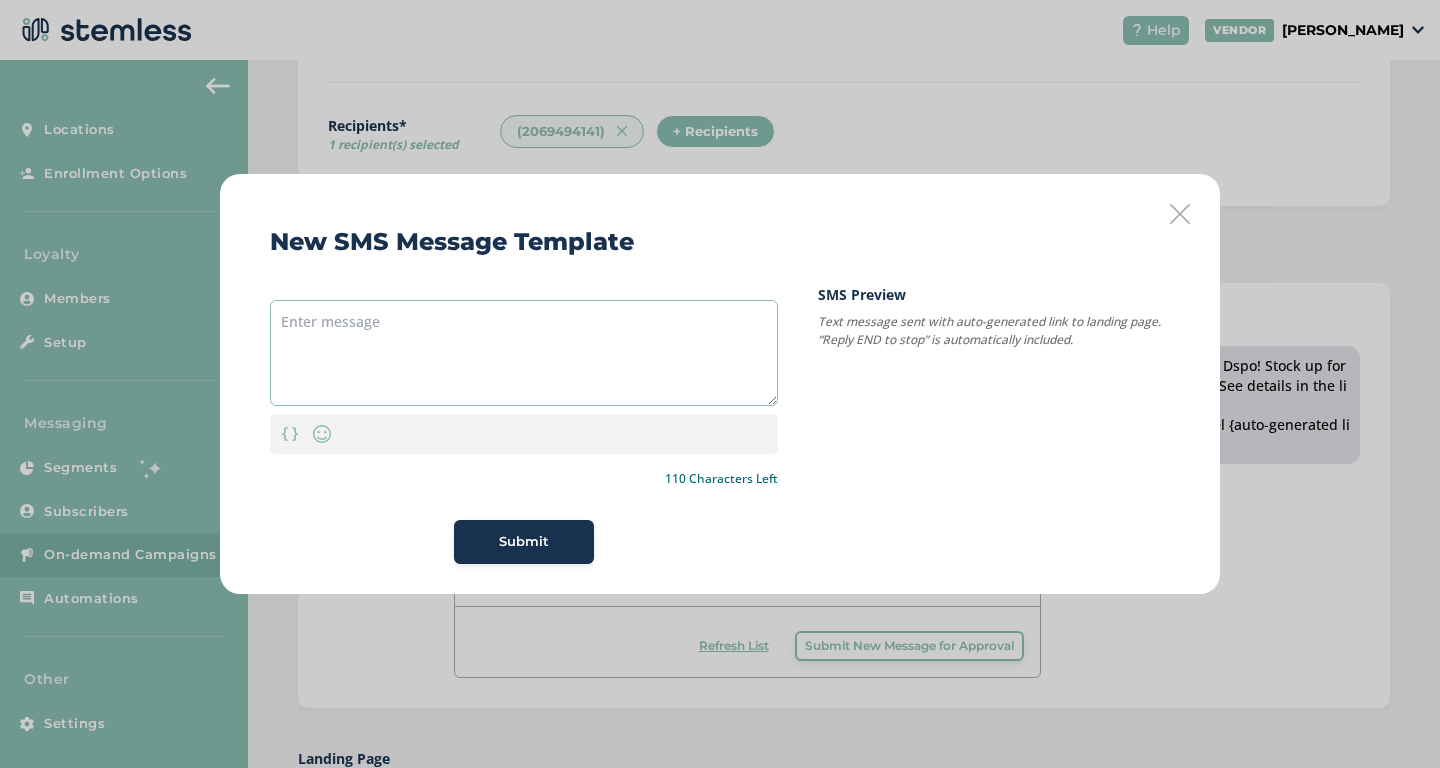 paste on "Happy 4th of July from Dspo! Stock up for the long weekend! See details in the link below" 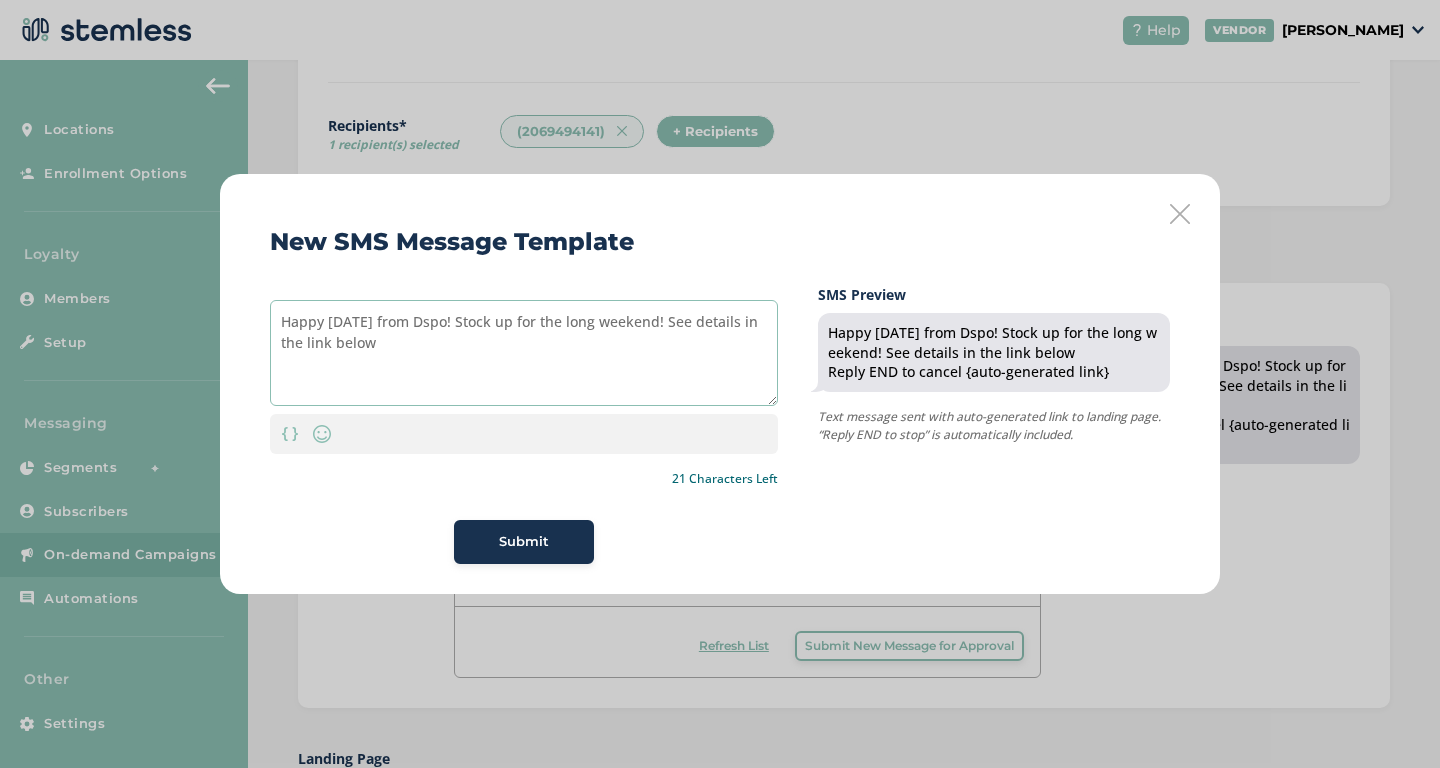 click on "Happy 4th of July from Dspo! Stock up for the long weekend! See details in the link below" at bounding box center [524, 353] 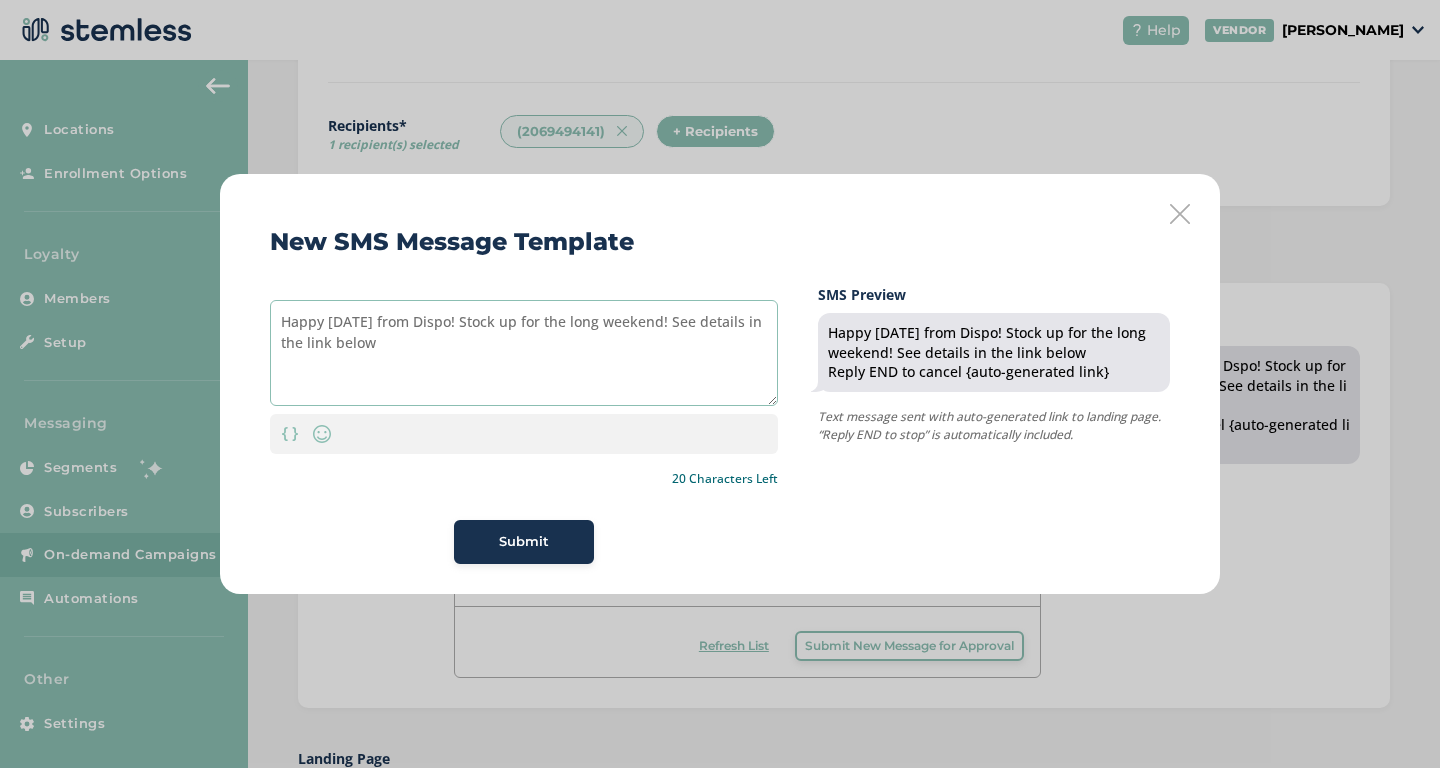 click on "Happy 4th of July from Dispo! Stock up for the long weekend! See details in the link below" at bounding box center [524, 353] 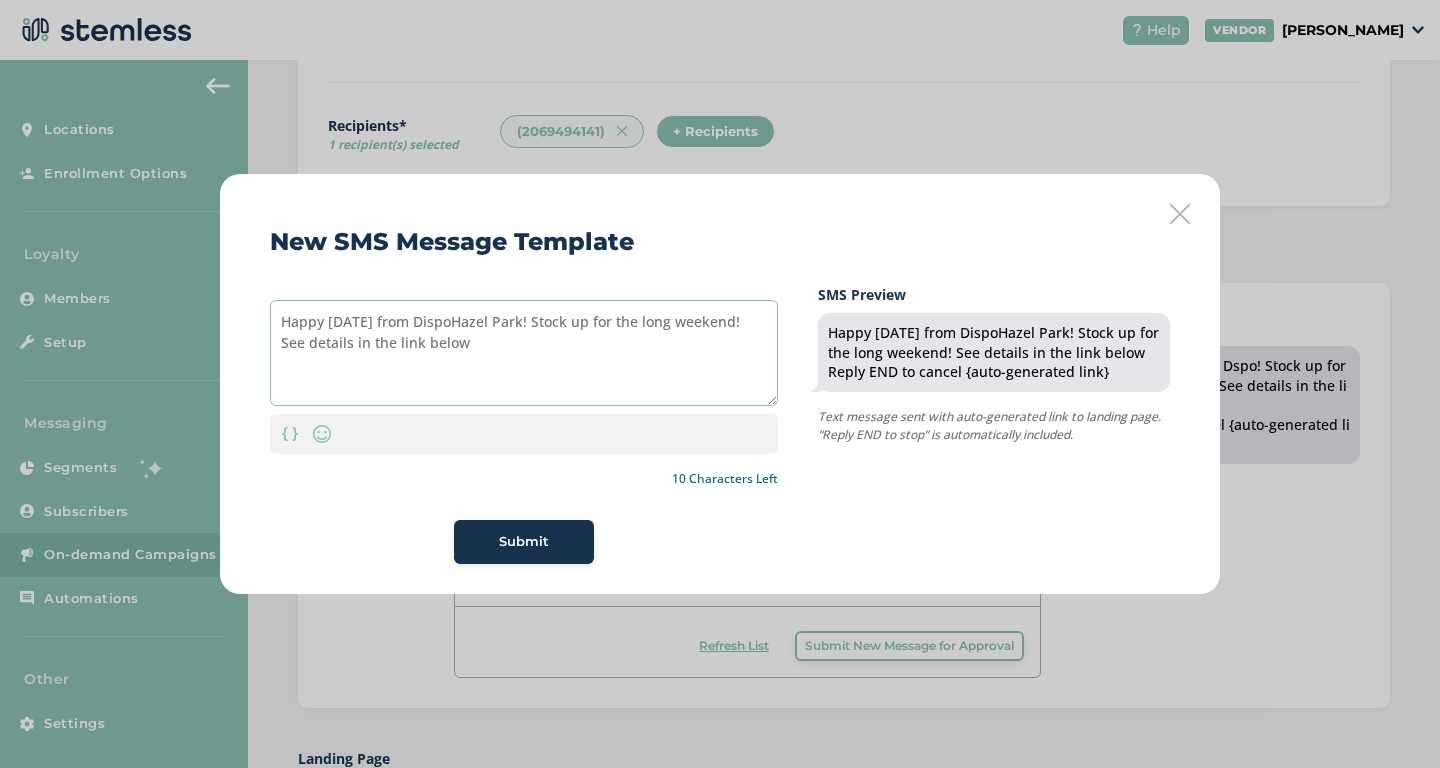 click on "Happy 4th of July from DispoHazel Park! Stock up for the long weekend! See details in the link below" at bounding box center (524, 353) 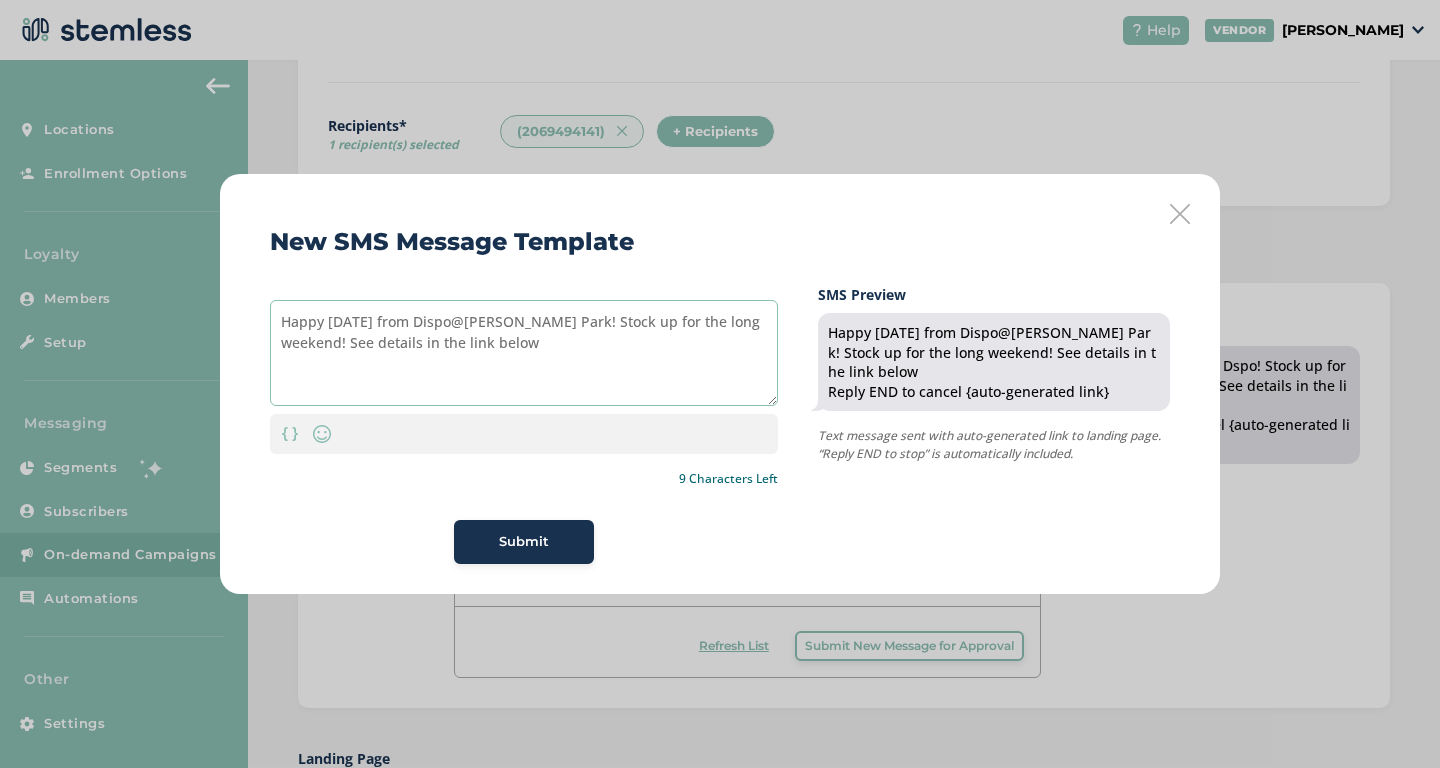 type on "Happy 4th of July from Dispo@Hazel Park! Stock up for the long weekend! See details in the link below" 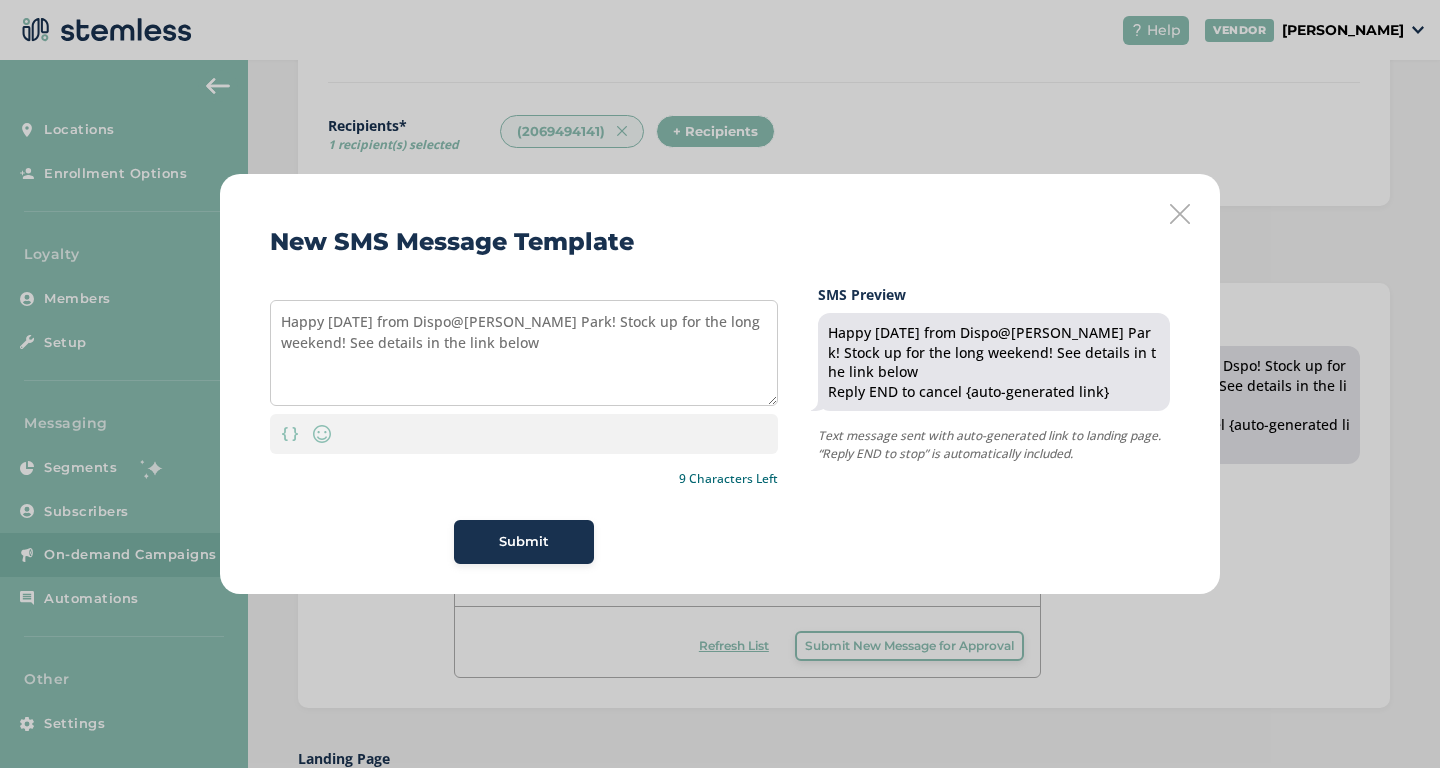 click on "Submit" at bounding box center (524, 542) 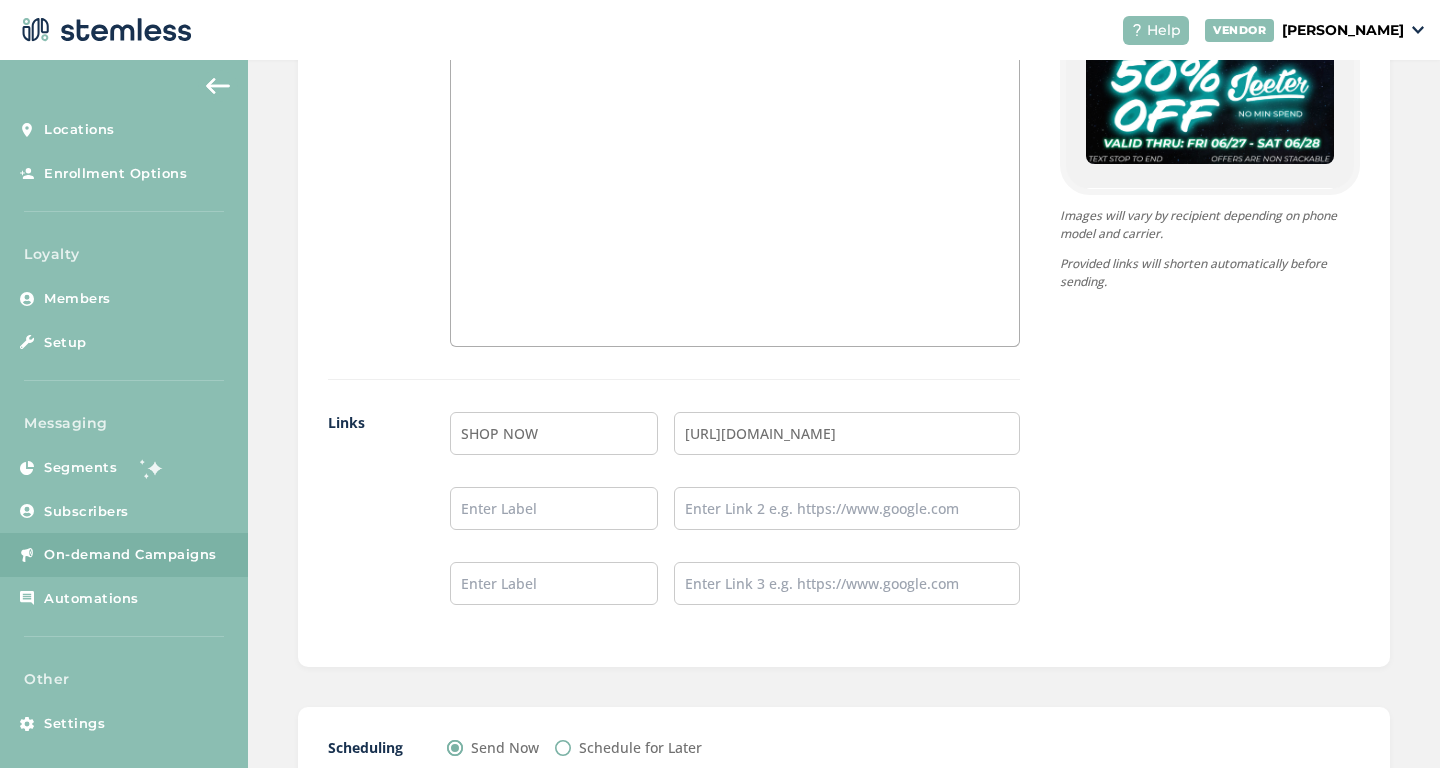 scroll, scrollTop: 1597, scrollLeft: 0, axis: vertical 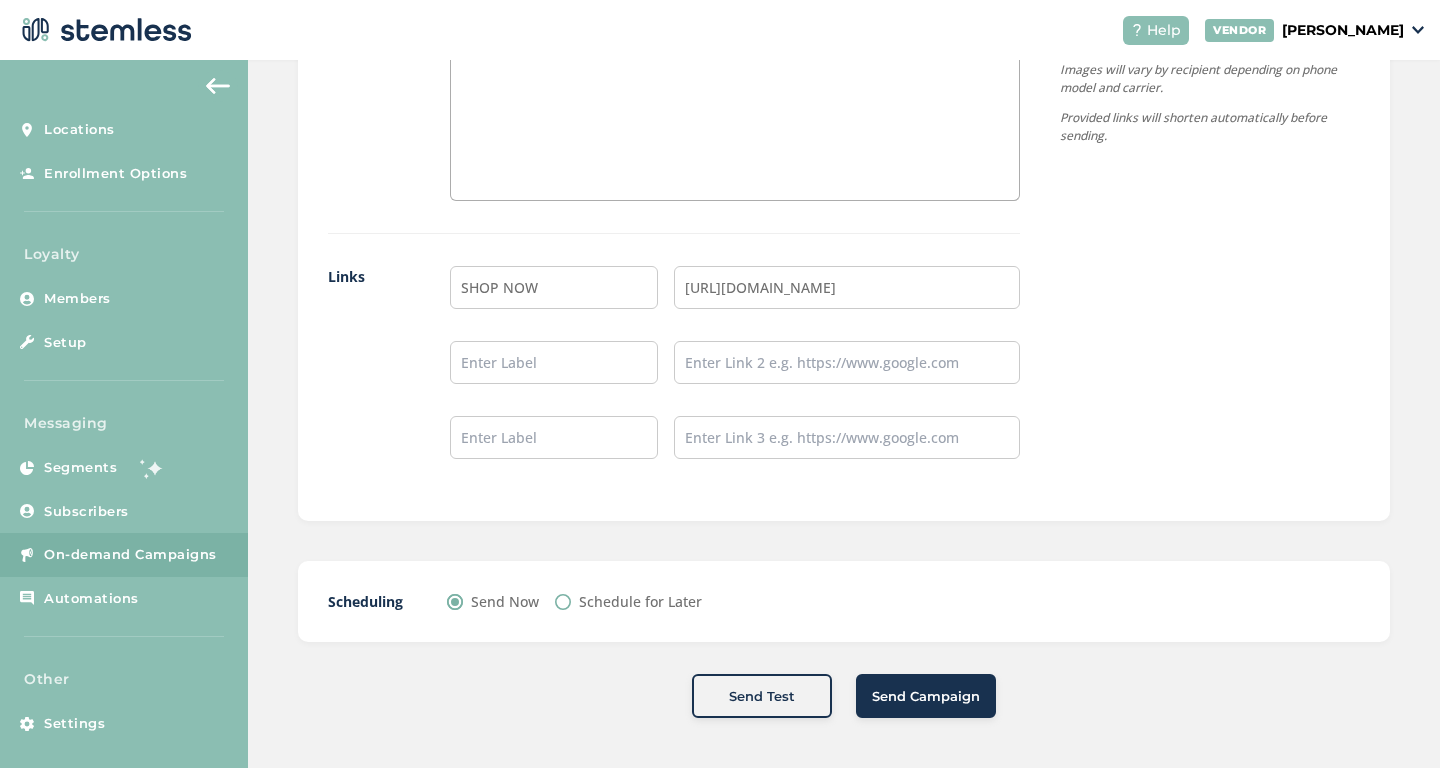 click on "Schedule for Later" at bounding box center [563, 602] 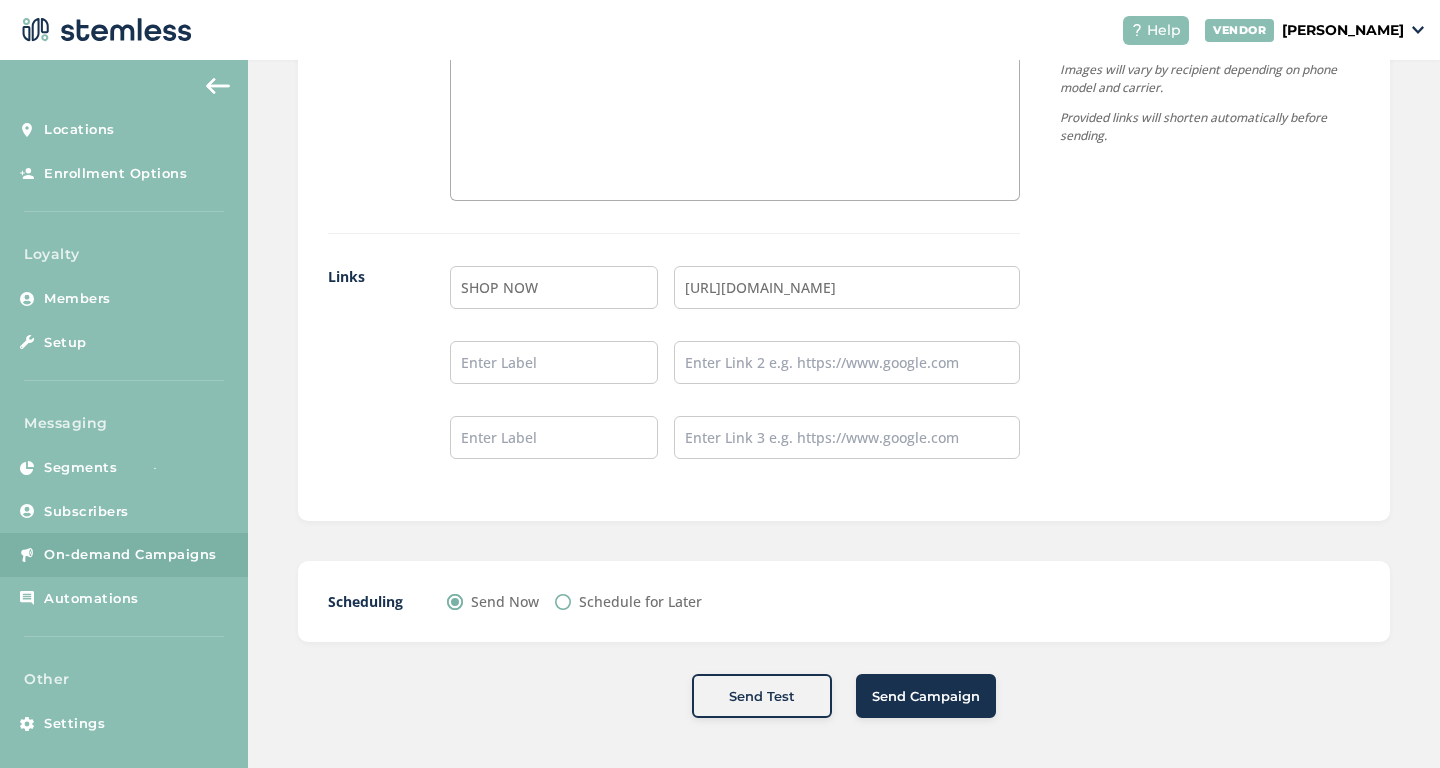 radio on "true" 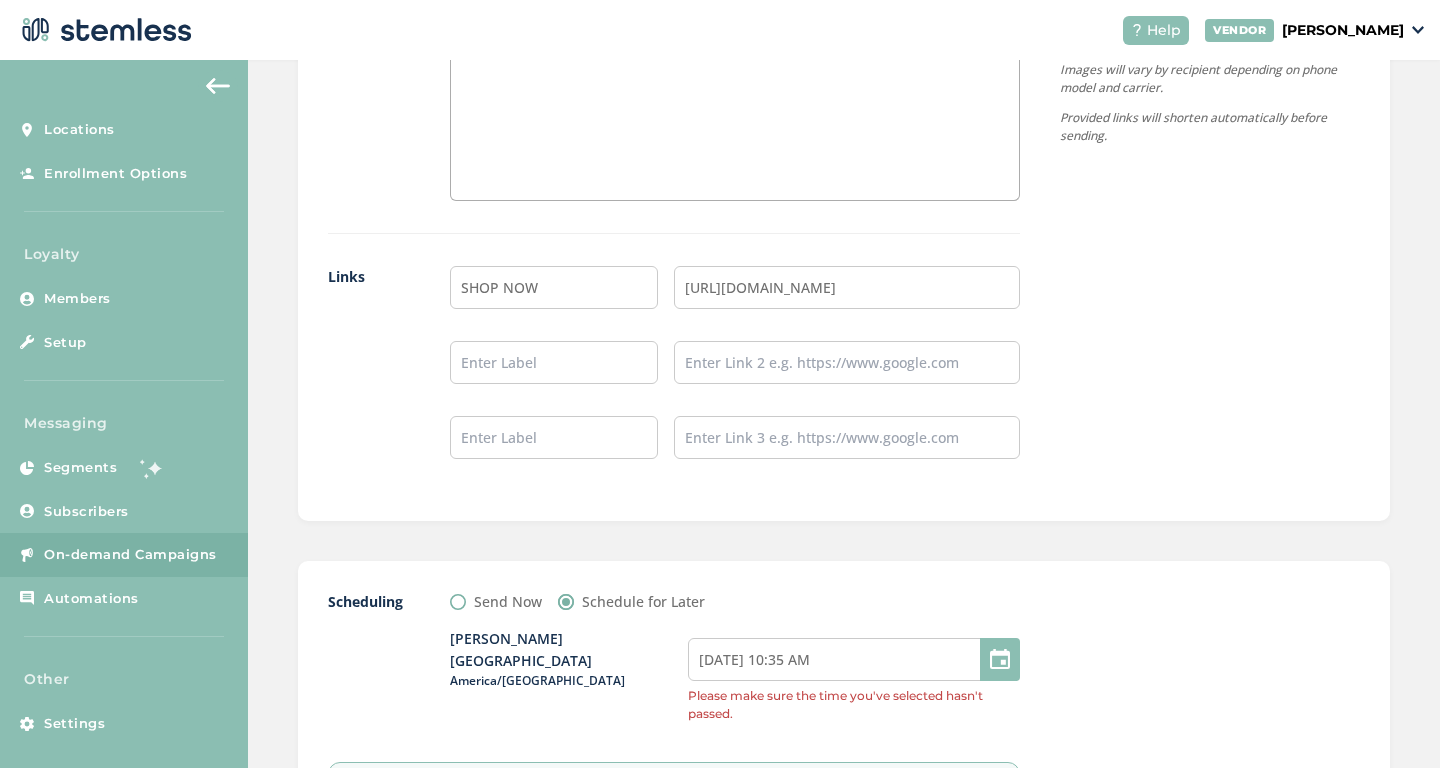 click at bounding box center [1000, 659] 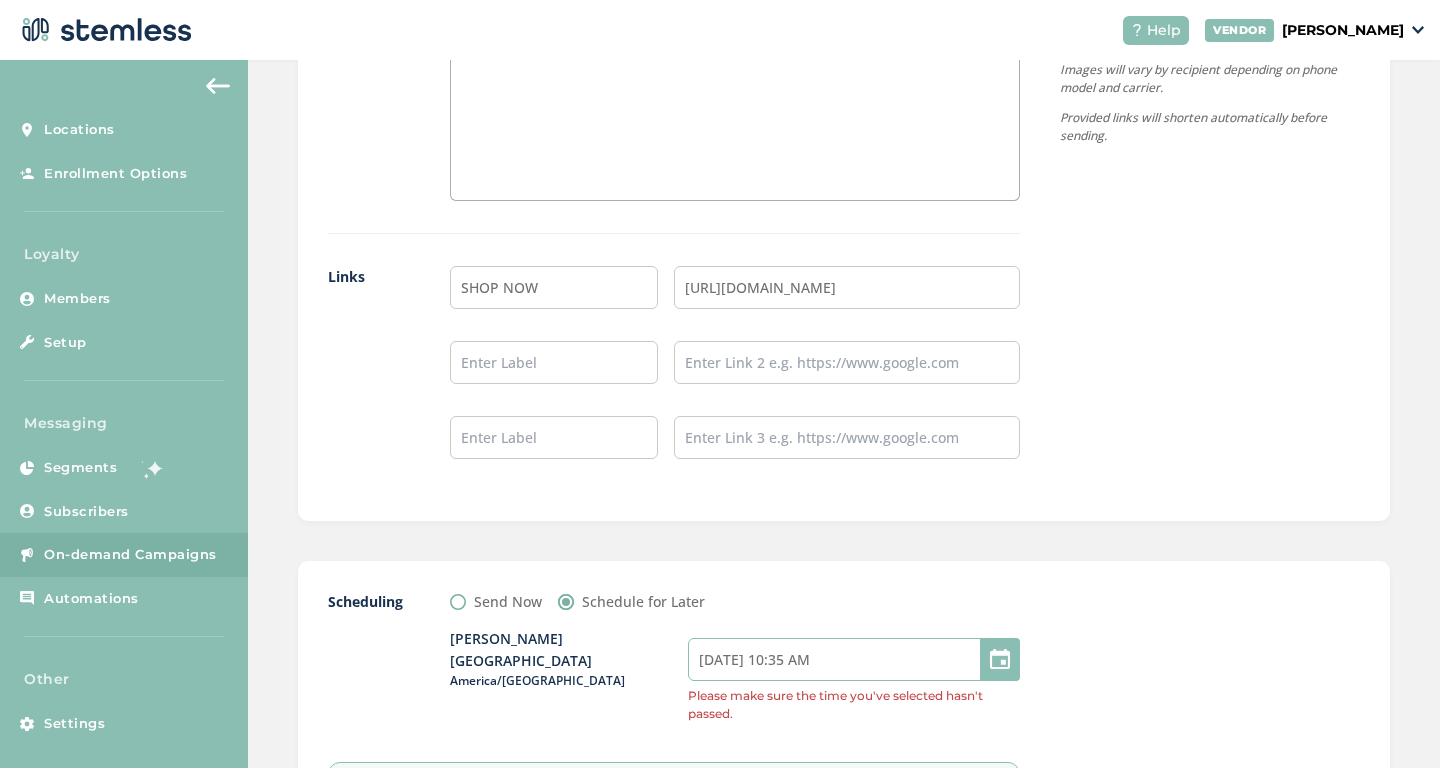 click on "07/02/2025 10:35 AM" at bounding box center (854, 659) 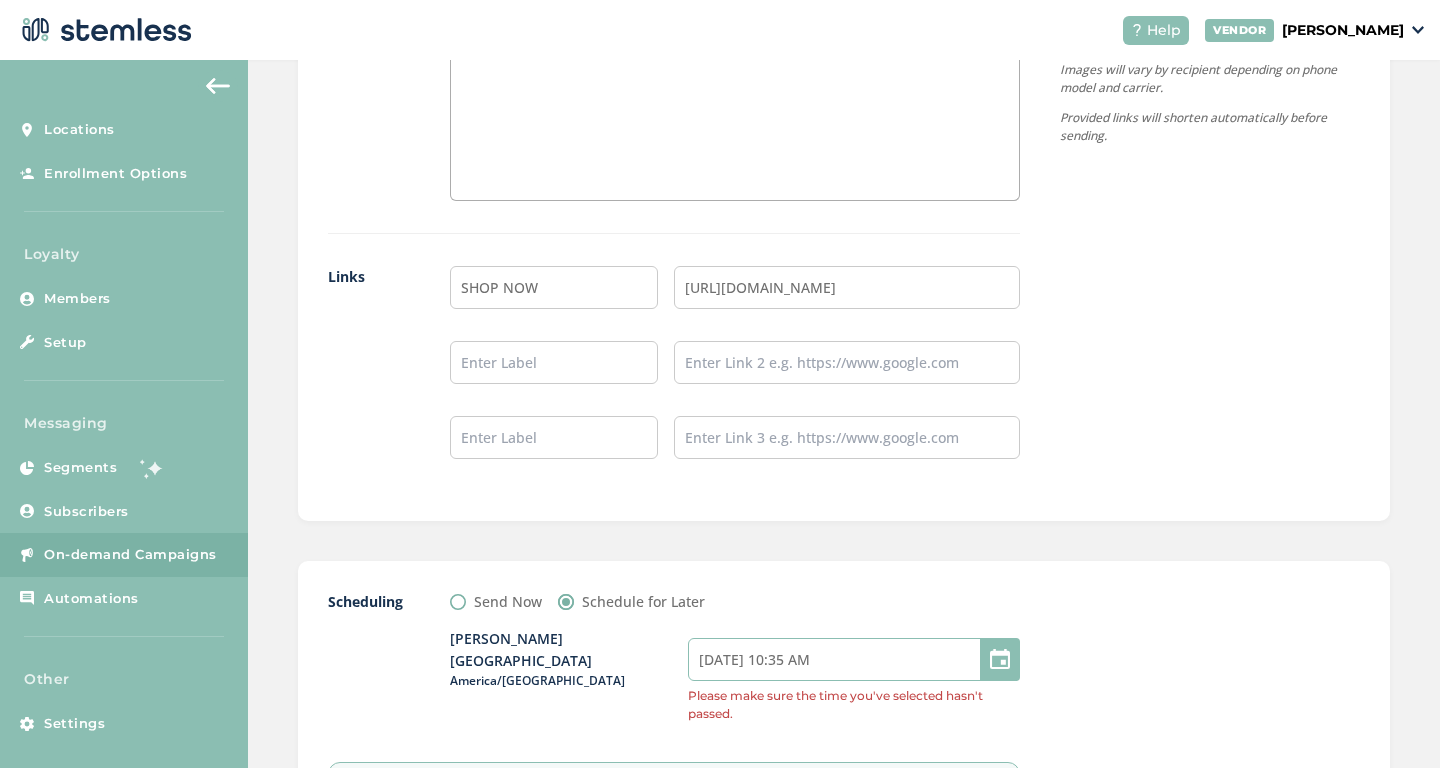 select on "13" 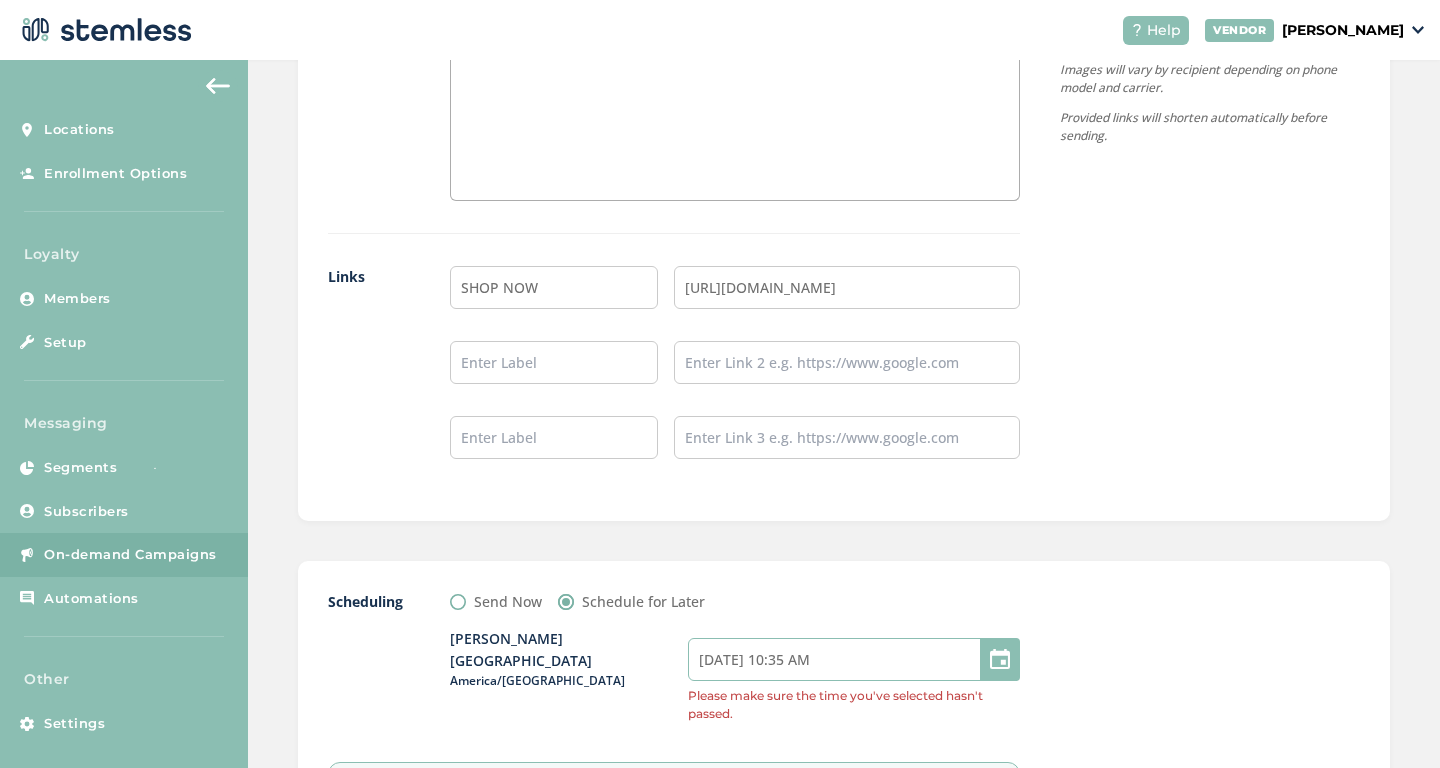 select on "35" 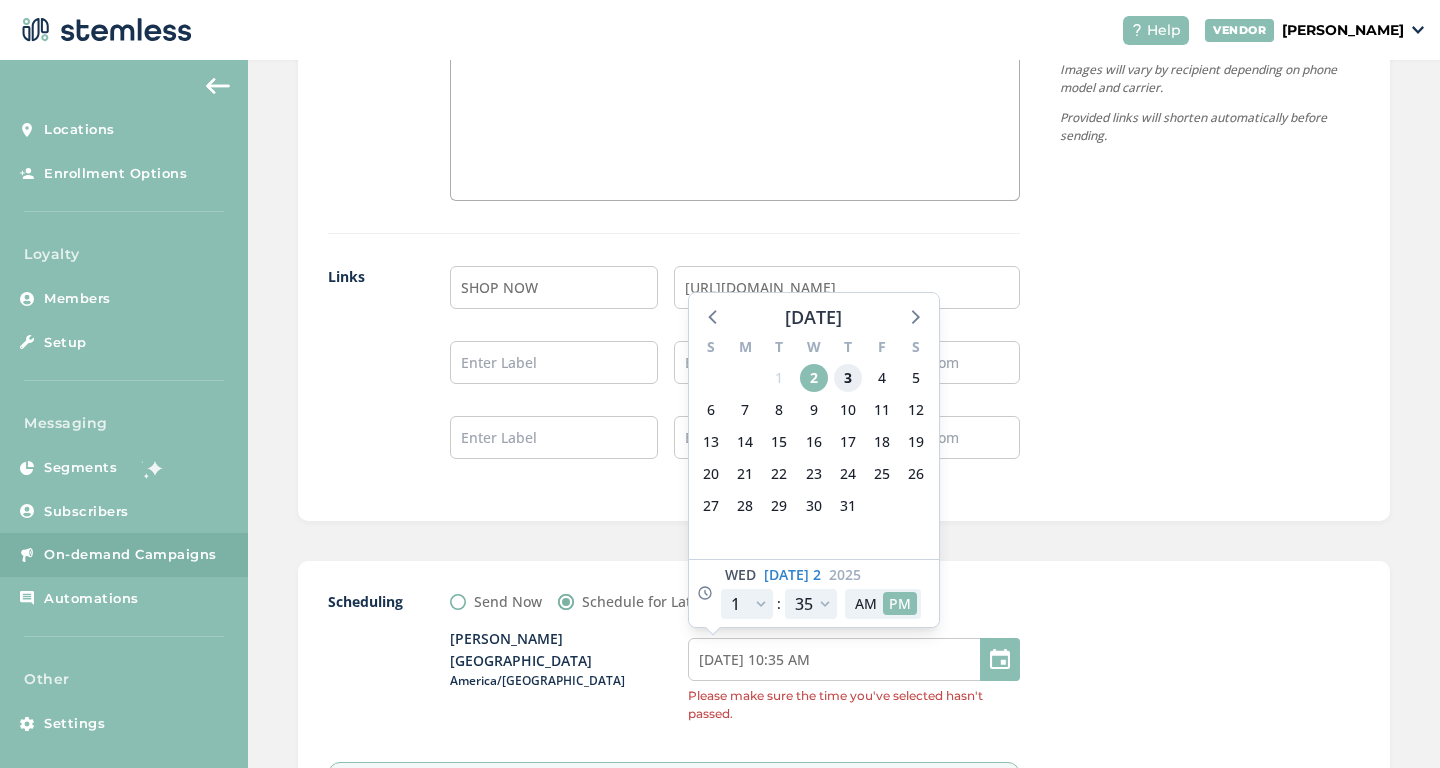 click on "3" at bounding box center (848, 378) 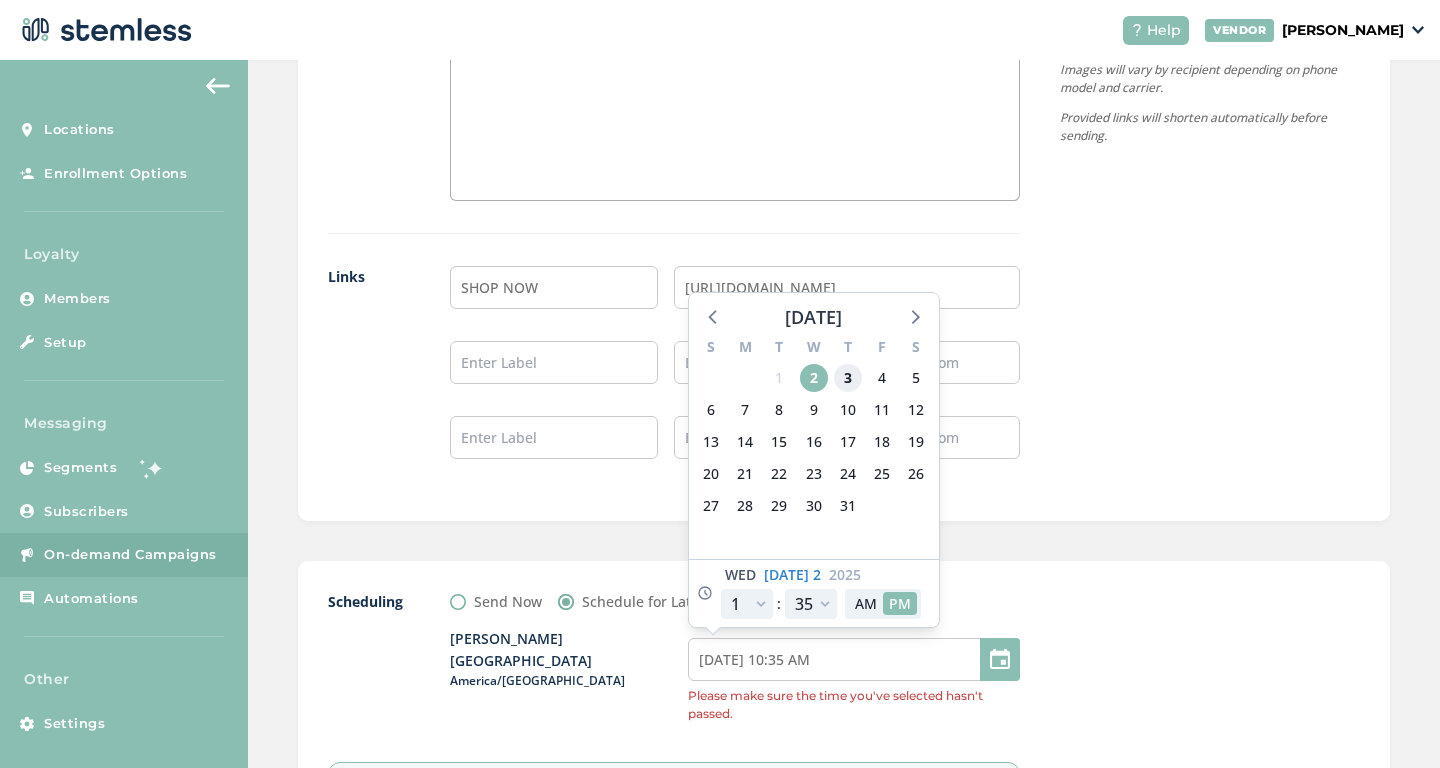 type on "07/03/2025 10:35 AM" 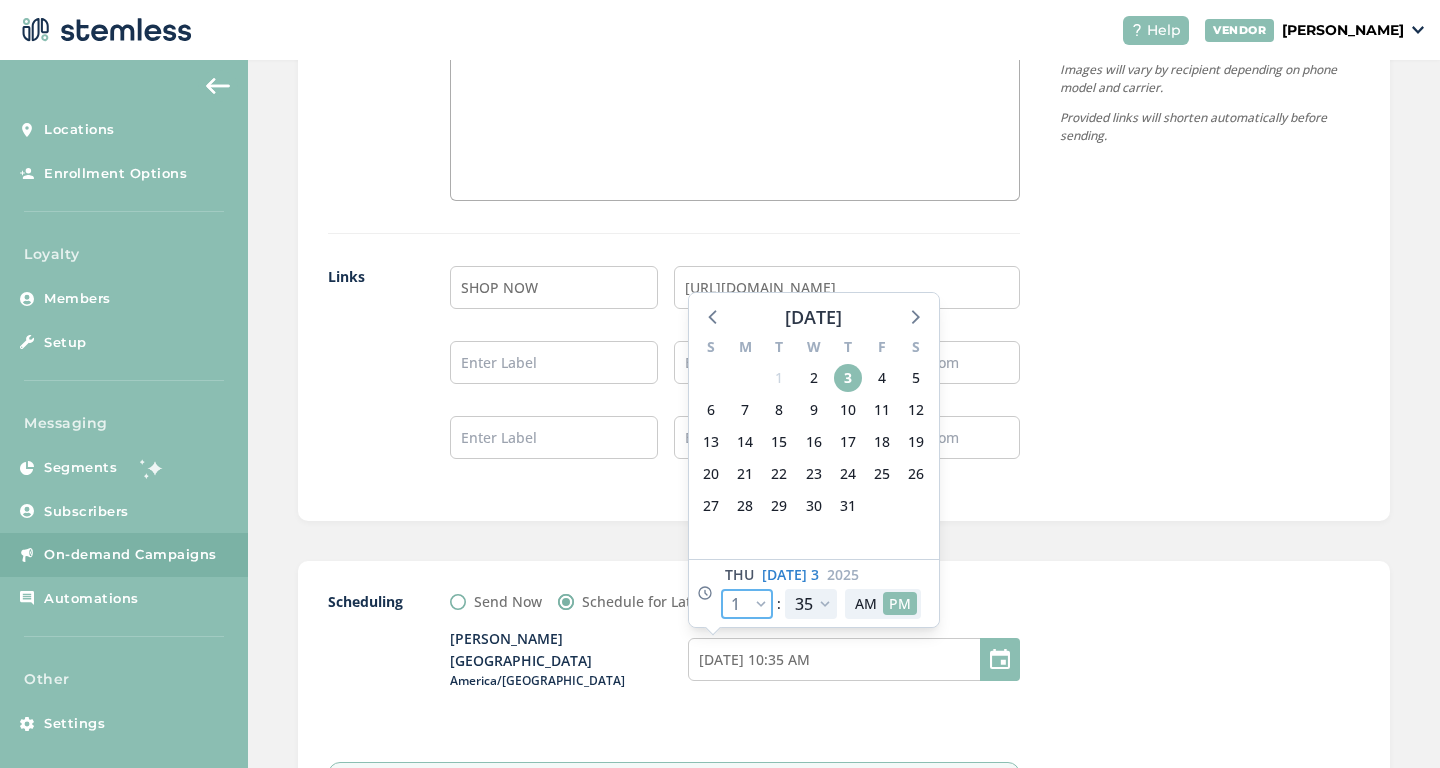 click on "12   1   2   3   4   5   6   7   8   9   10   11" at bounding box center [747, 604] 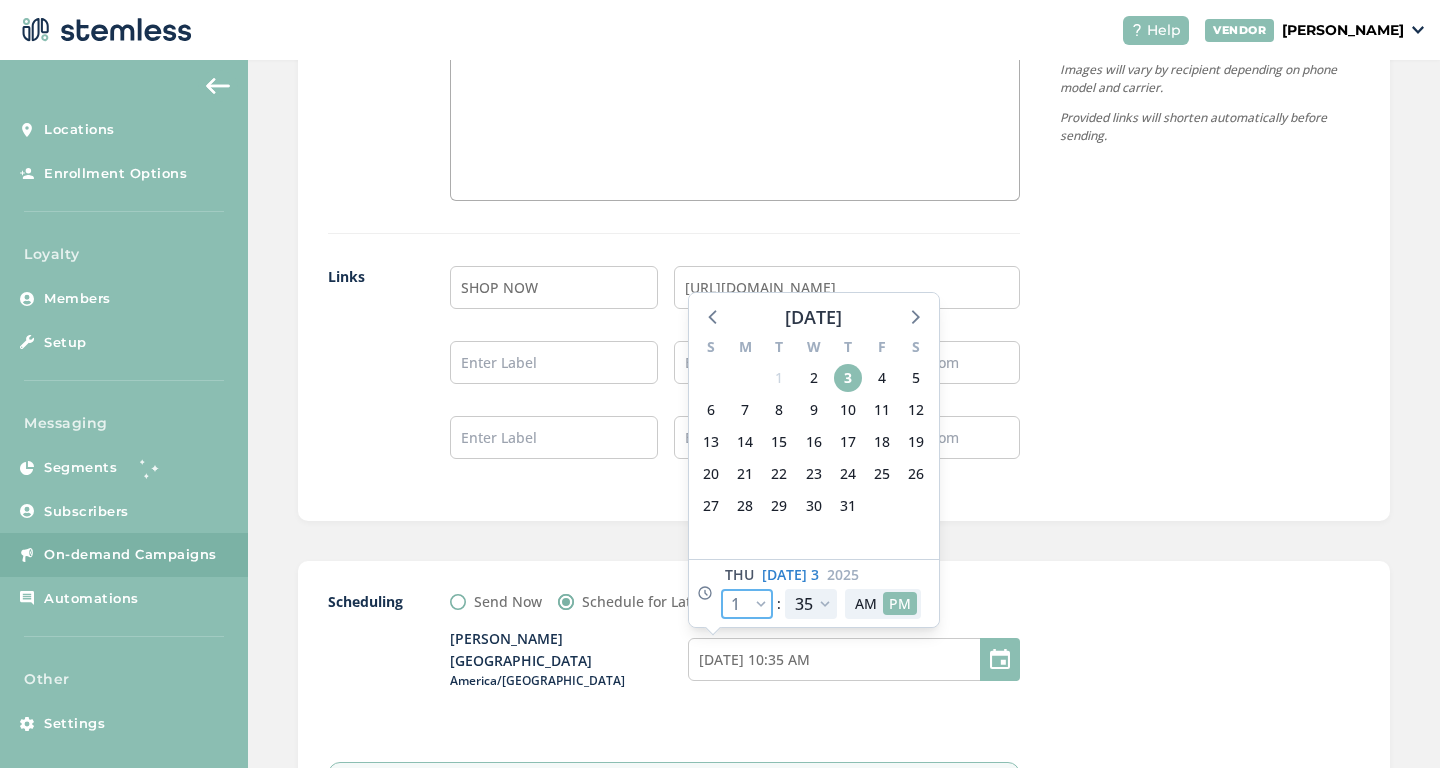 select on "16" 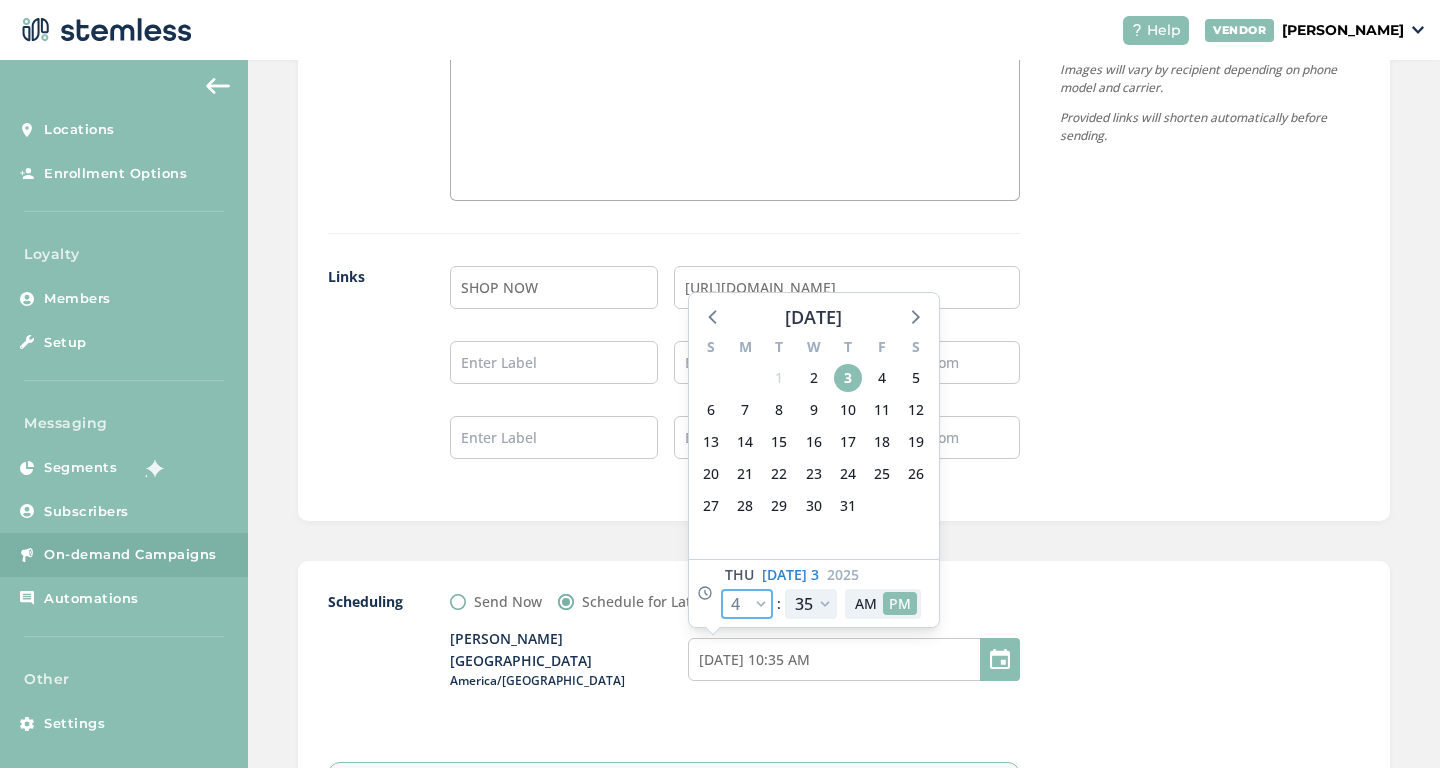 type on "07/03/2025 1:35 PM" 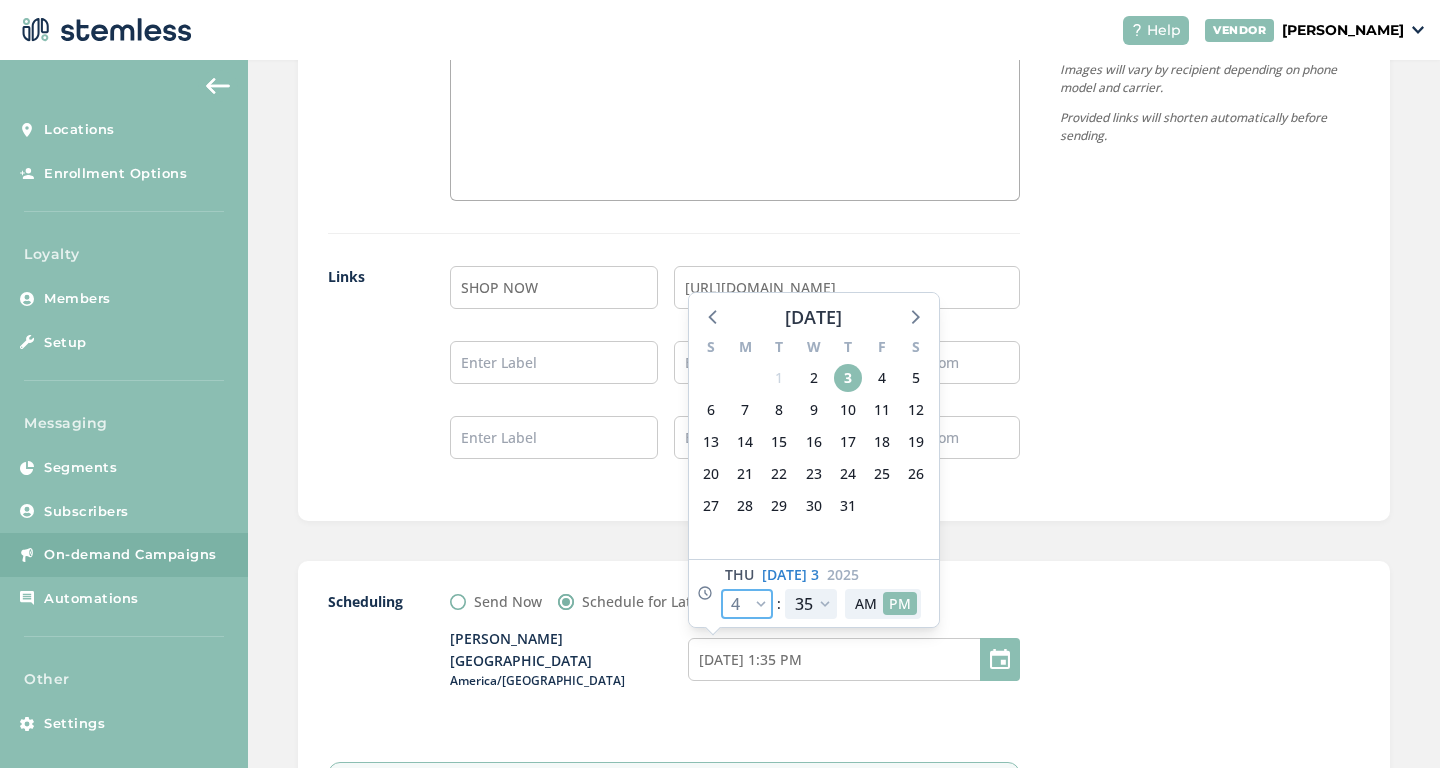 click on "12   1   2   3   4   5   6   7   8   9   10   11" at bounding box center [747, 604] 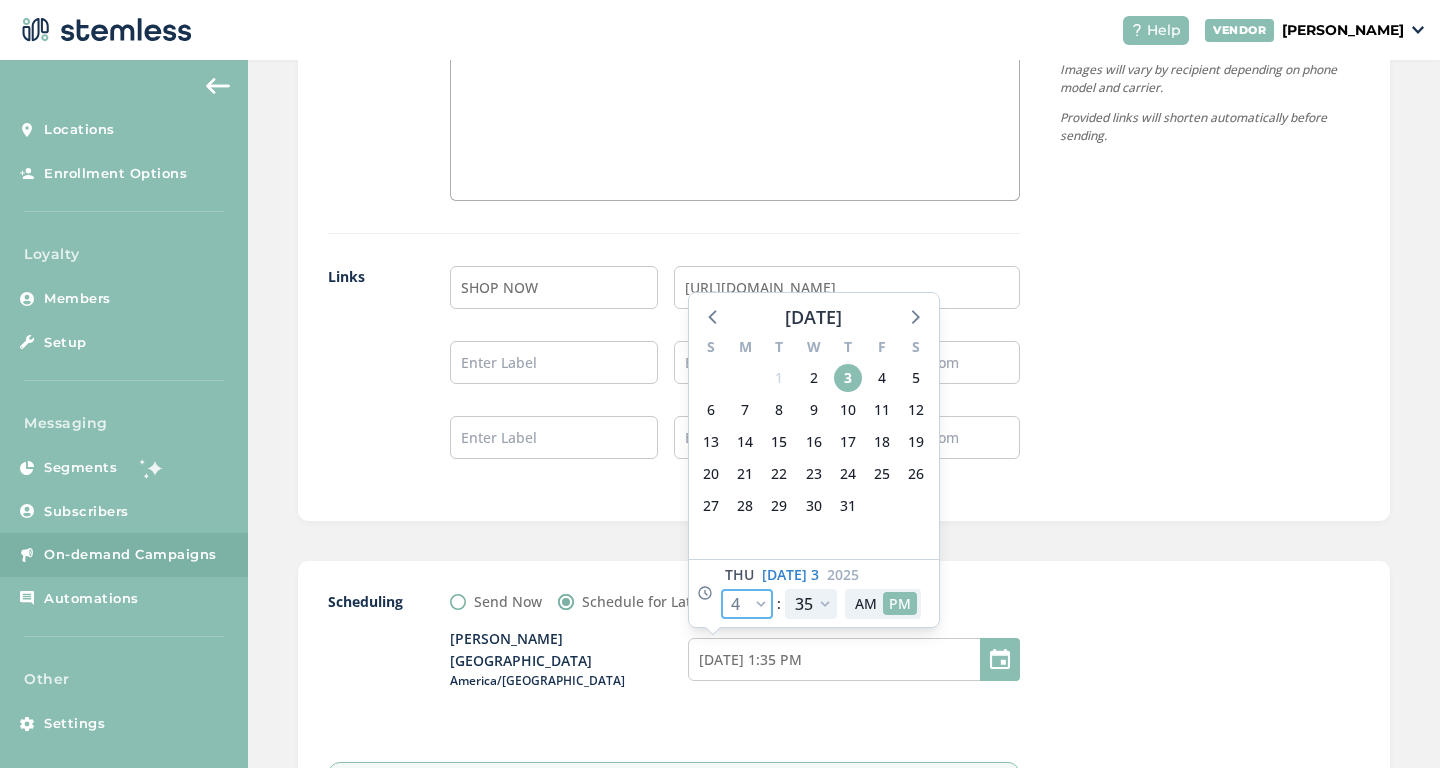select on "18" 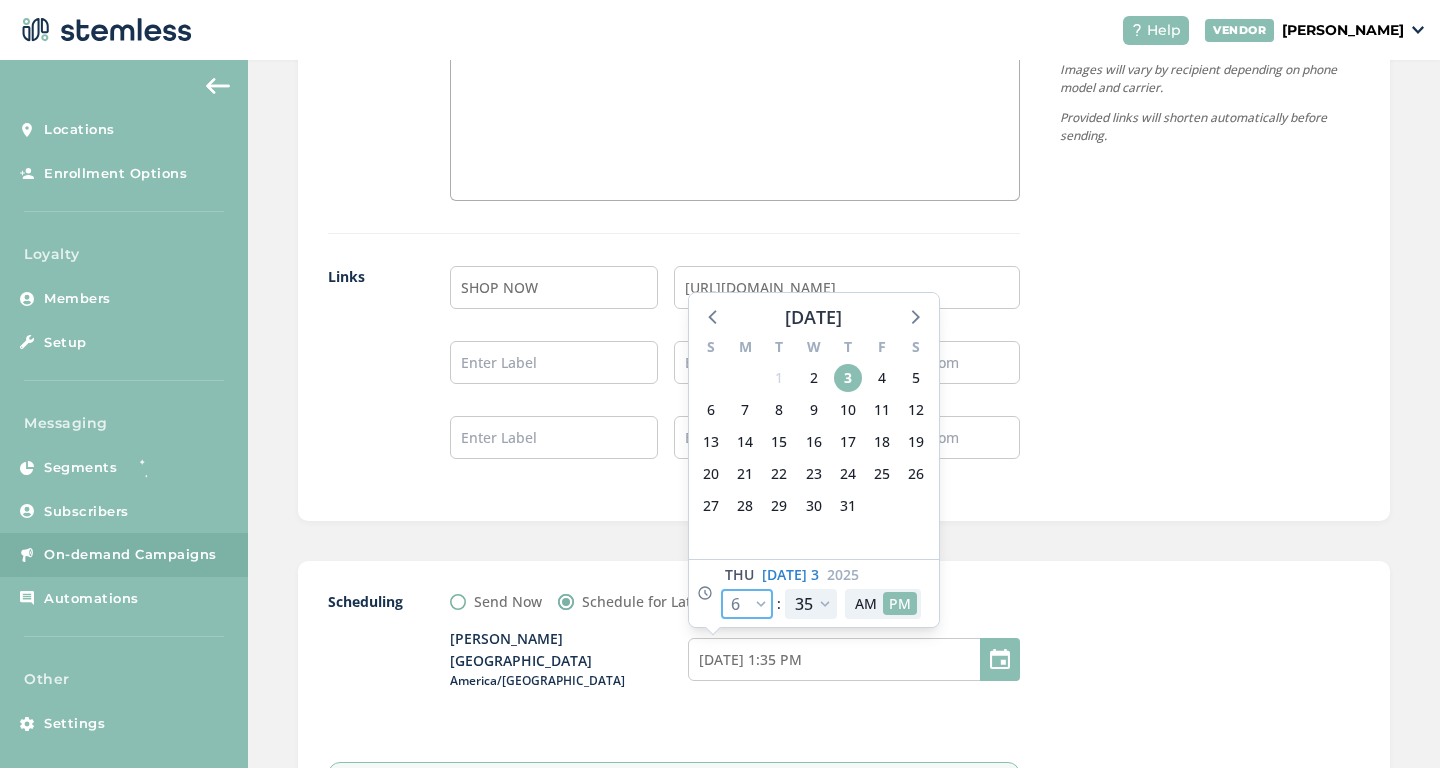 type on "07/03/2025 3:35 PM" 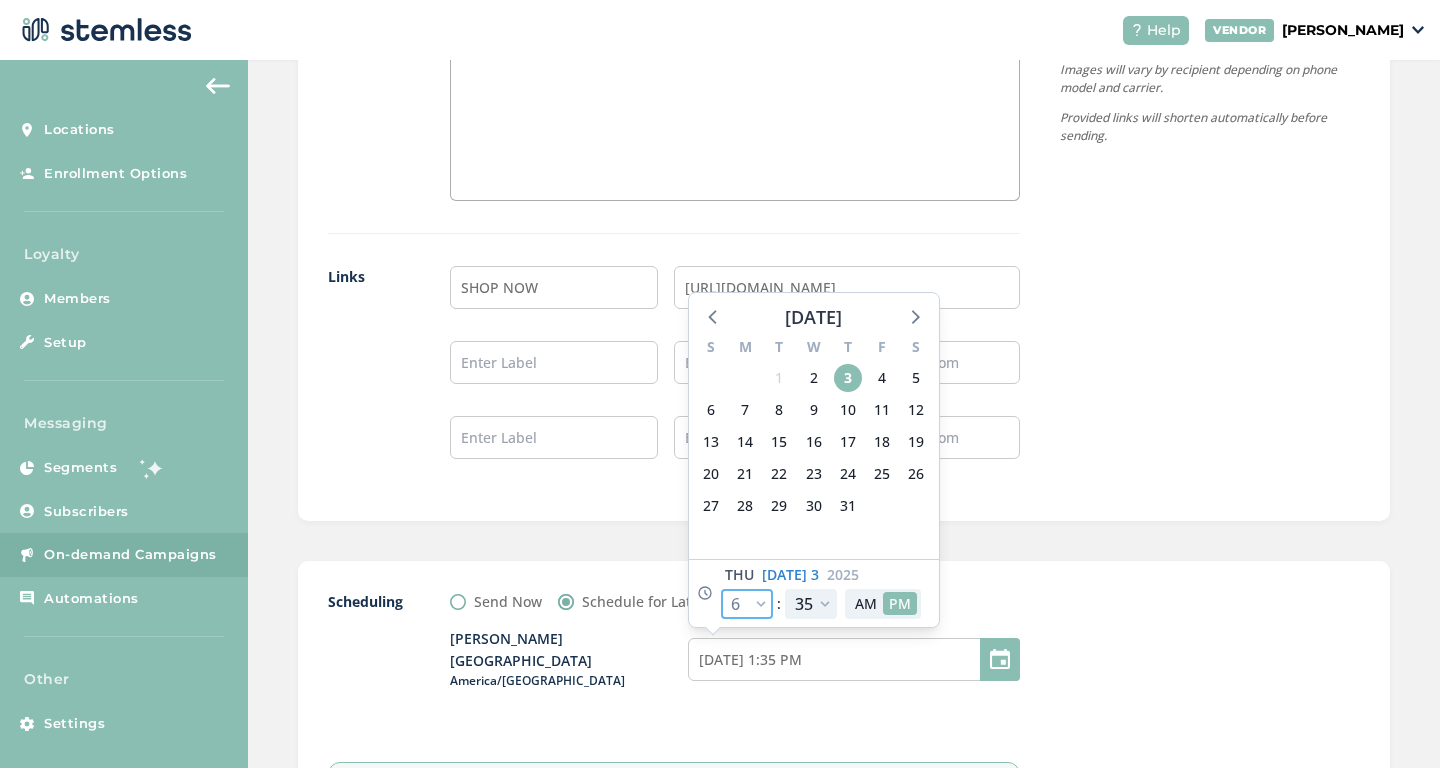 select on "18" 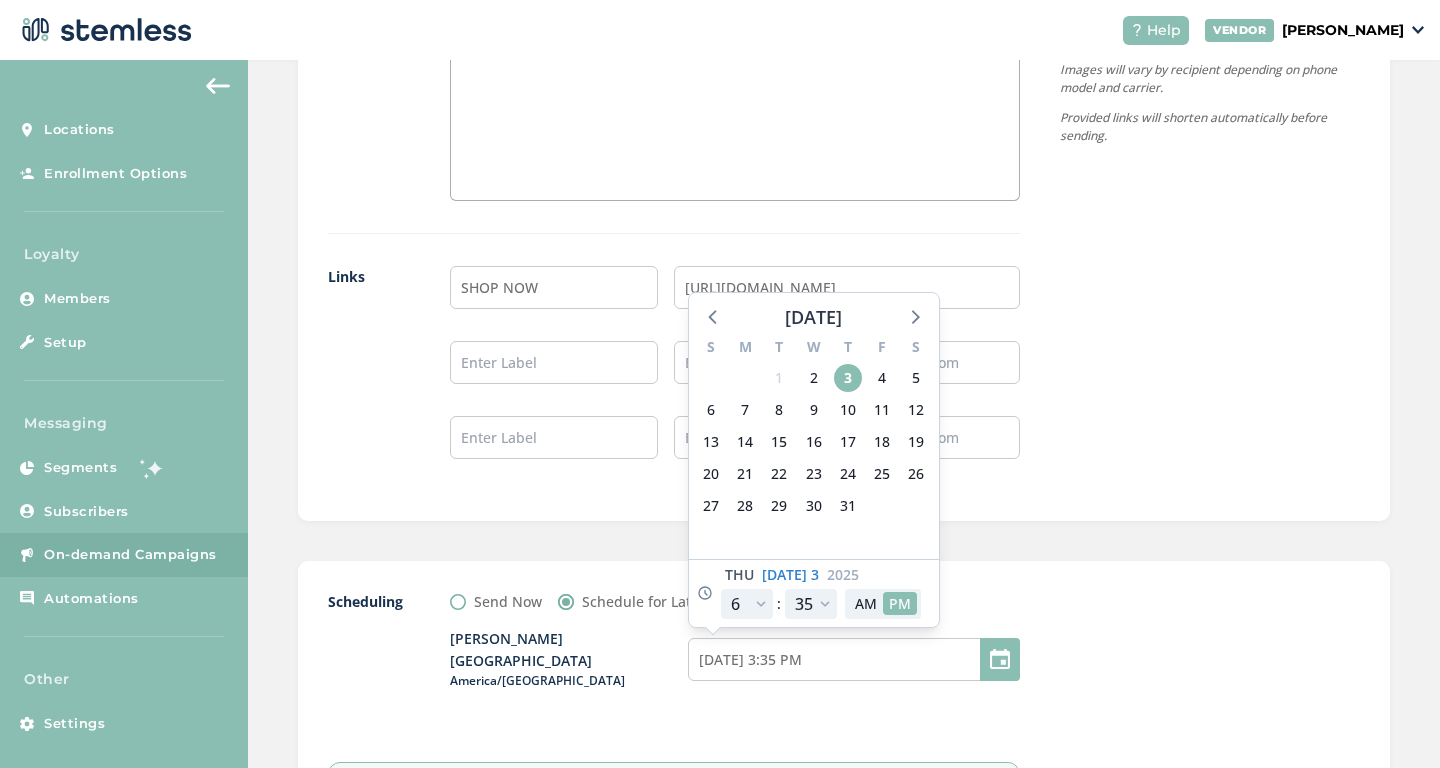 click at bounding box center [1210, 735] 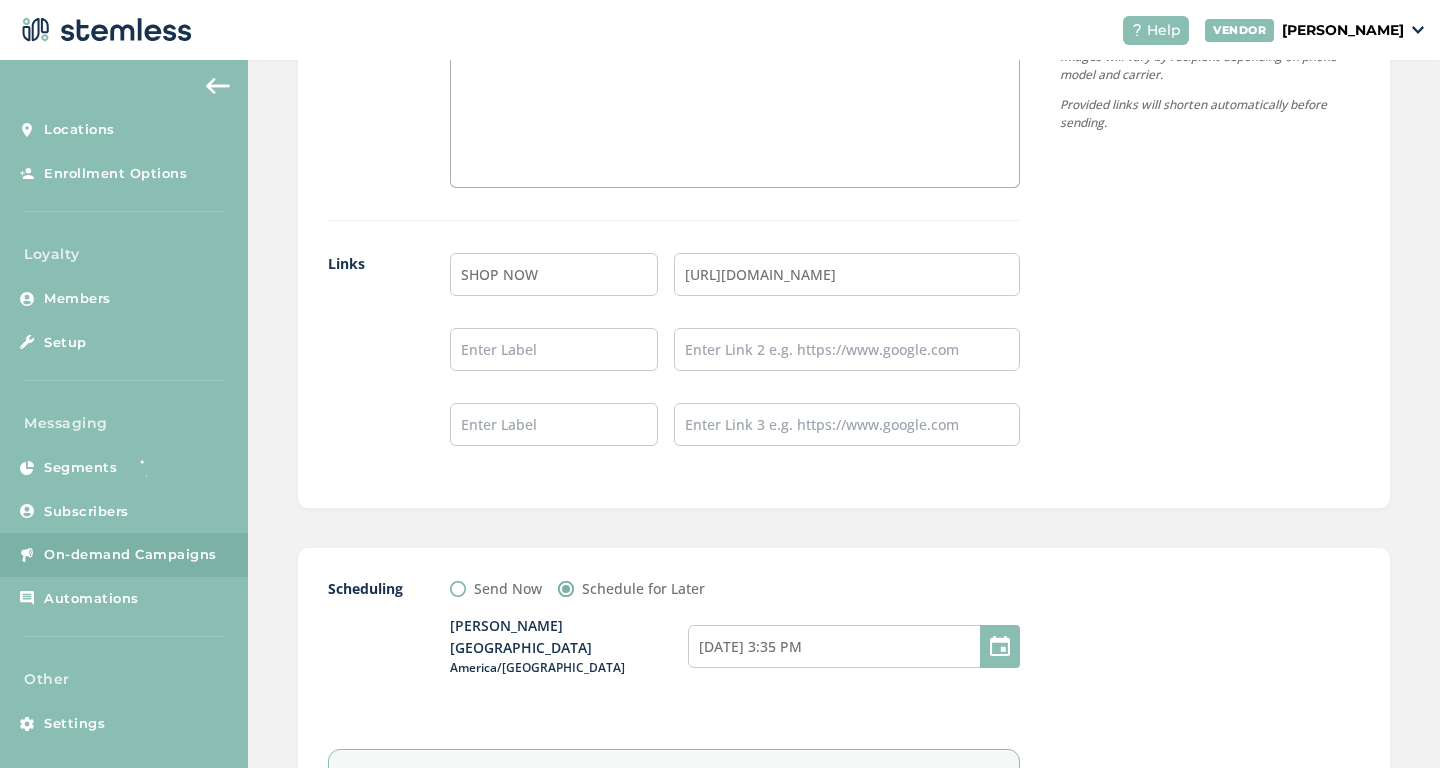 scroll, scrollTop: 1846, scrollLeft: 0, axis: vertical 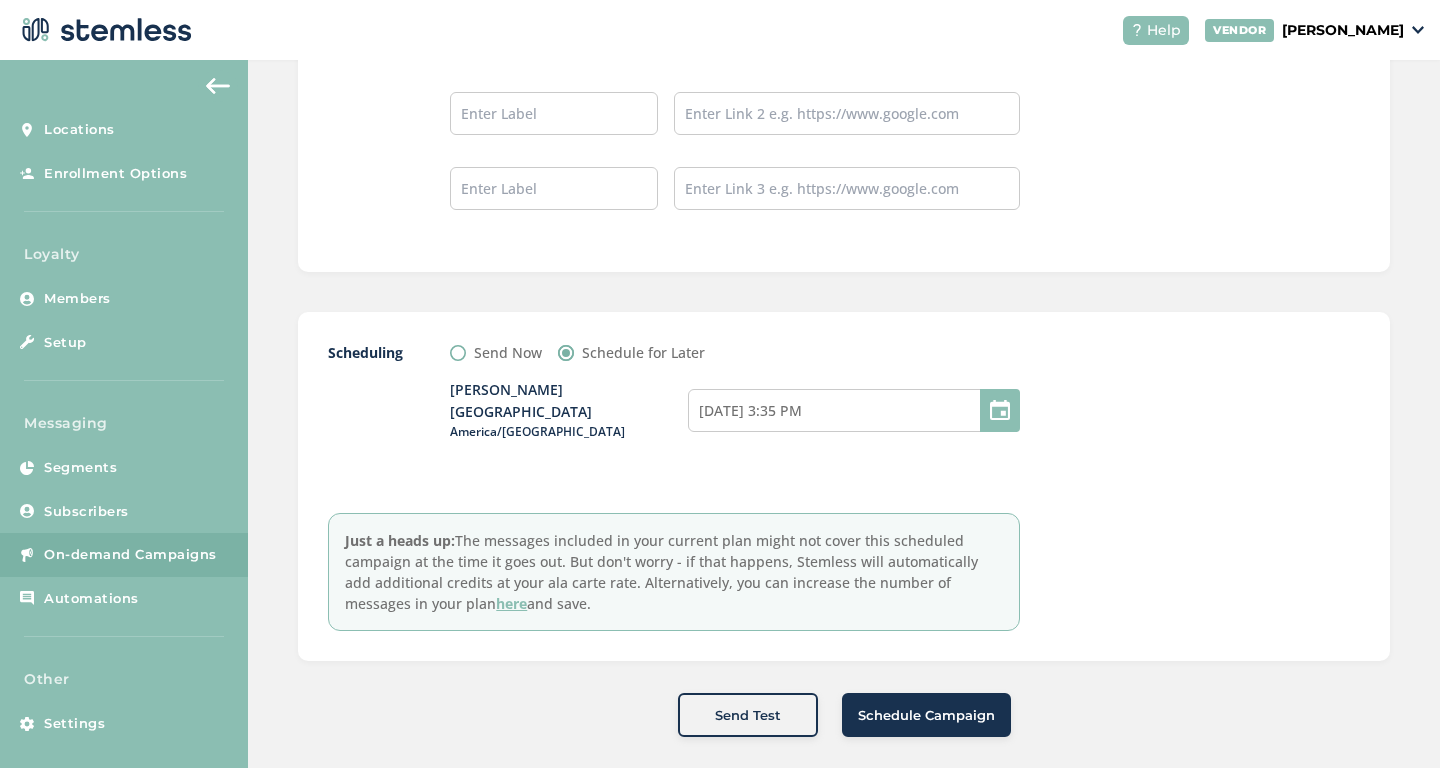 click on "Schedule Campaign" at bounding box center (926, 716) 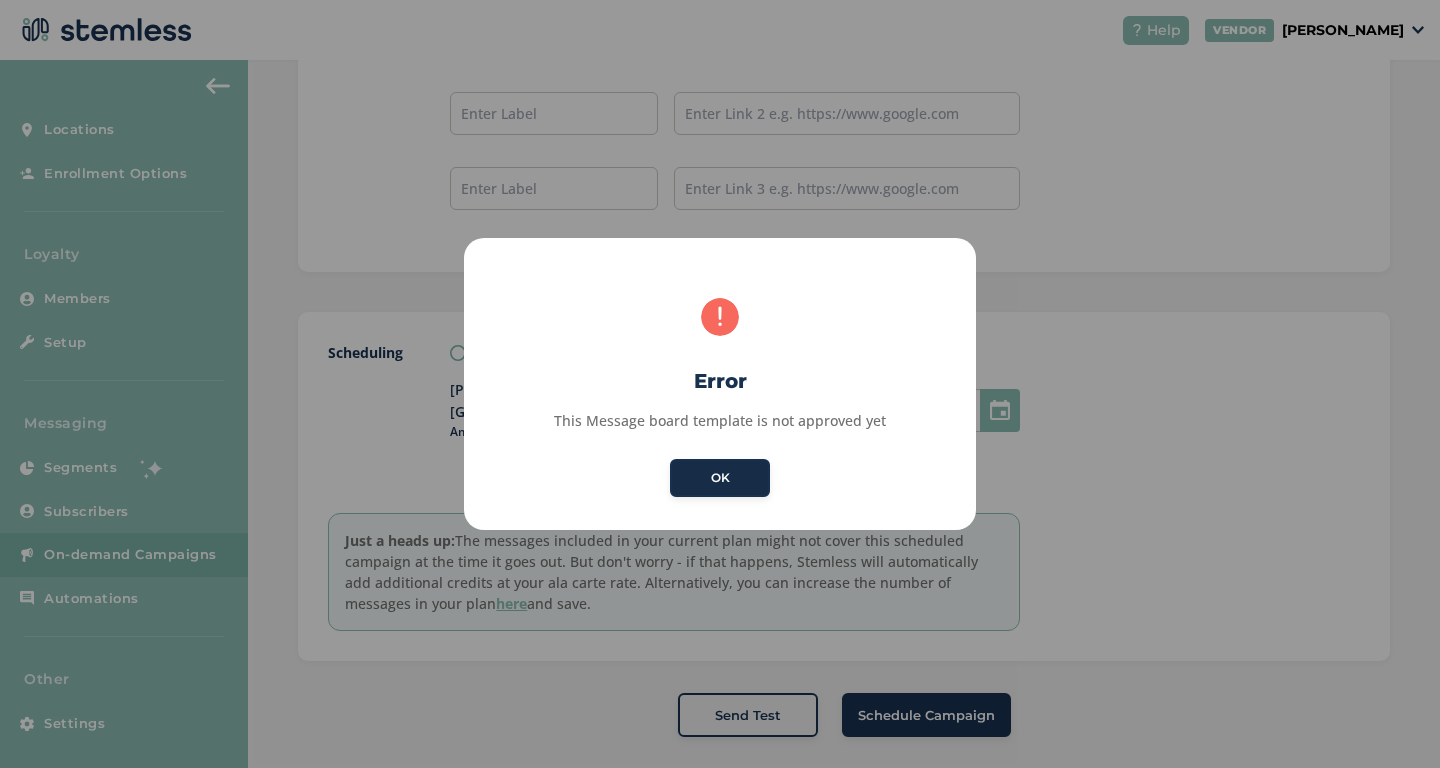 click on "OK" at bounding box center (720, 478) 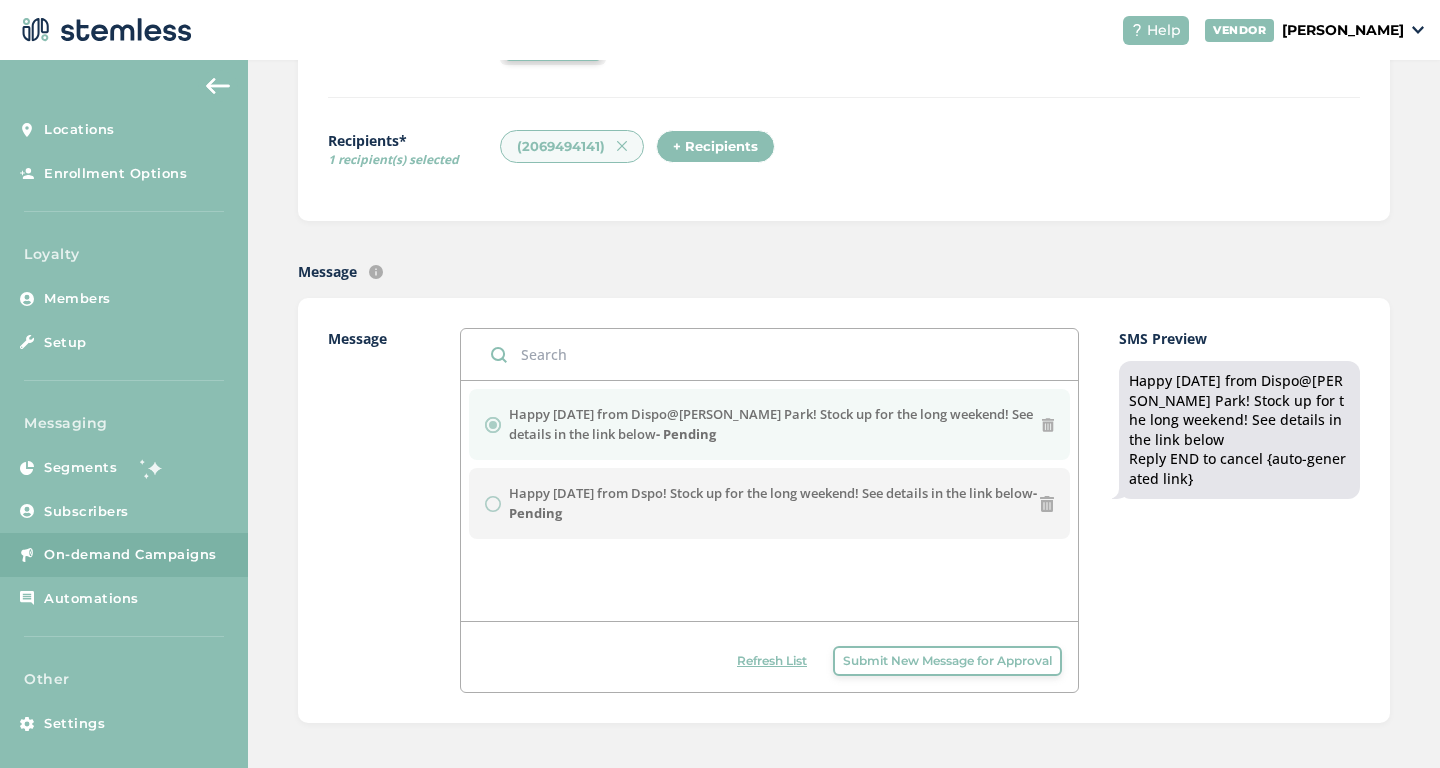 scroll, scrollTop: 419, scrollLeft: 0, axis: vertical 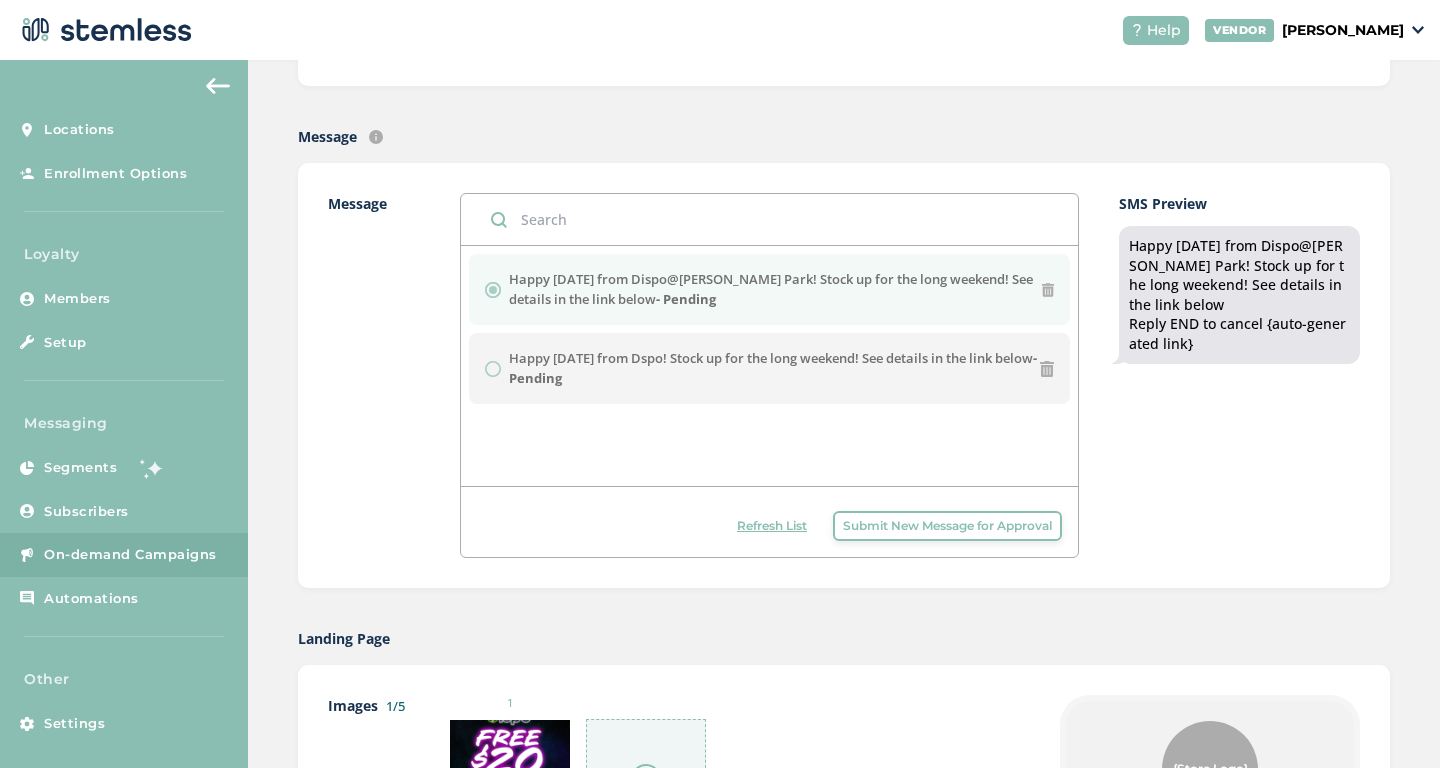 click on "Refresh List" at bounding box center [772, 526] 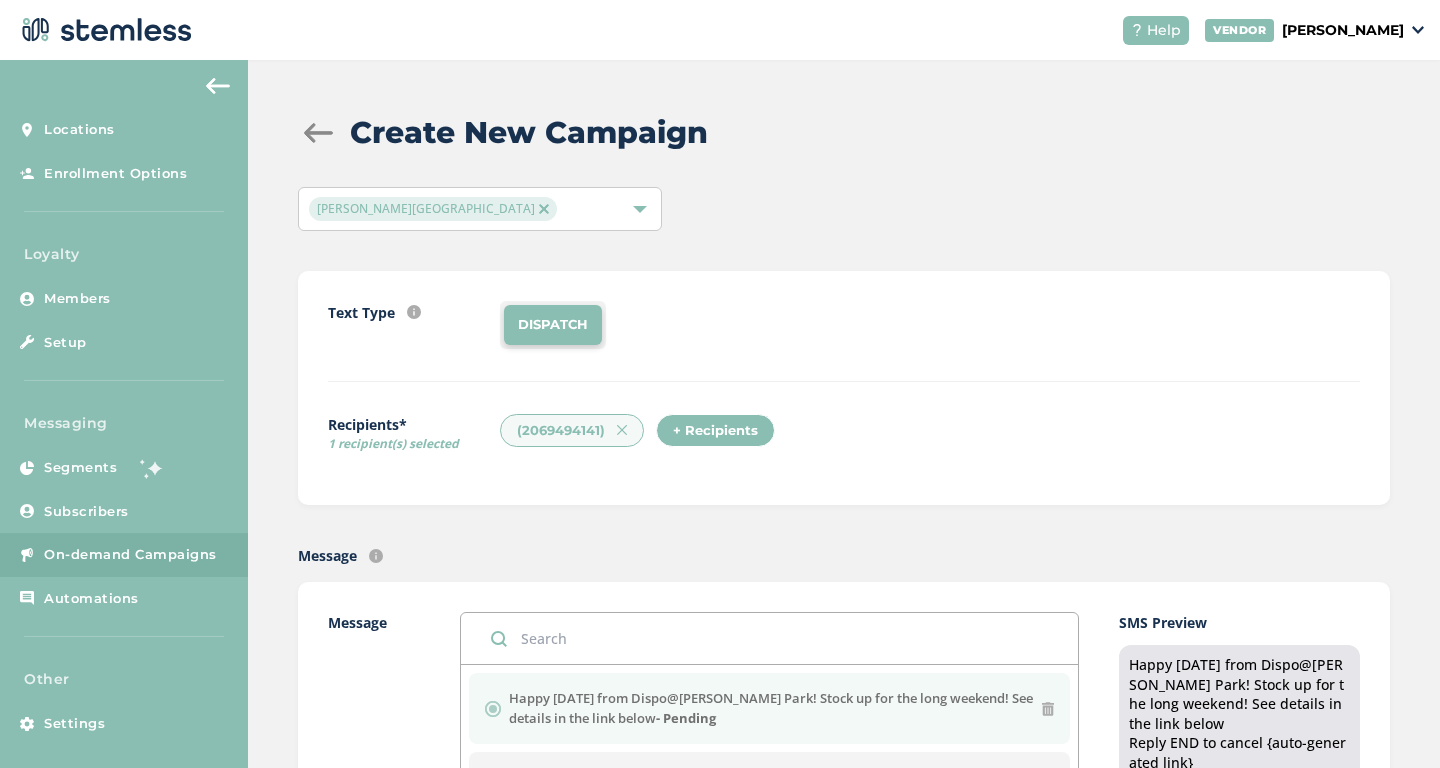 scroll, scrollTop: 139, scrollLeft: 0, axis: vertical 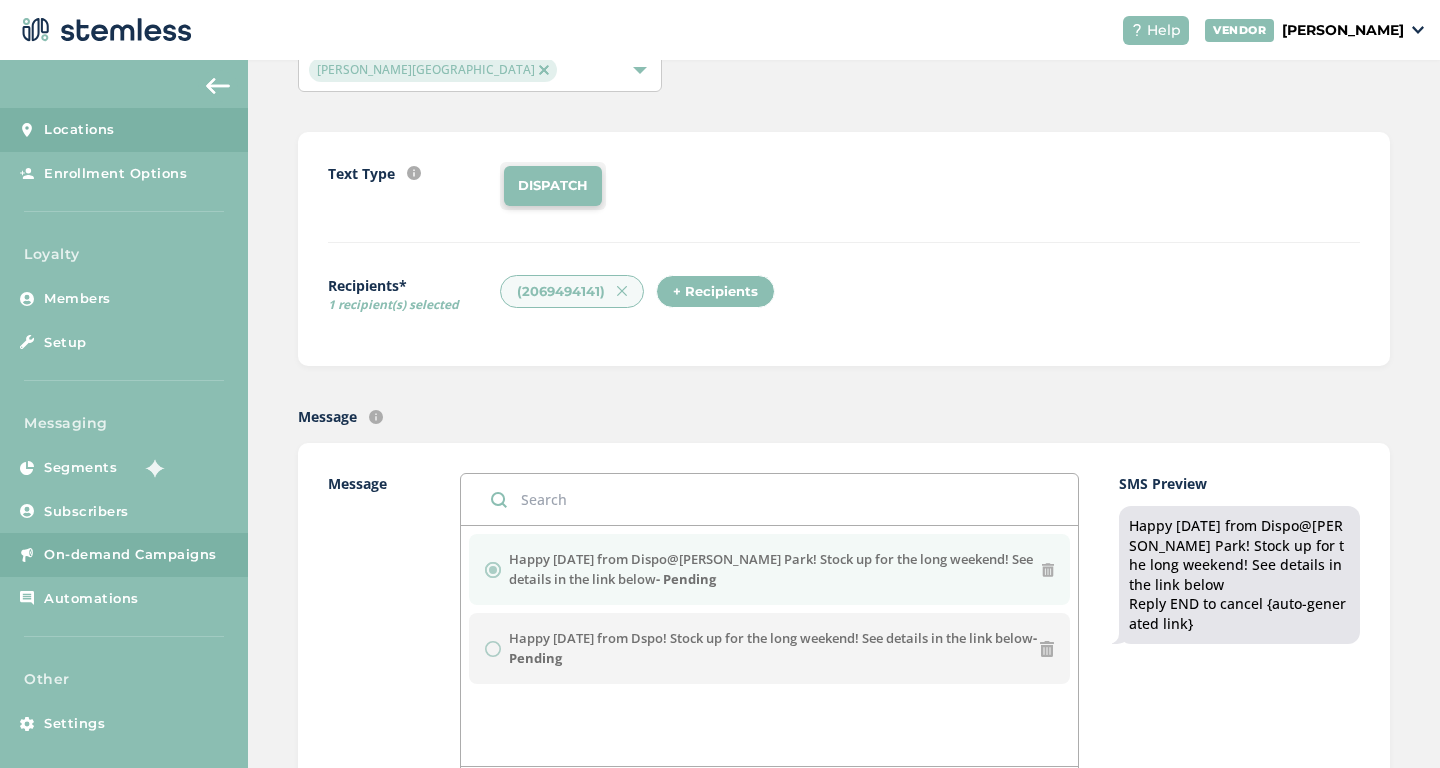 click on "Locations" at bounding box center [79, 130] 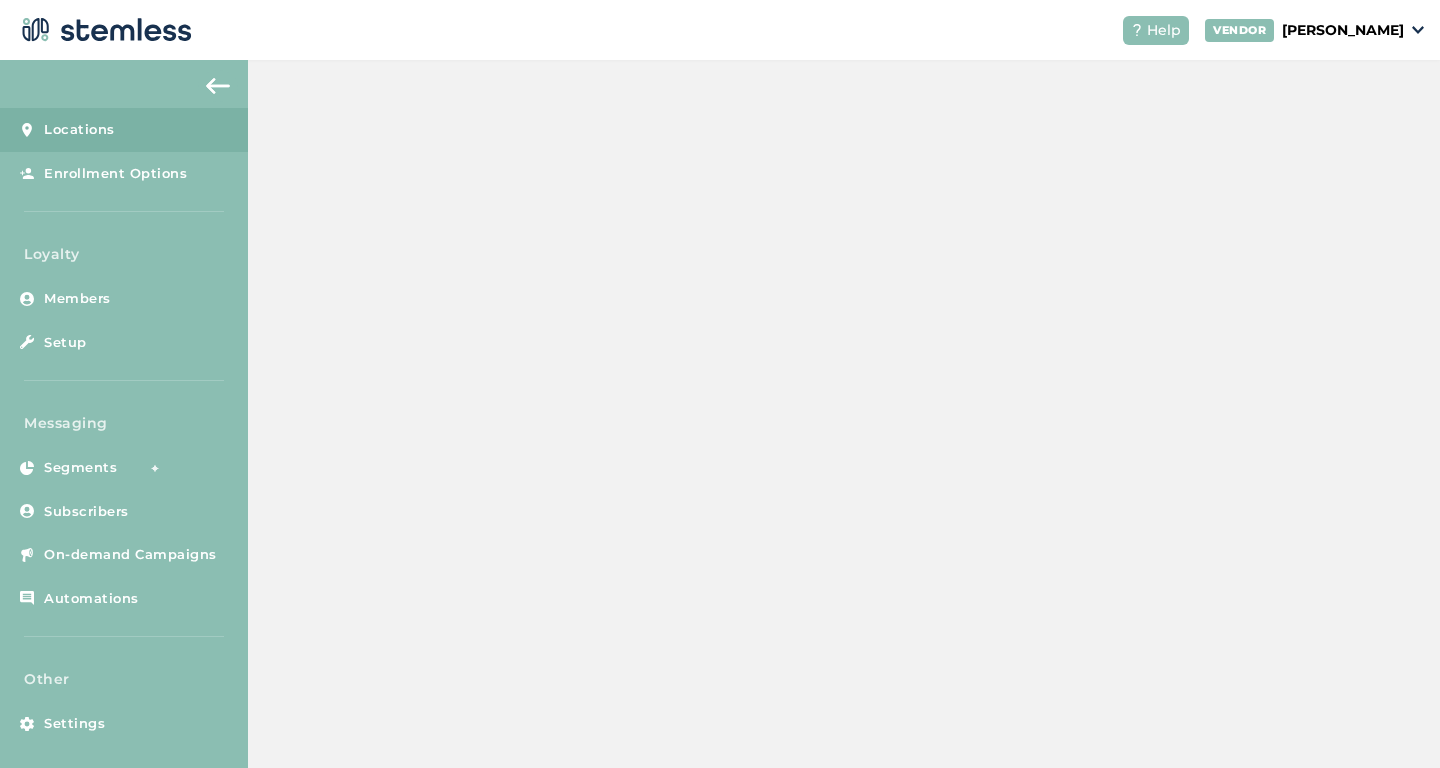 scroll, scrollTop: 0, scrollLeft: 0, axis: both 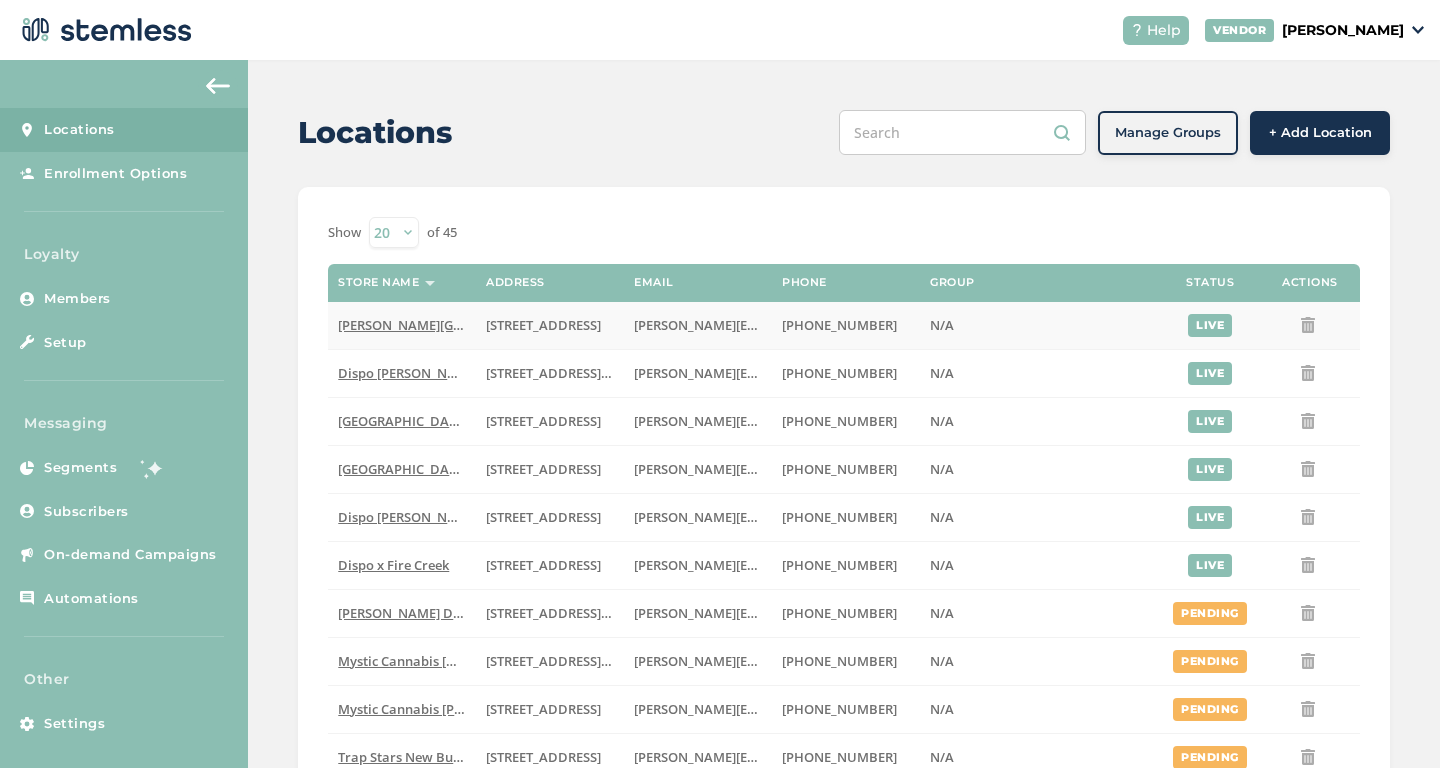 click on "Dispo Hazel Park" at bounding box center (454, 325) 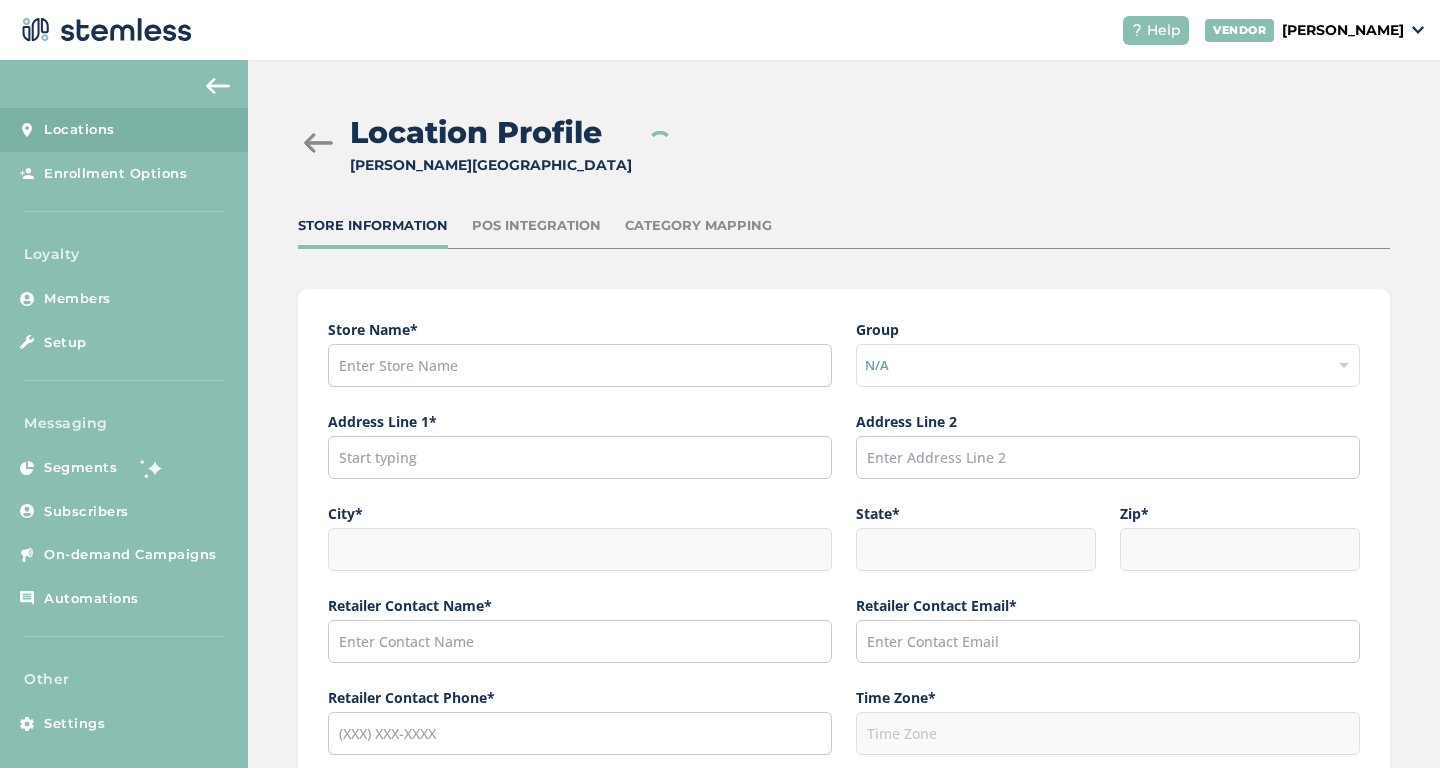 type on "Dispo Hazel Park" 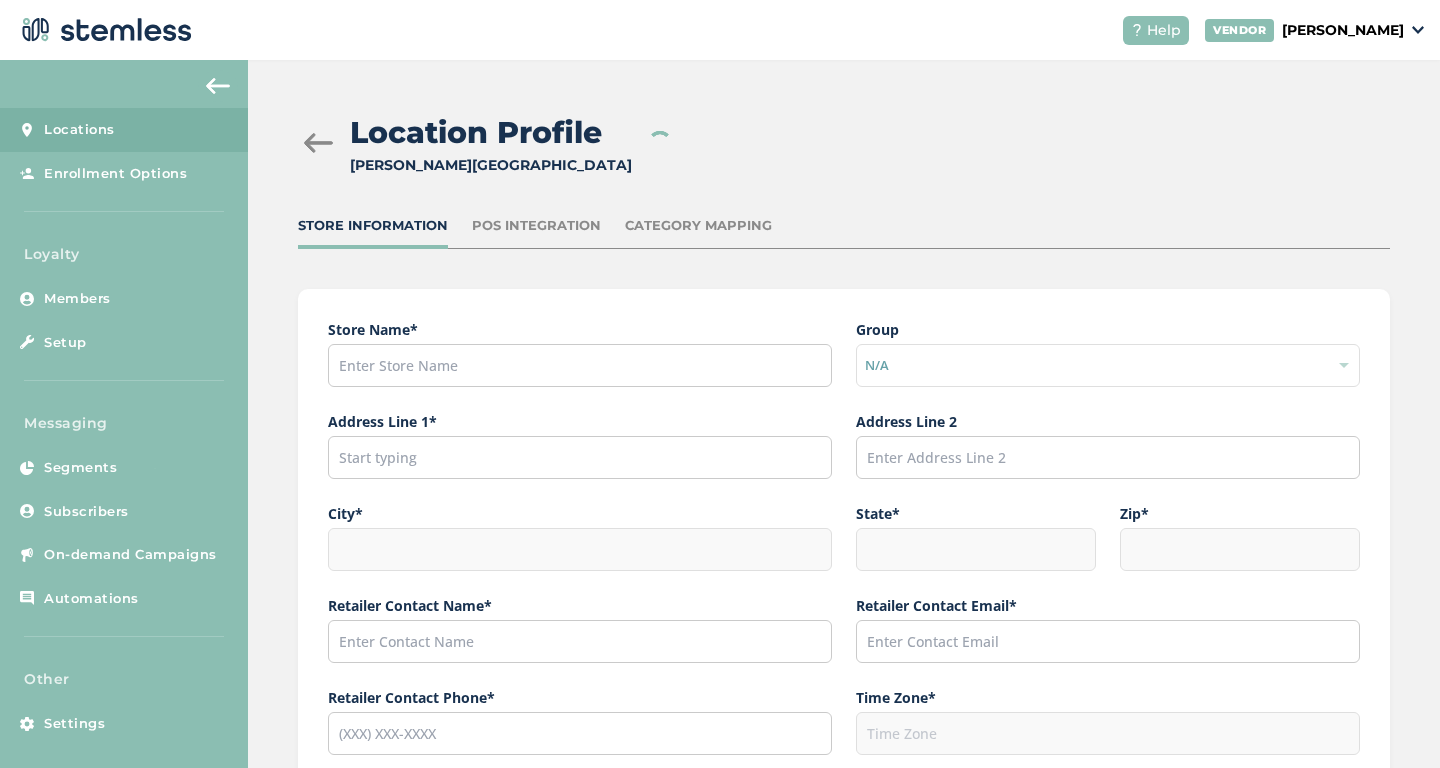 type on "634 West 9 Mile Road" 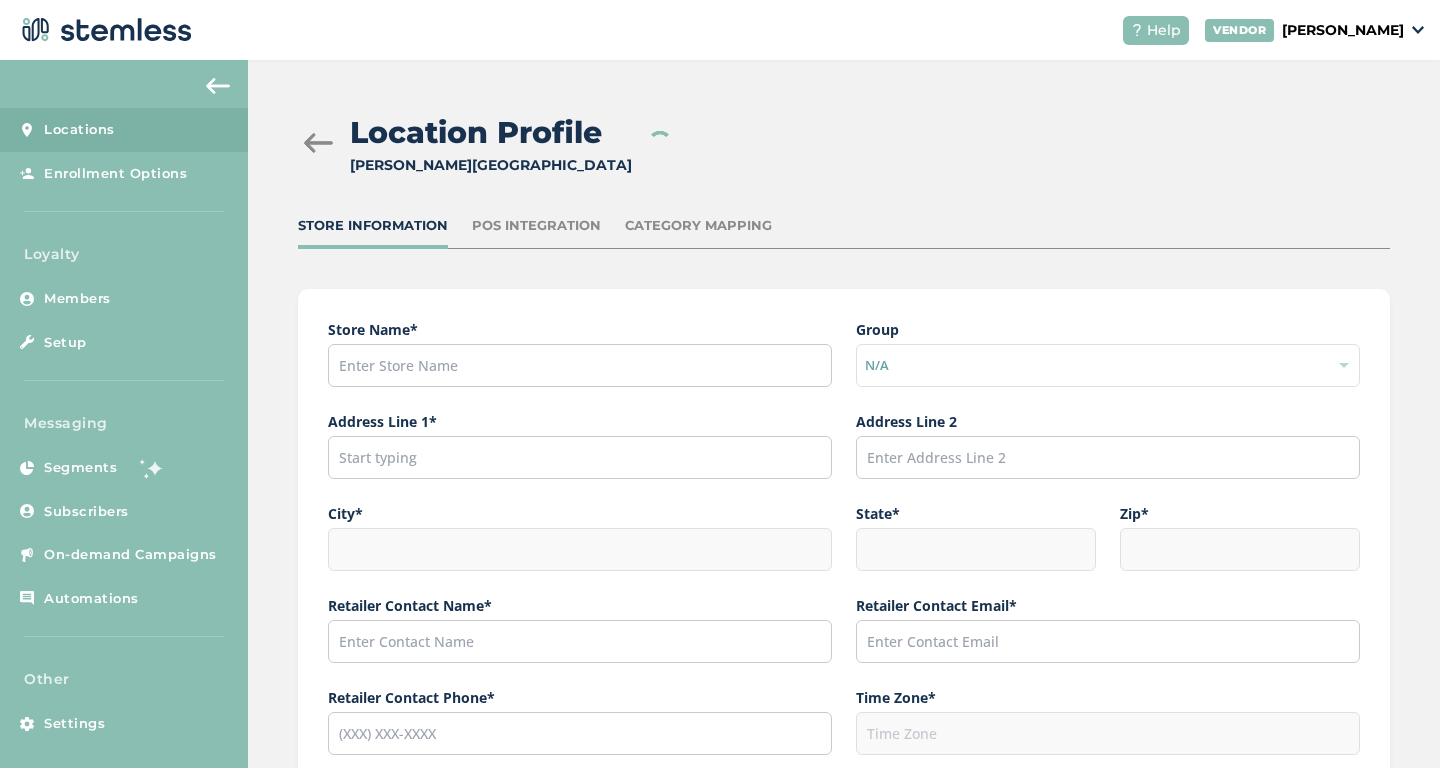 type on "Hazel Park" 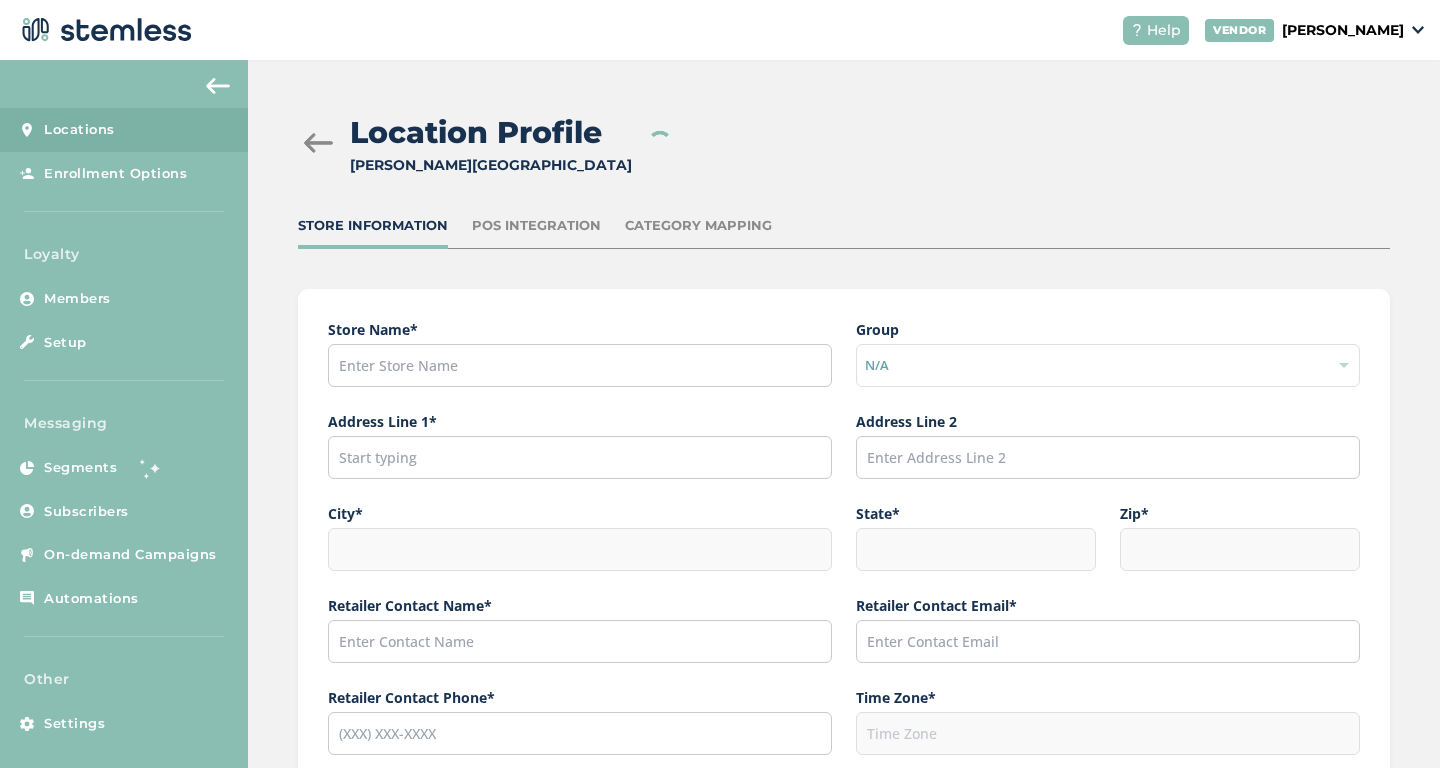 type on "MI" 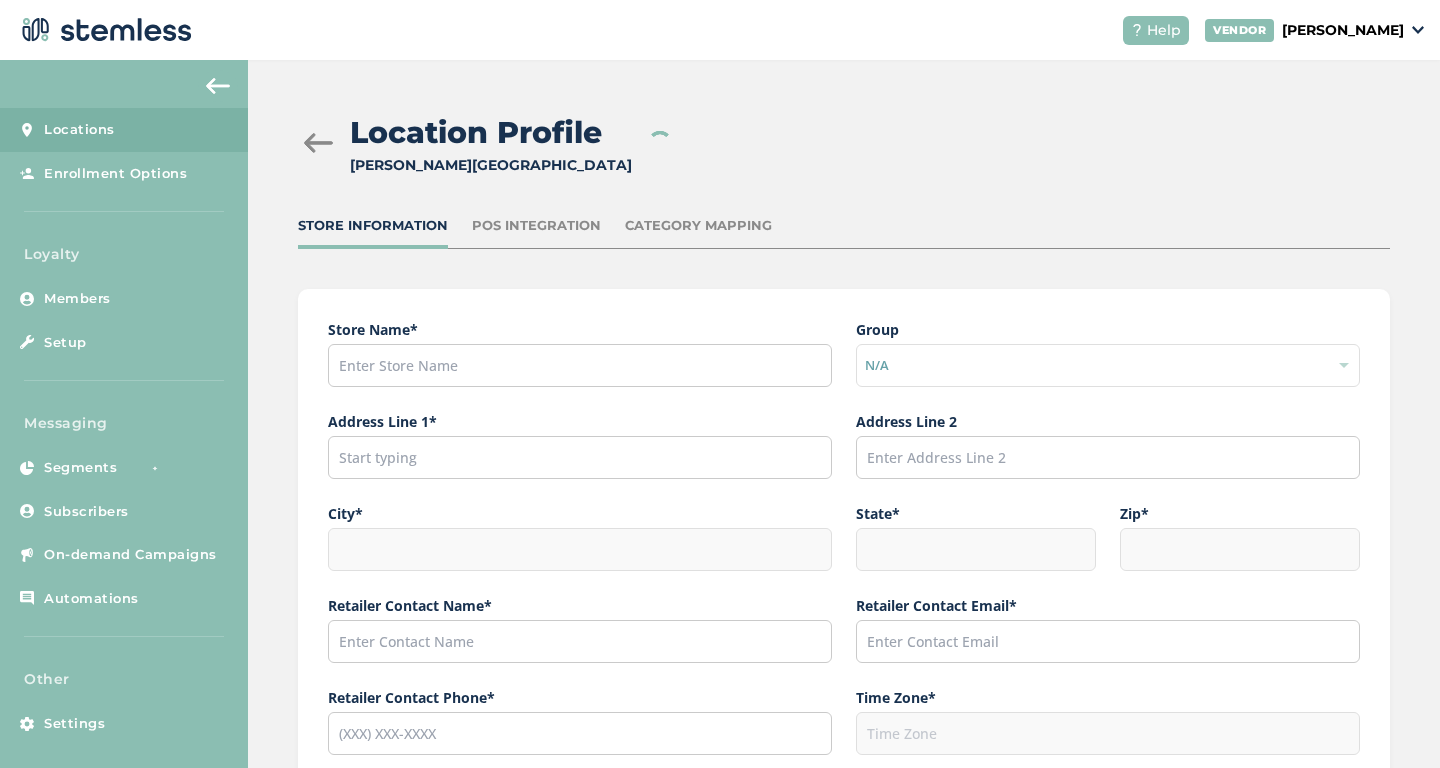 type on "48030" 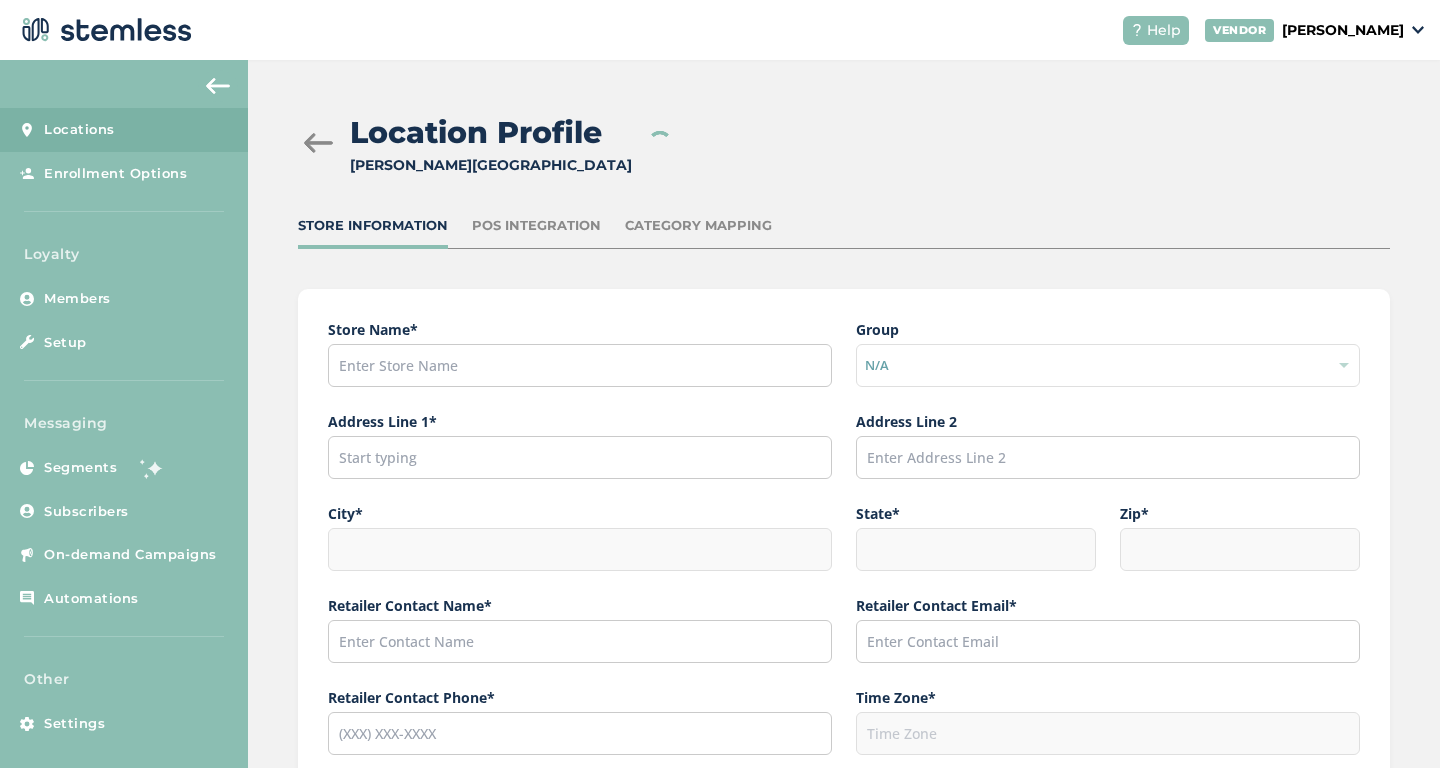 type on "[PERSON_NAME]" 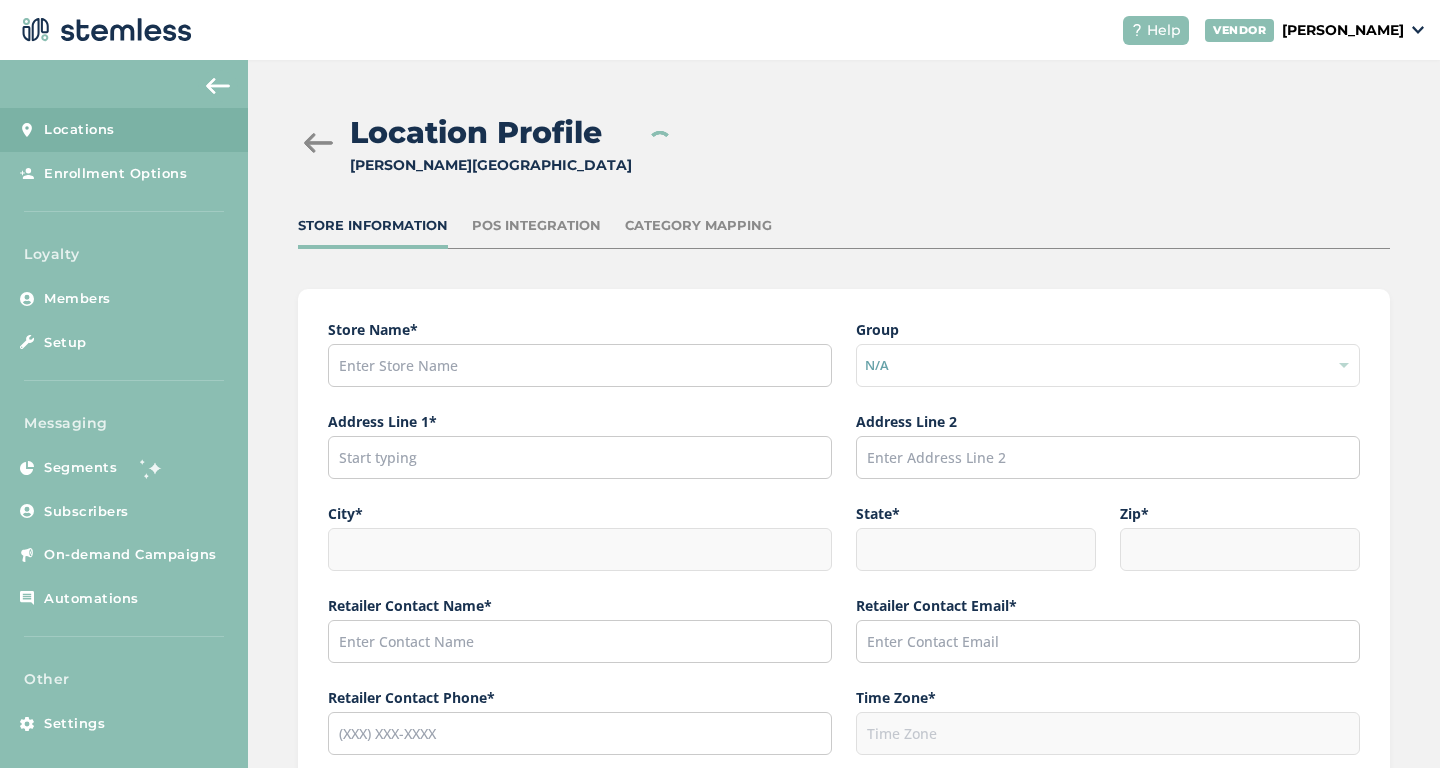 type on "[PERSON_NAME][EMAIL_ADDRESS][DOMAIN_NAME]" 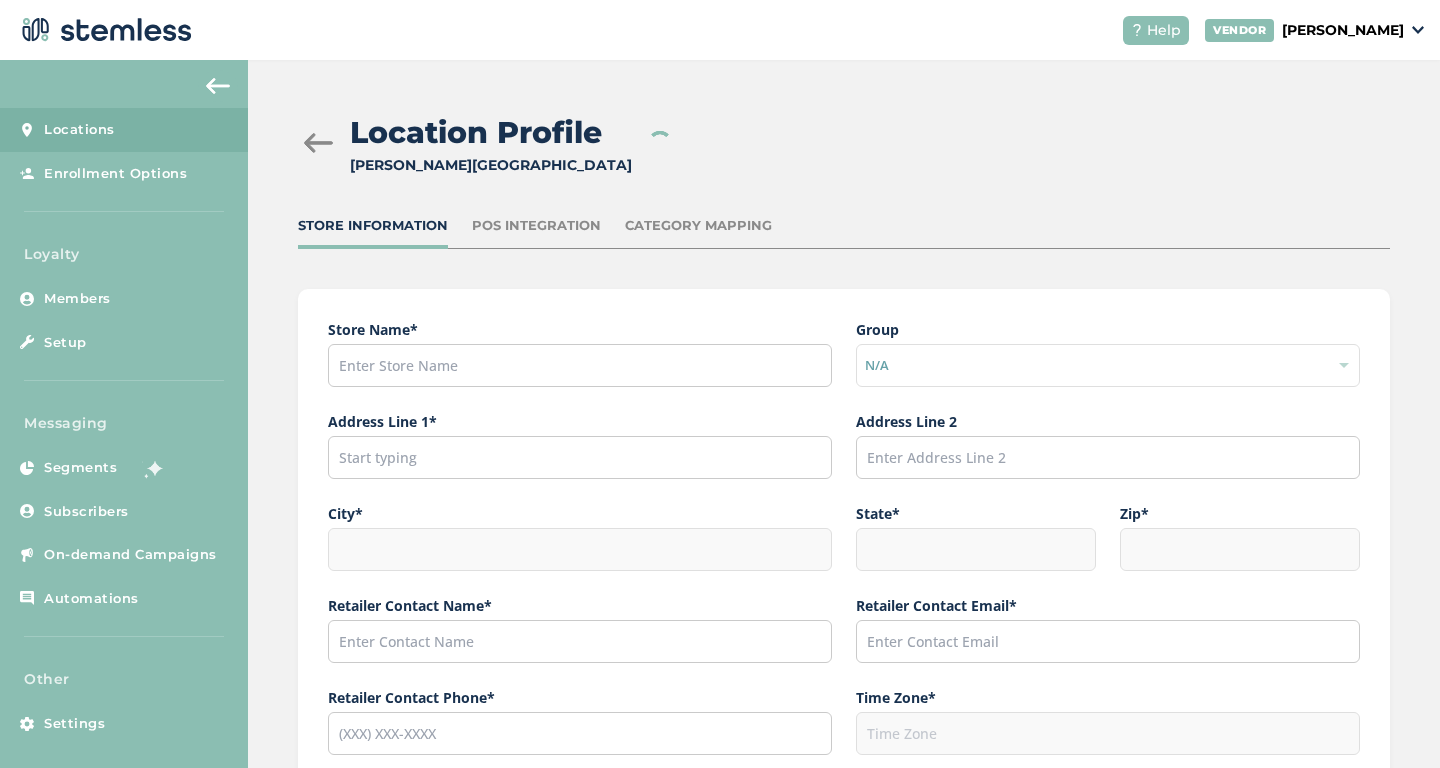 type on "[PHONE_NUMBER]" 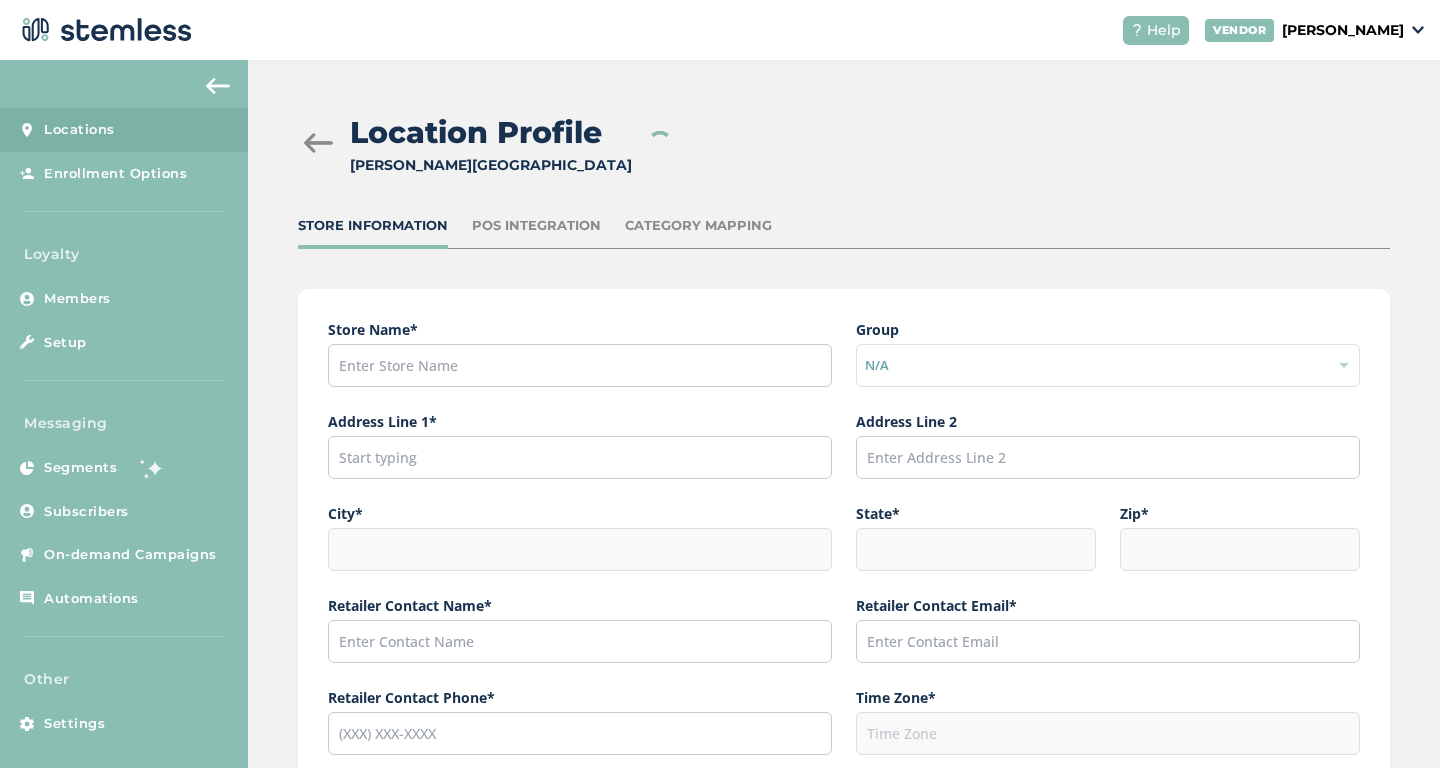 type on "America/Detroit" 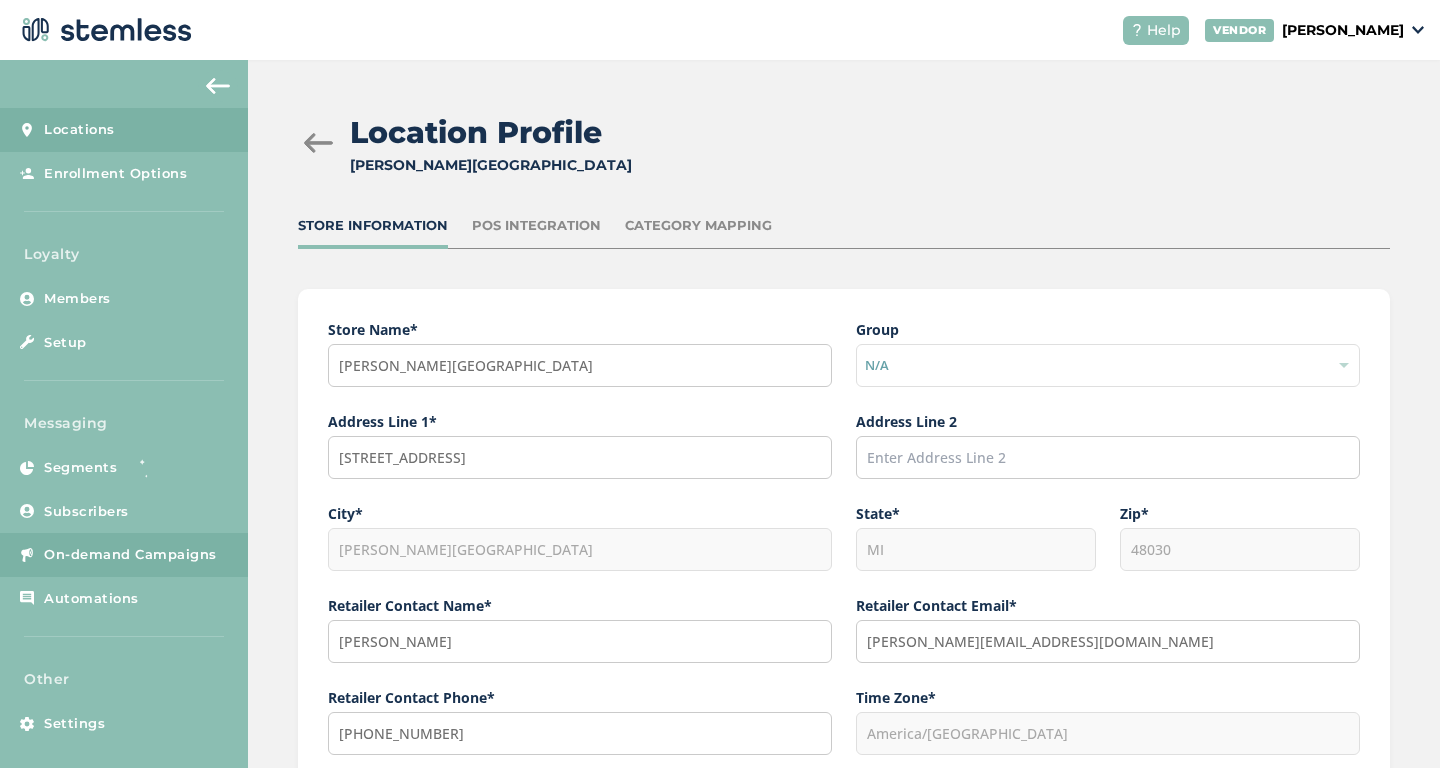 click on "On-demand Campaigns" at bounding box center (130, 555) 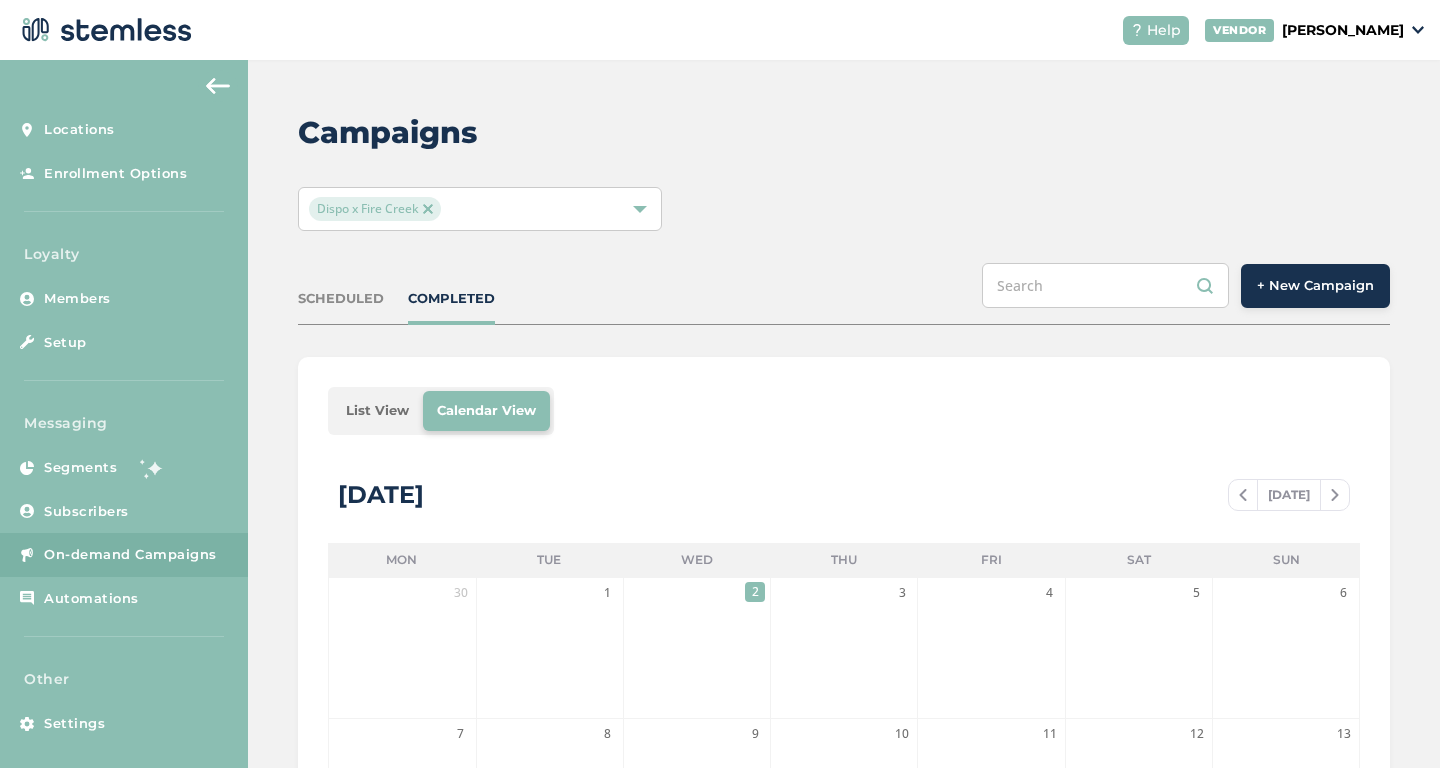 click on "Dispo x Fire Creek" at bounding box center [470, 209] 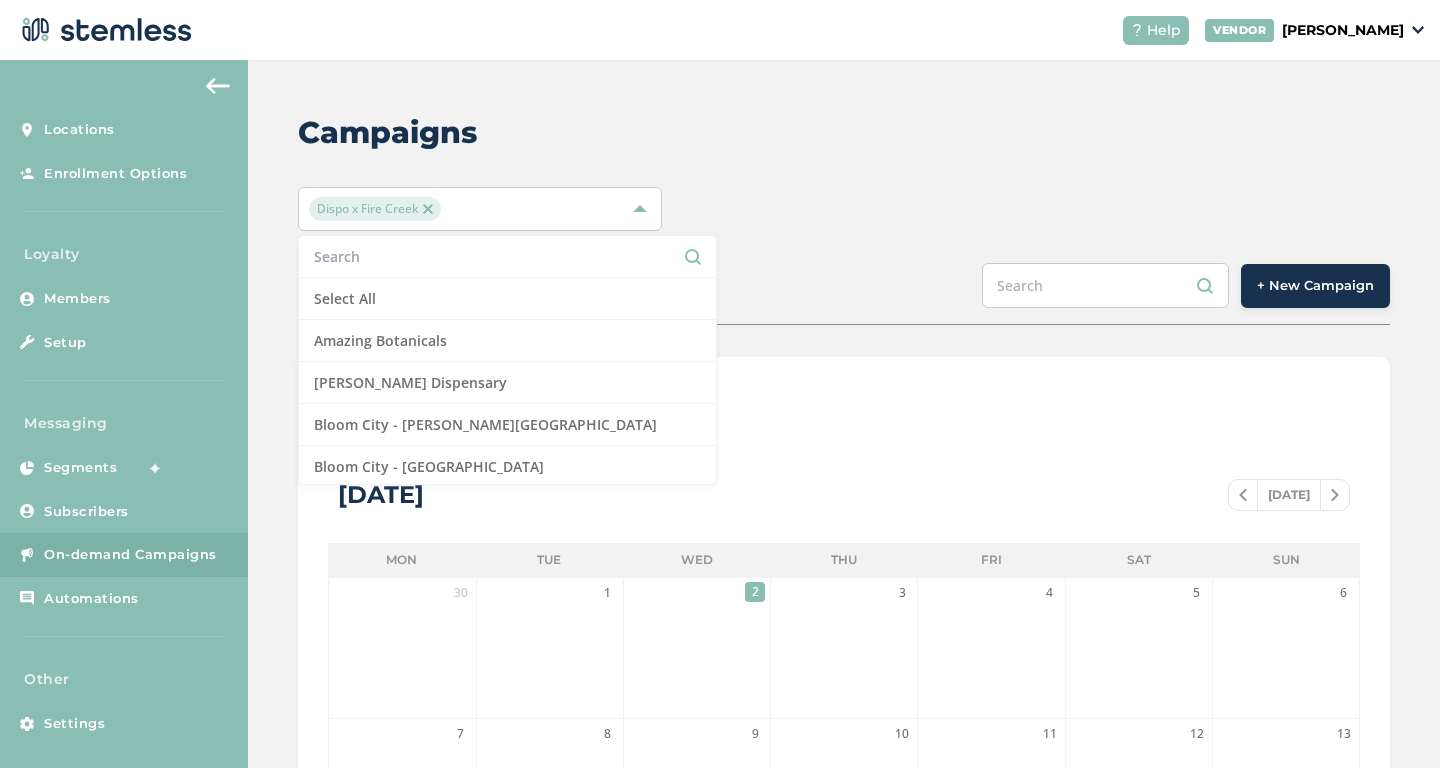click at bounding box center [428, 209] 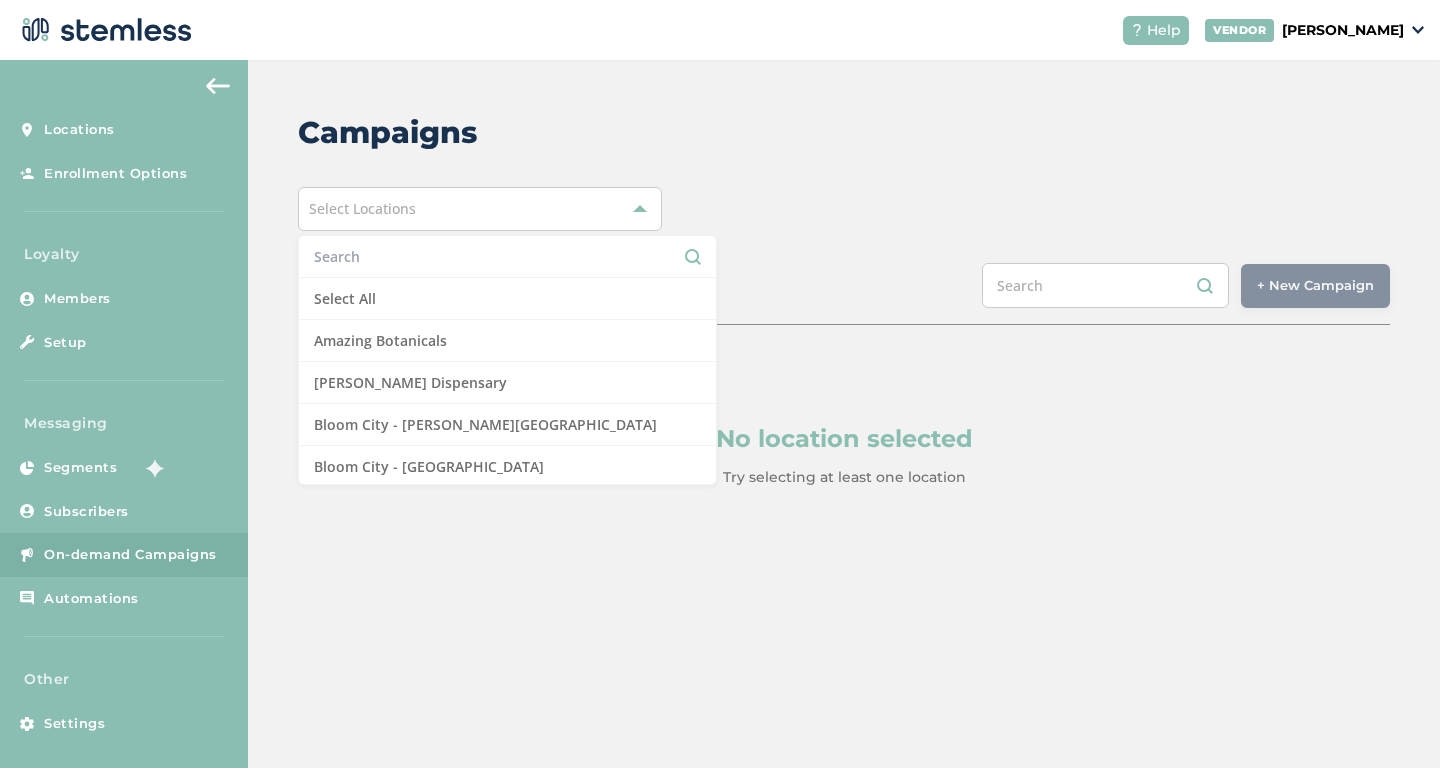 click on "Select Locations" at bounding box center (480, 209) 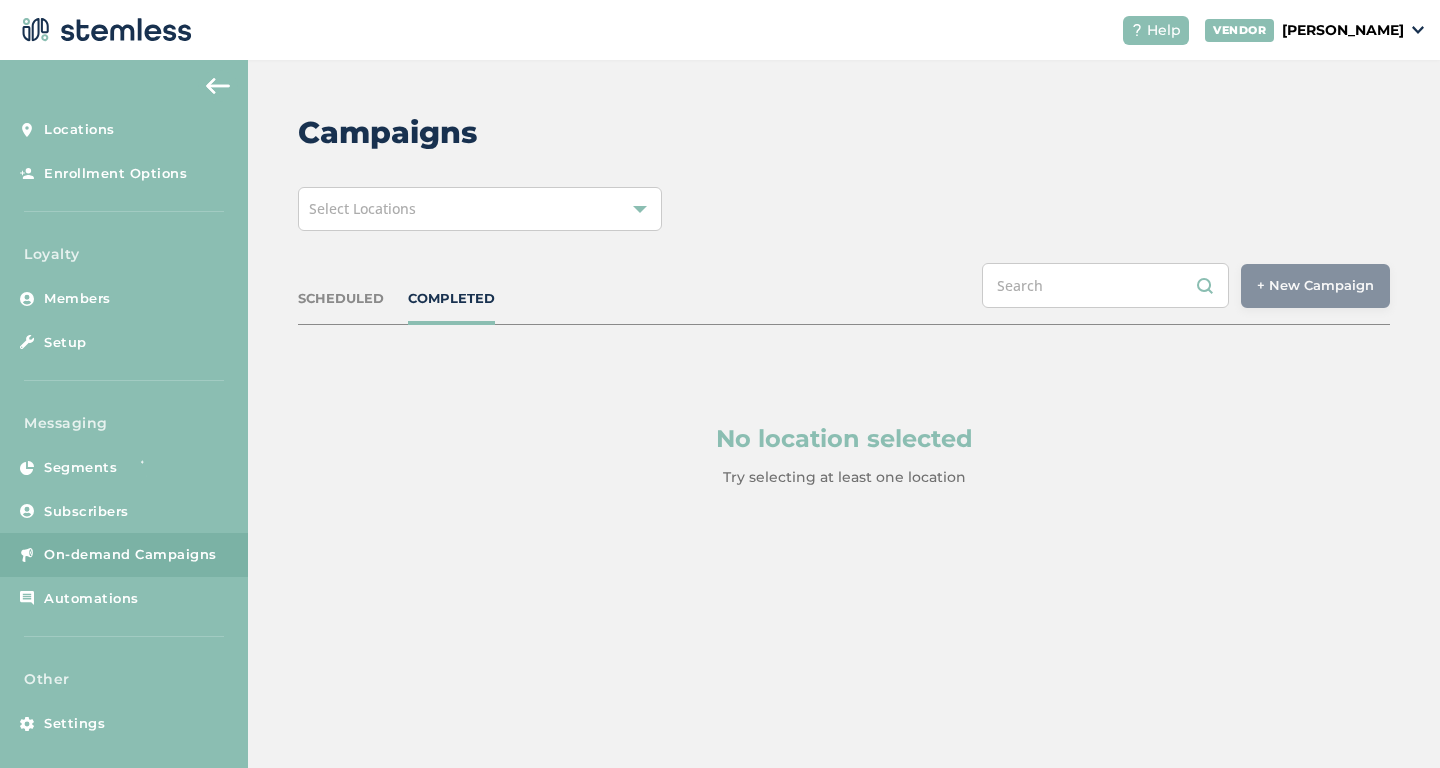 click on "Select Locations" at bounding box center [480, 209] 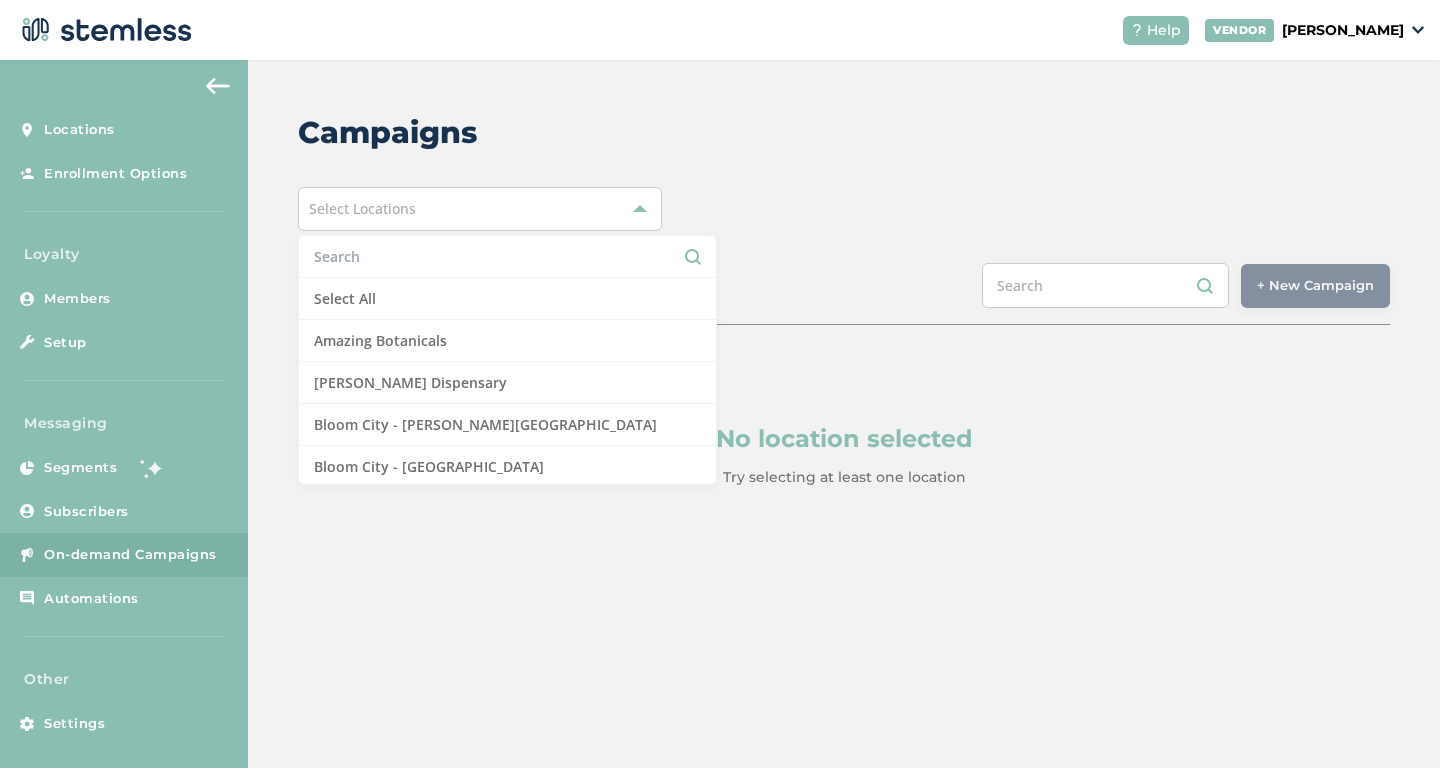 click at bounding box center (507, 256) 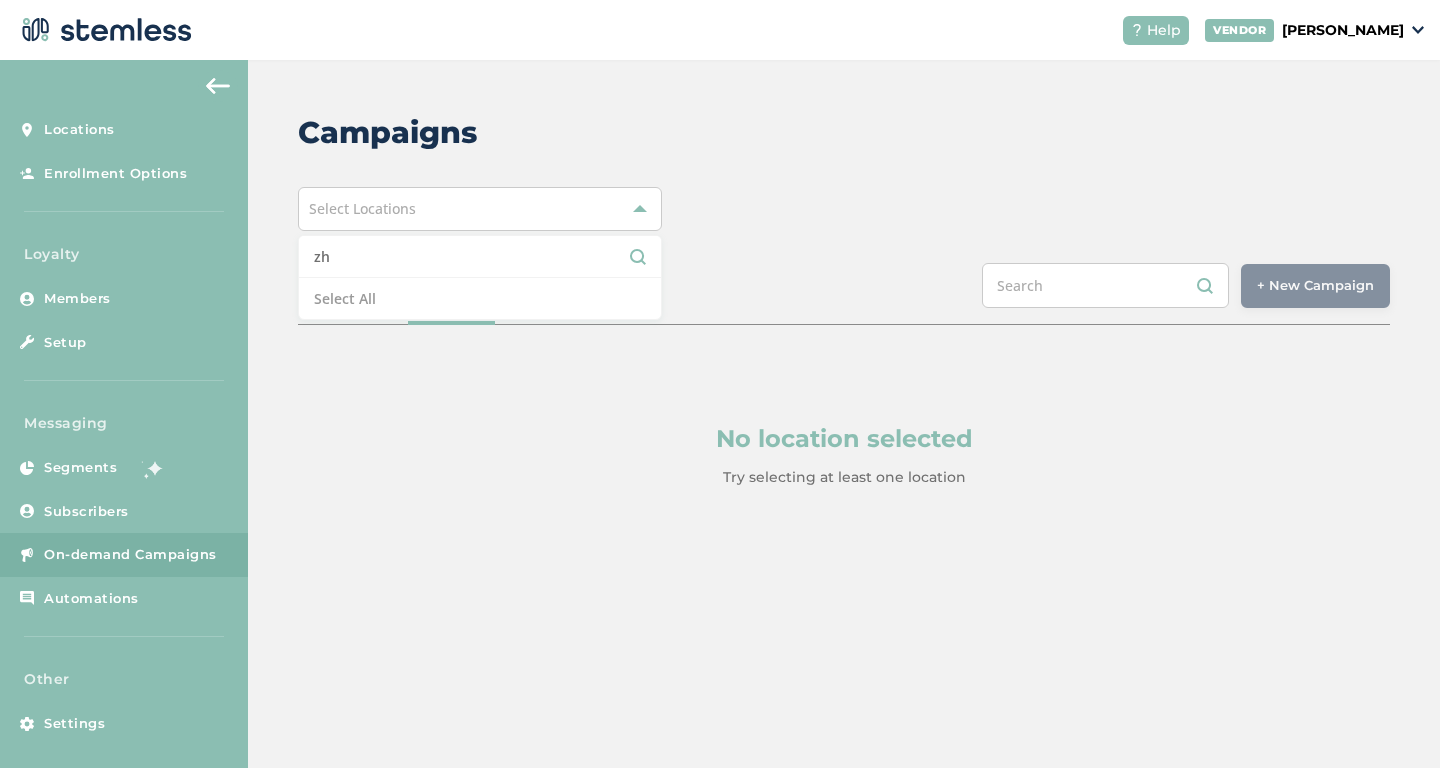 type on "z" 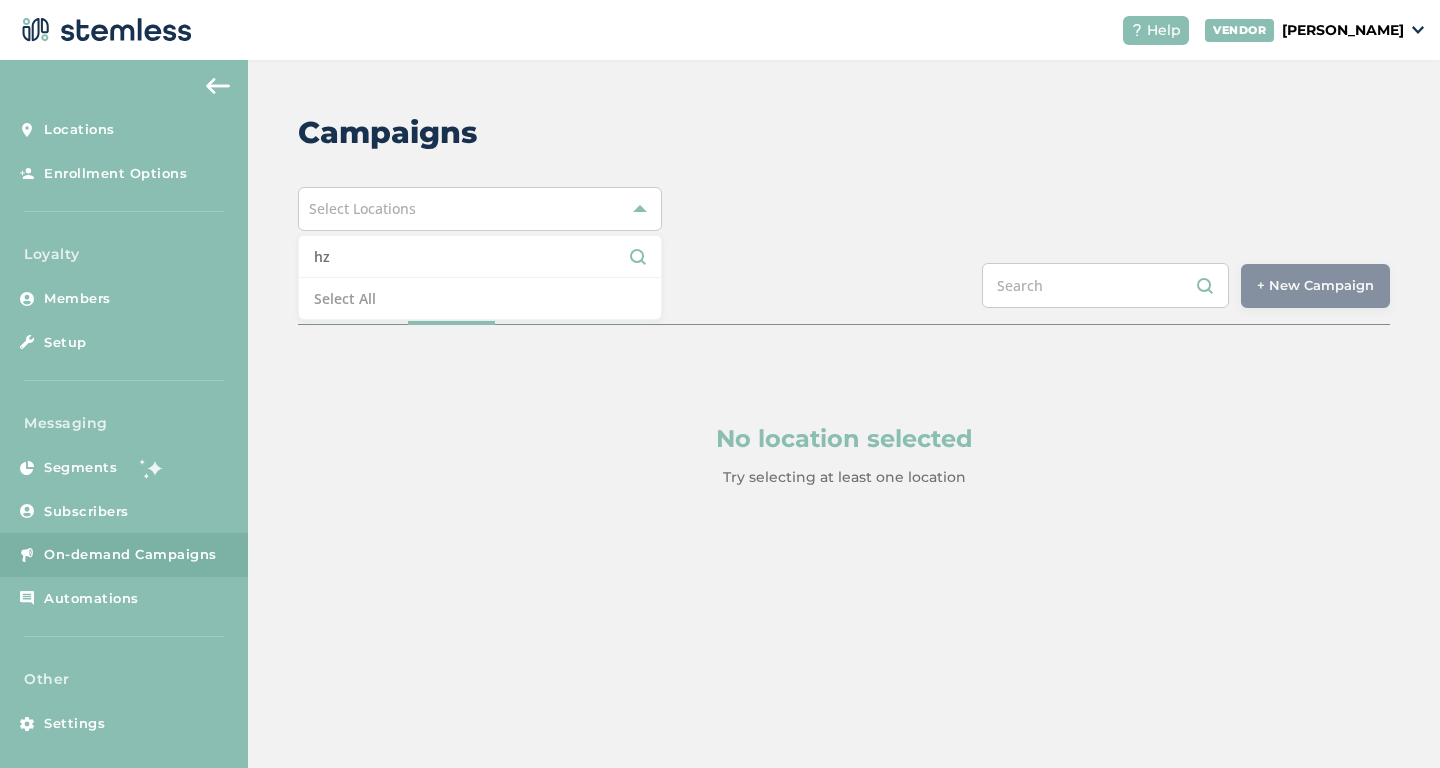 type on "h" 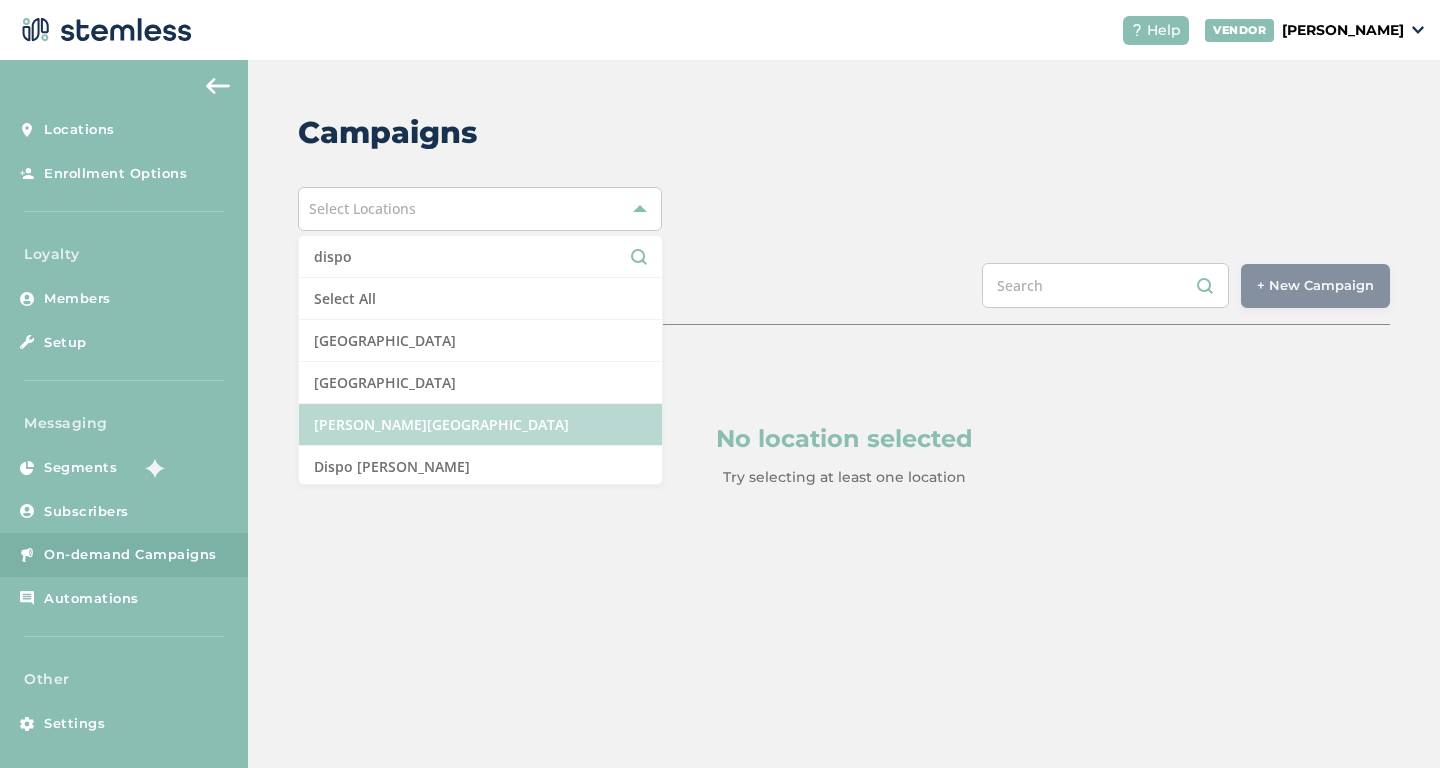 type on "dispo" 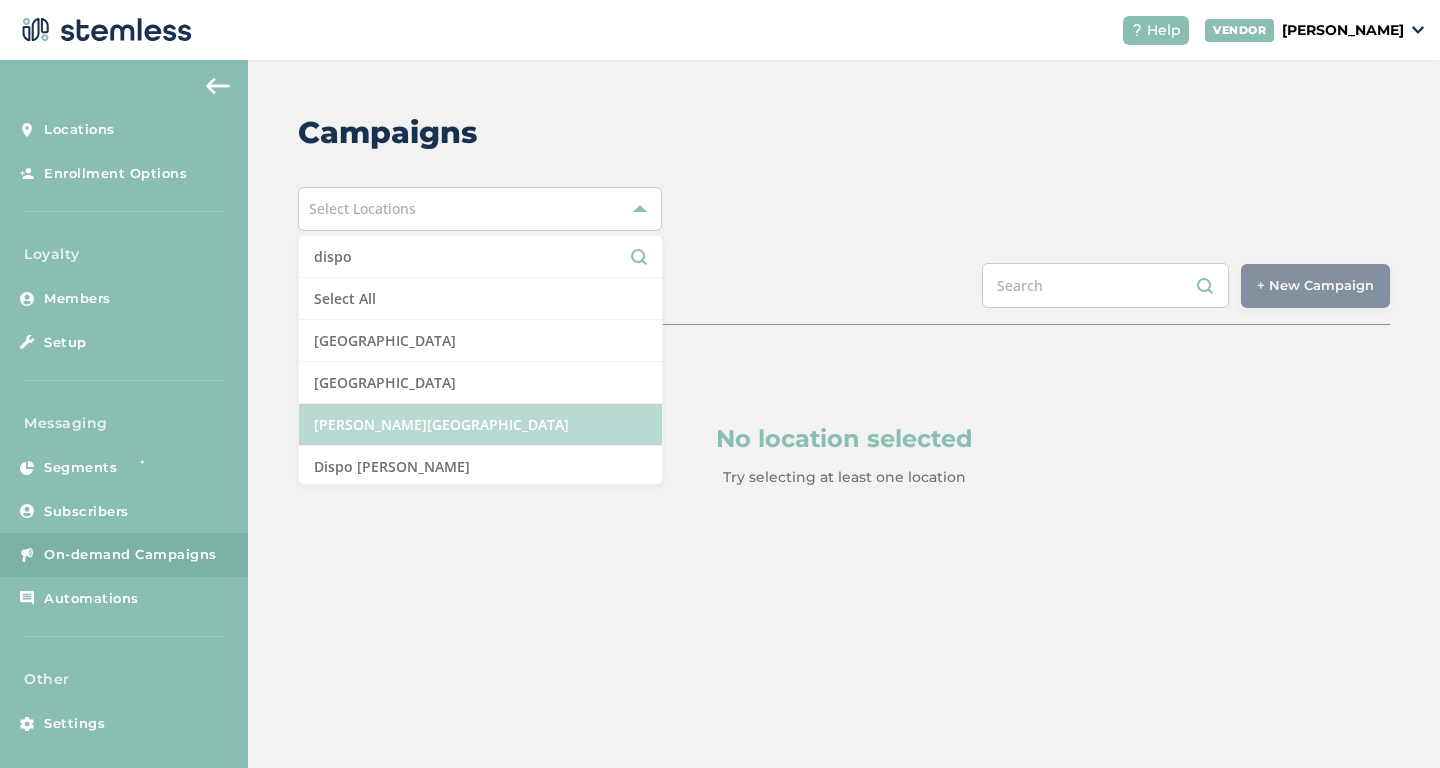 click on "Dispo Hazel Park" at bounding box center (480, 425) 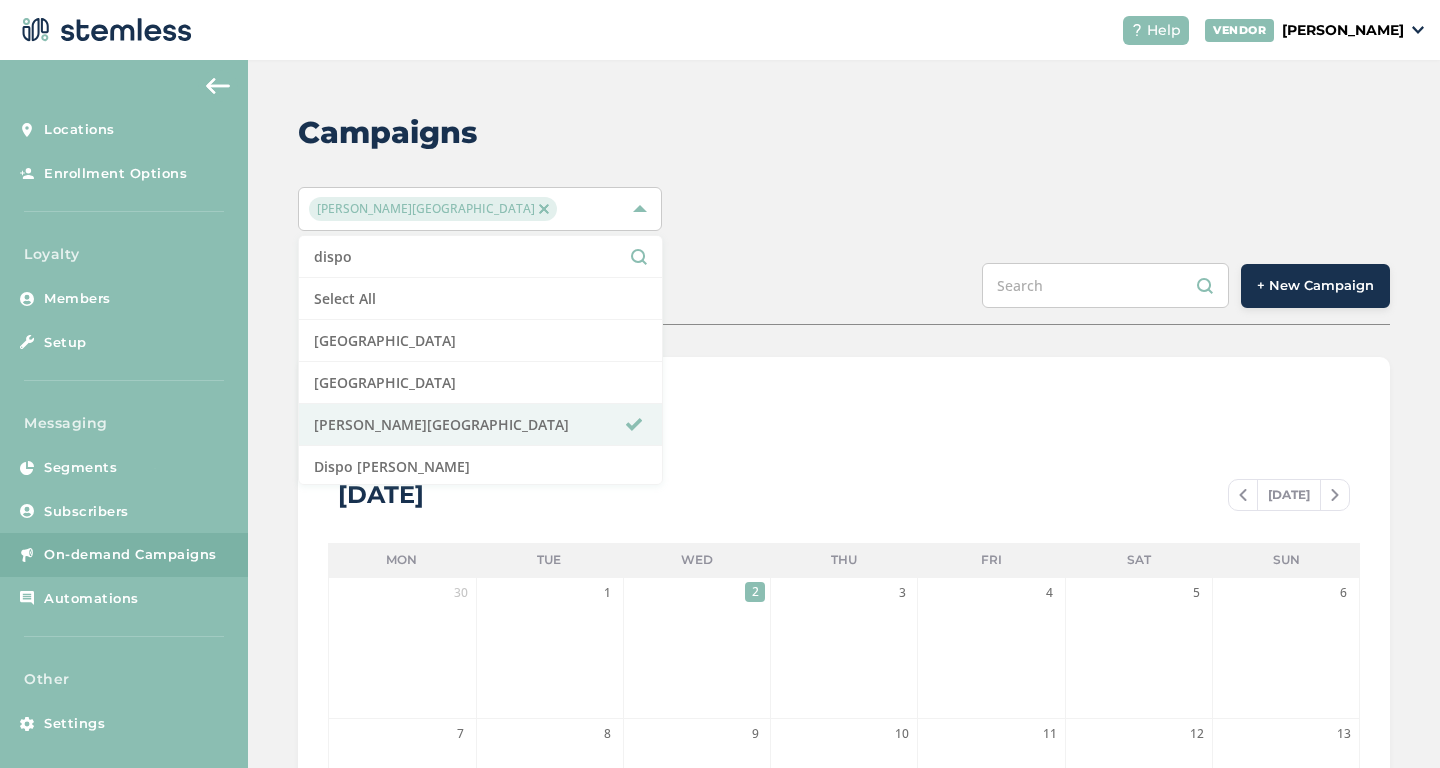click on "+ New Campaign" at bounding box center [1315, 286] 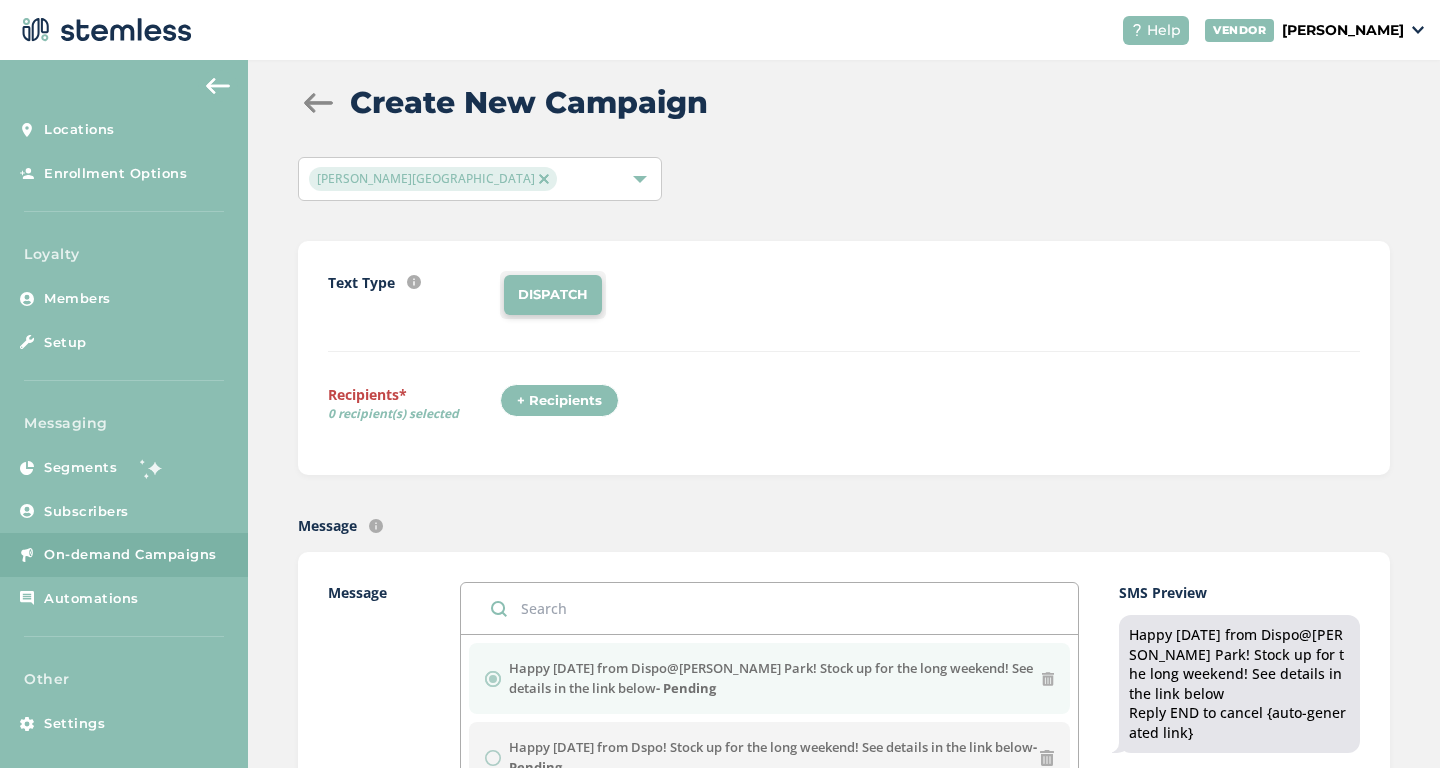 scroll, scrollTop: 0, scrollLeft: 0, axis: both 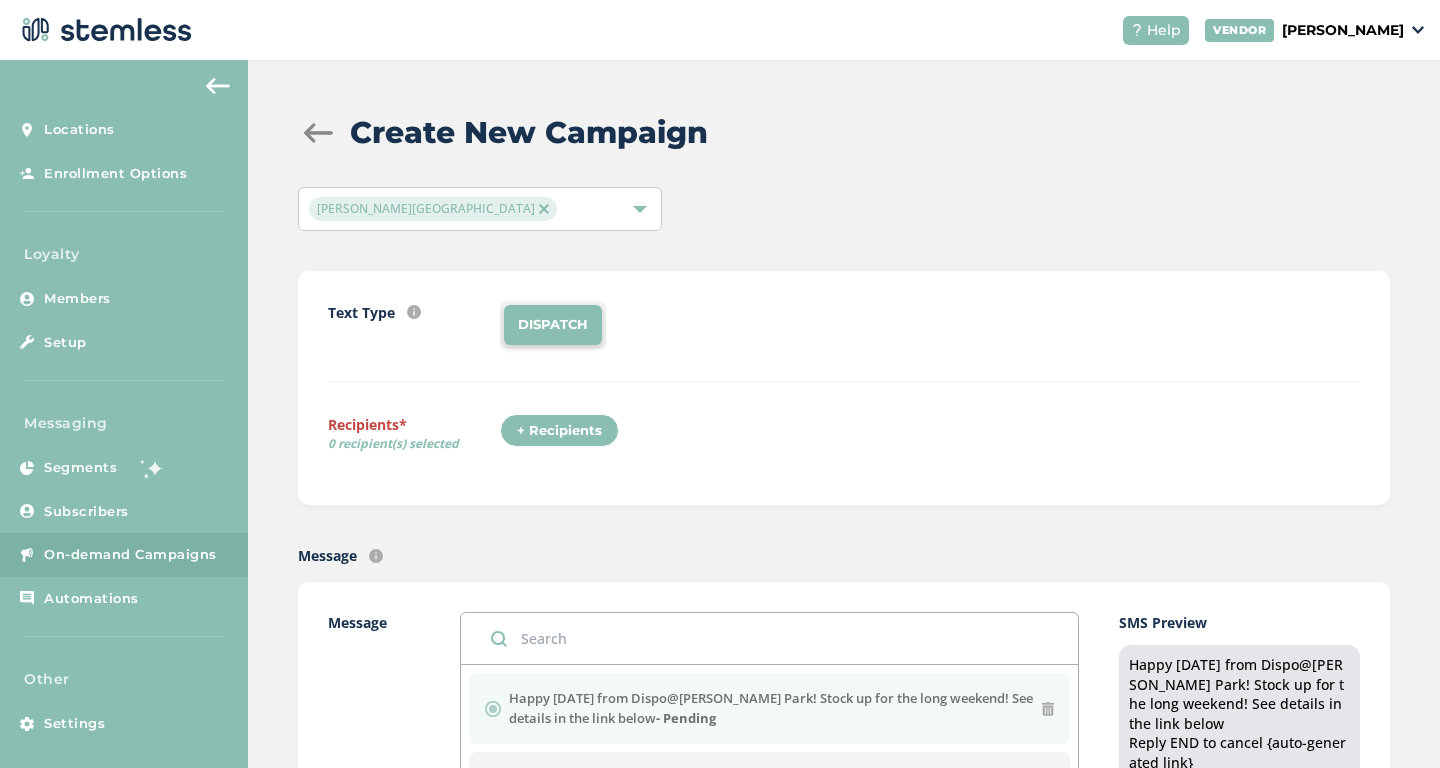click on "On-demand Campaigns" at bounding box center (130, 555) 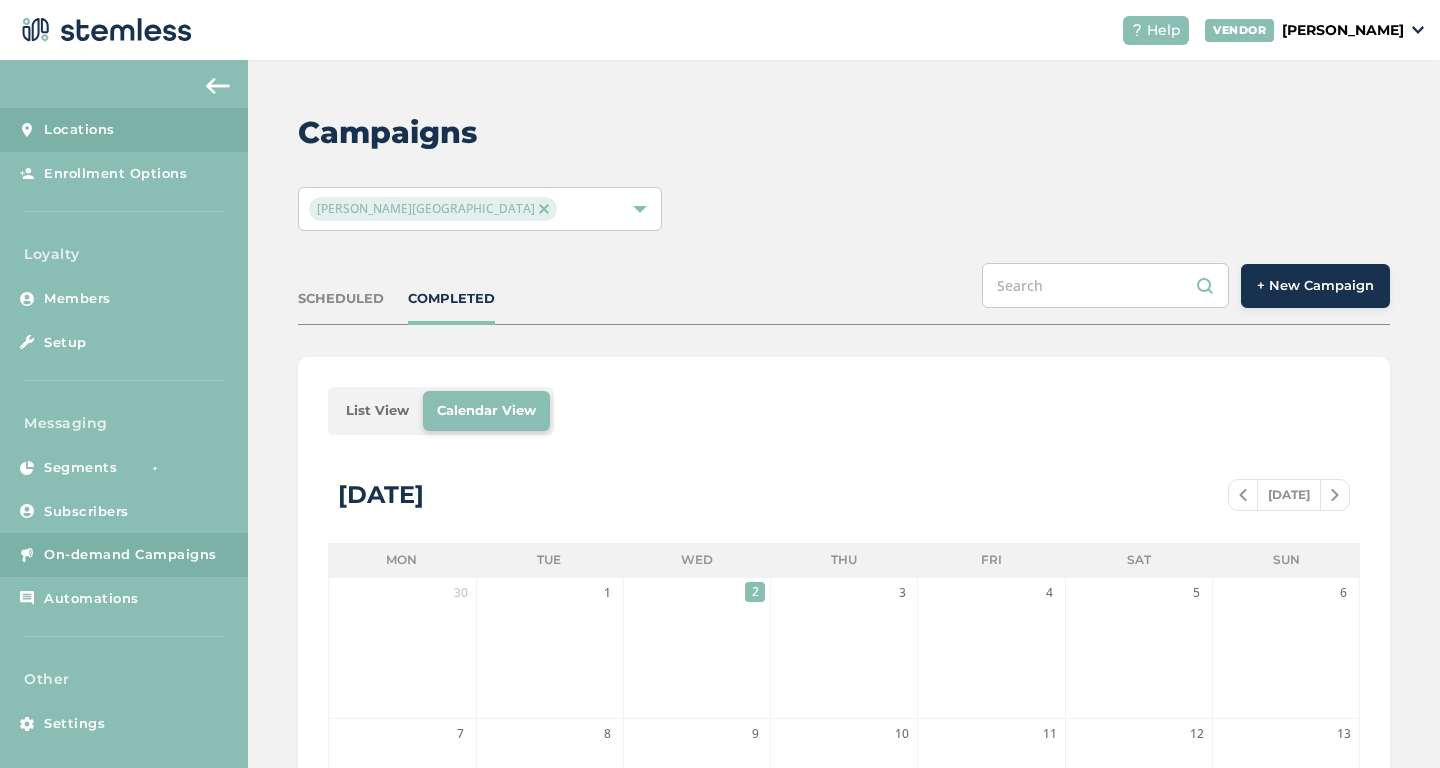 click on "Locations" at bounding box center (124, 130) 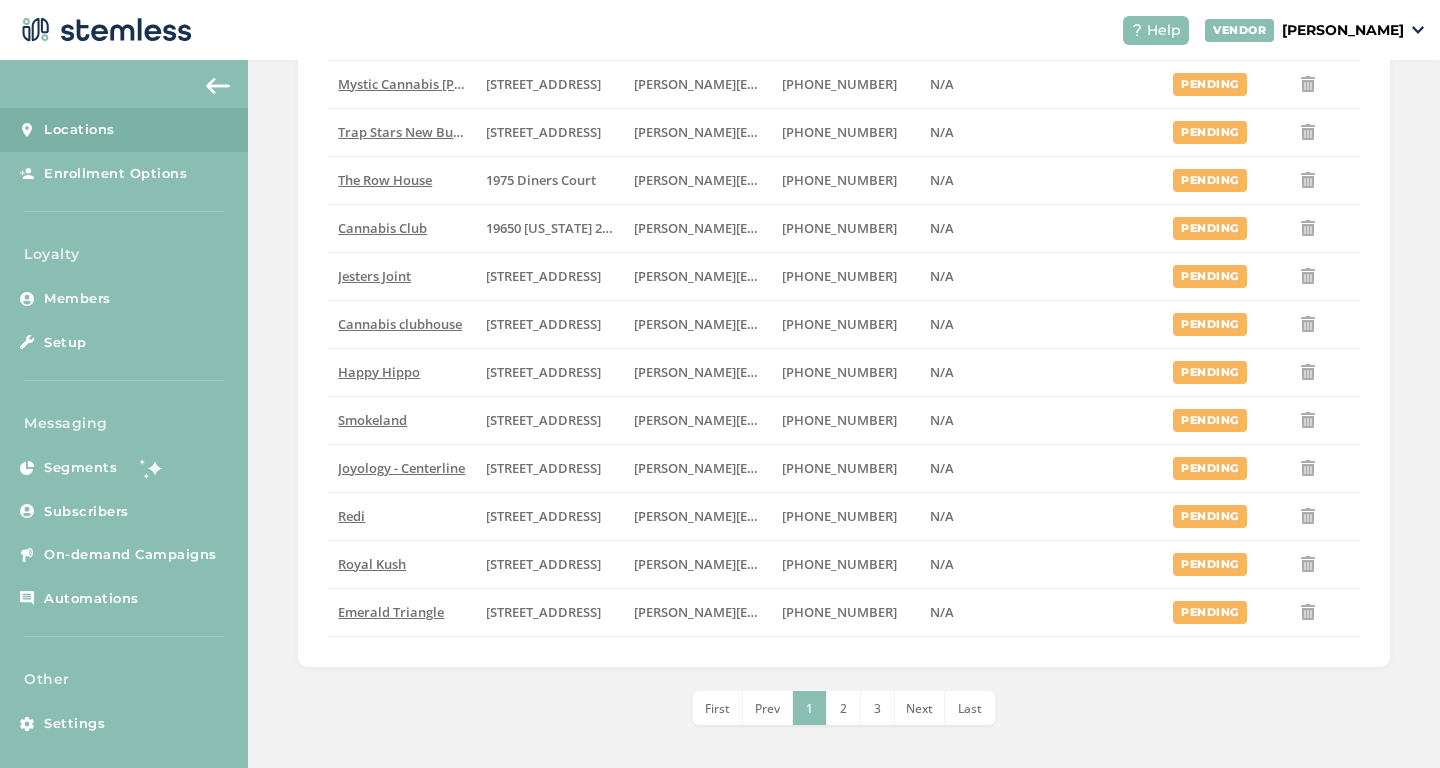 scroll, scrollTop: 631, scrollLeft: 0, axis: vertical 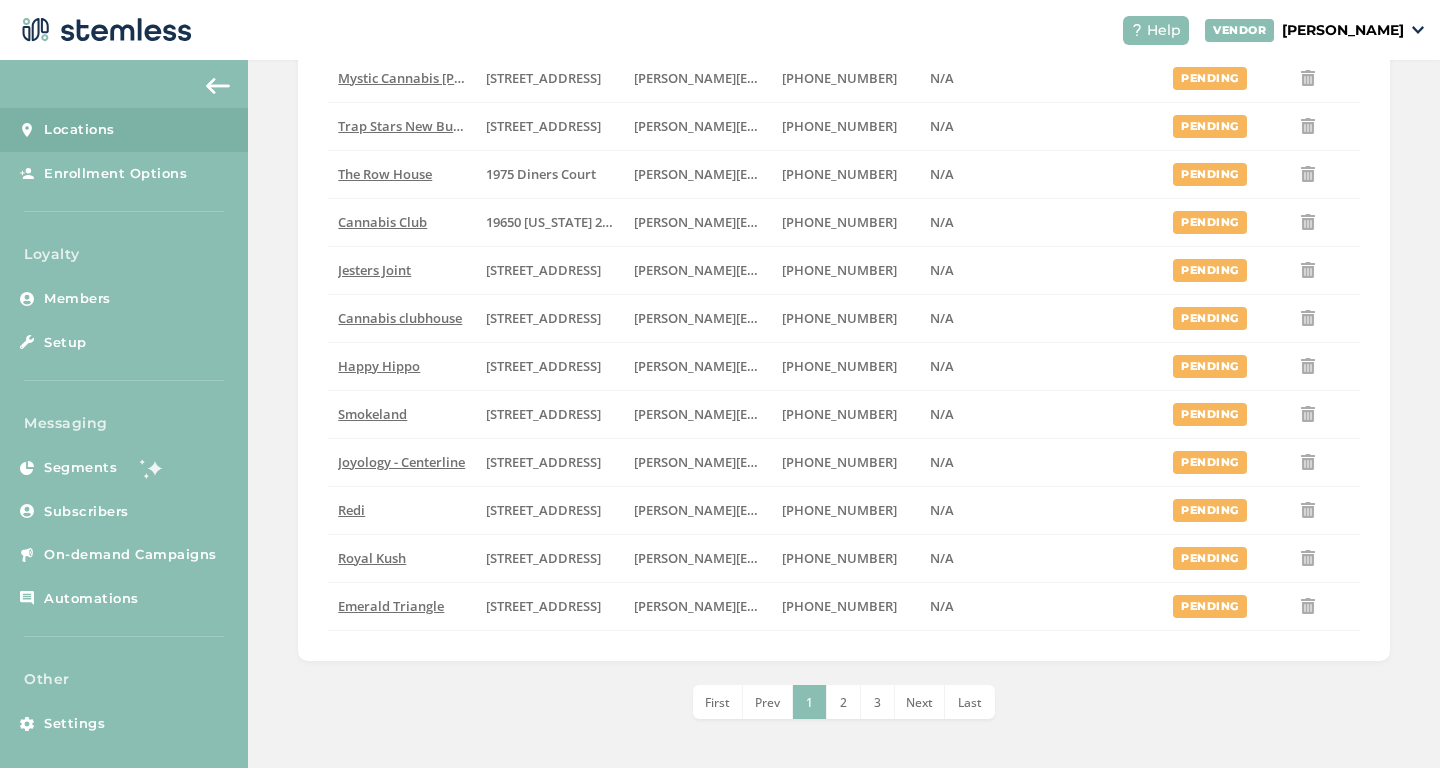 click on "2" at bounding box center [843, 702] 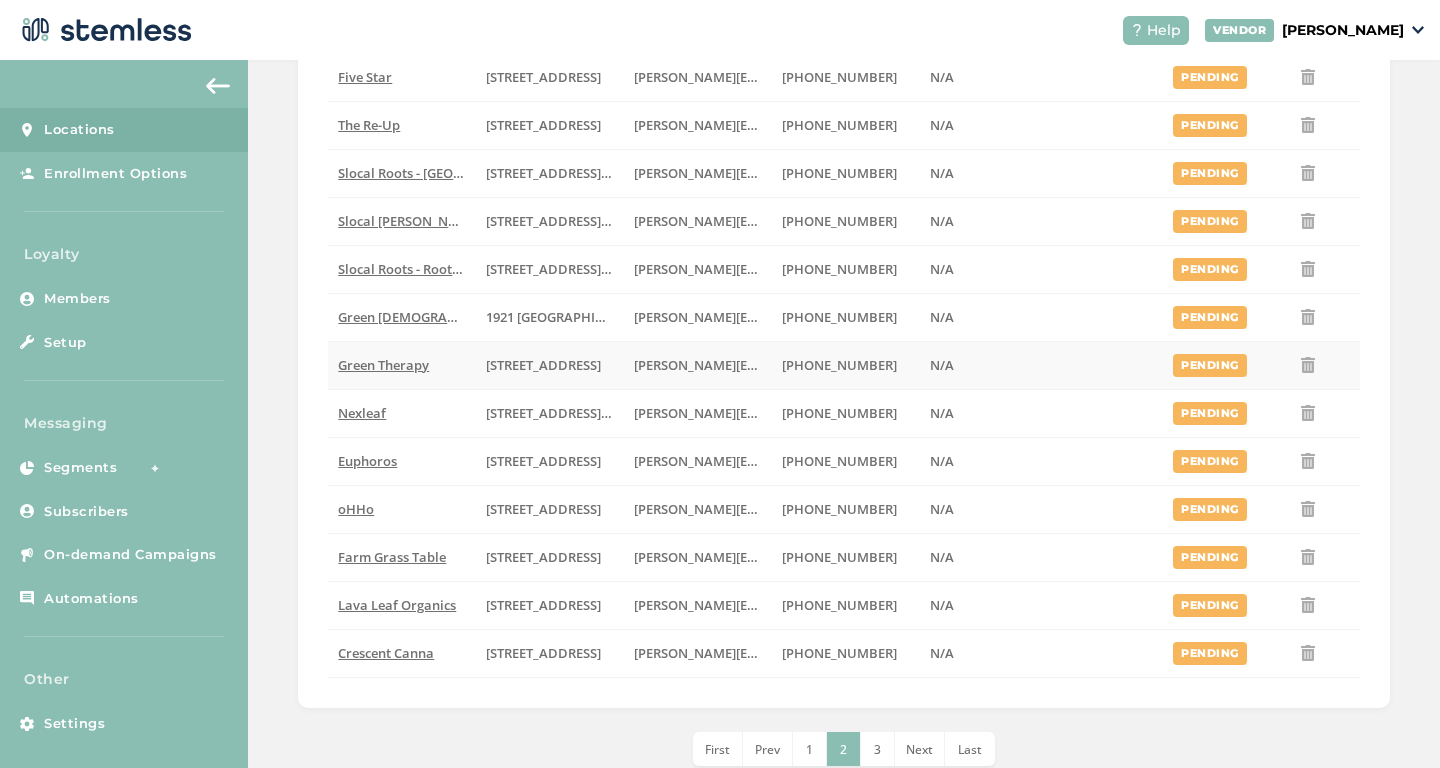 scroll, scrollTop: 599, scrollLeft: 0, axis: vertical 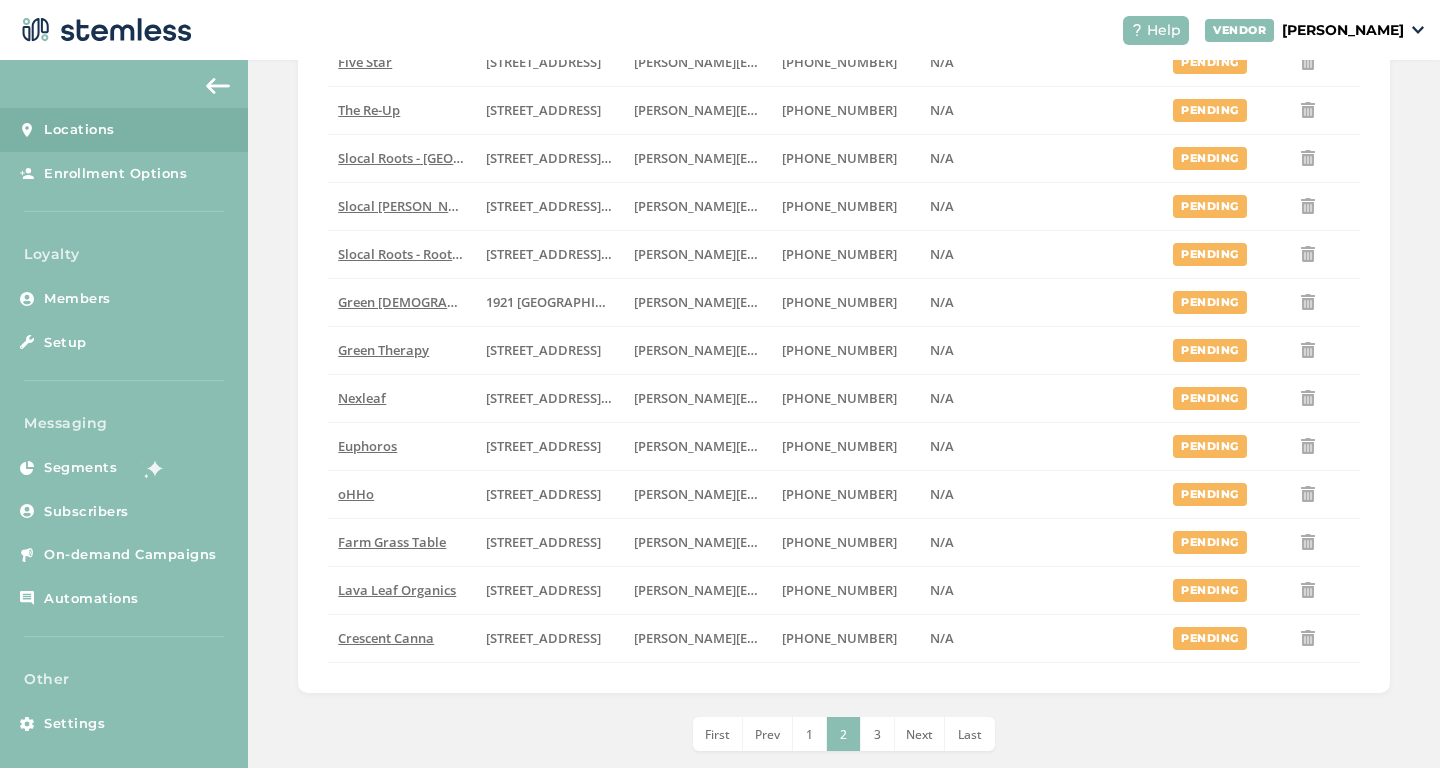 click on "3" at bounding box center [878, 734] 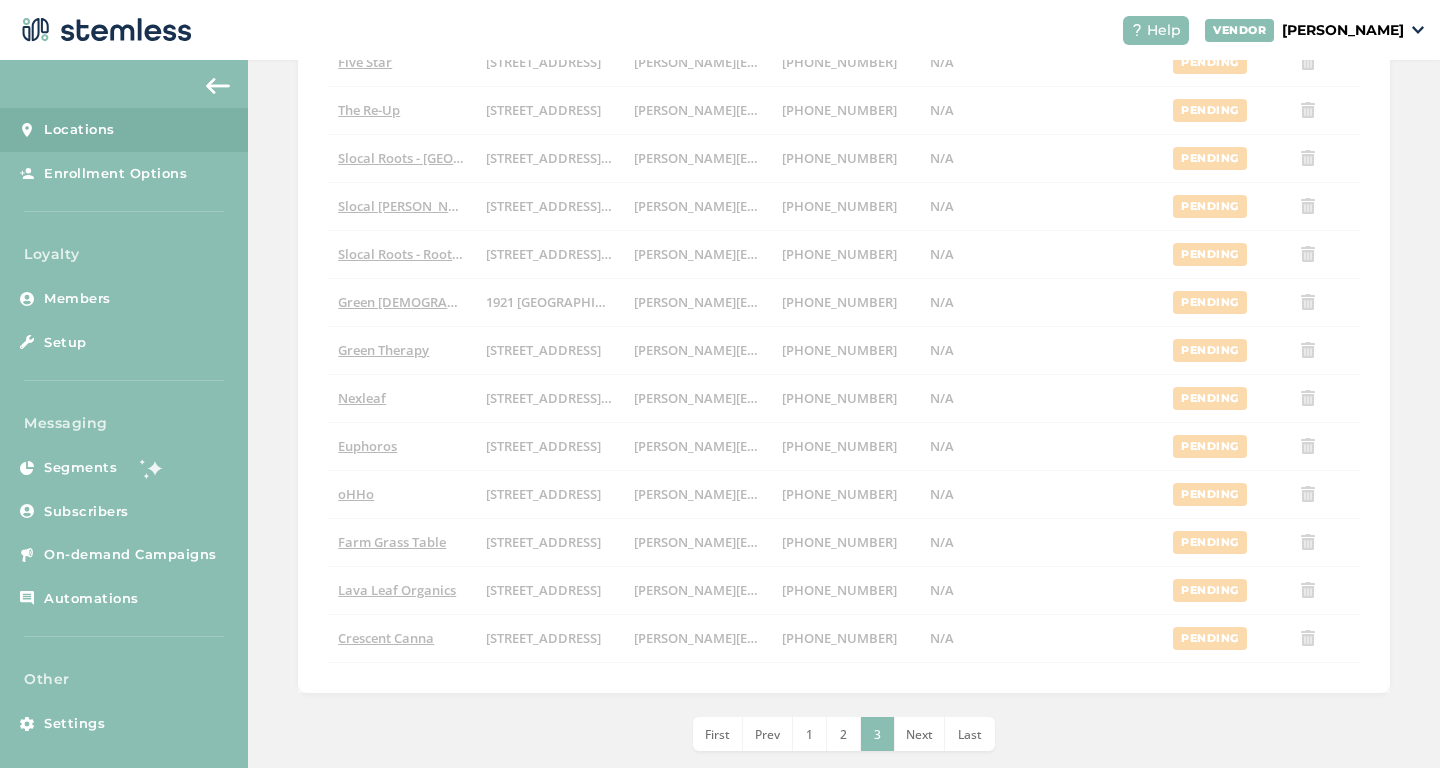 scroll, scrollTop: 0, scrollLeft: 0, axis: both 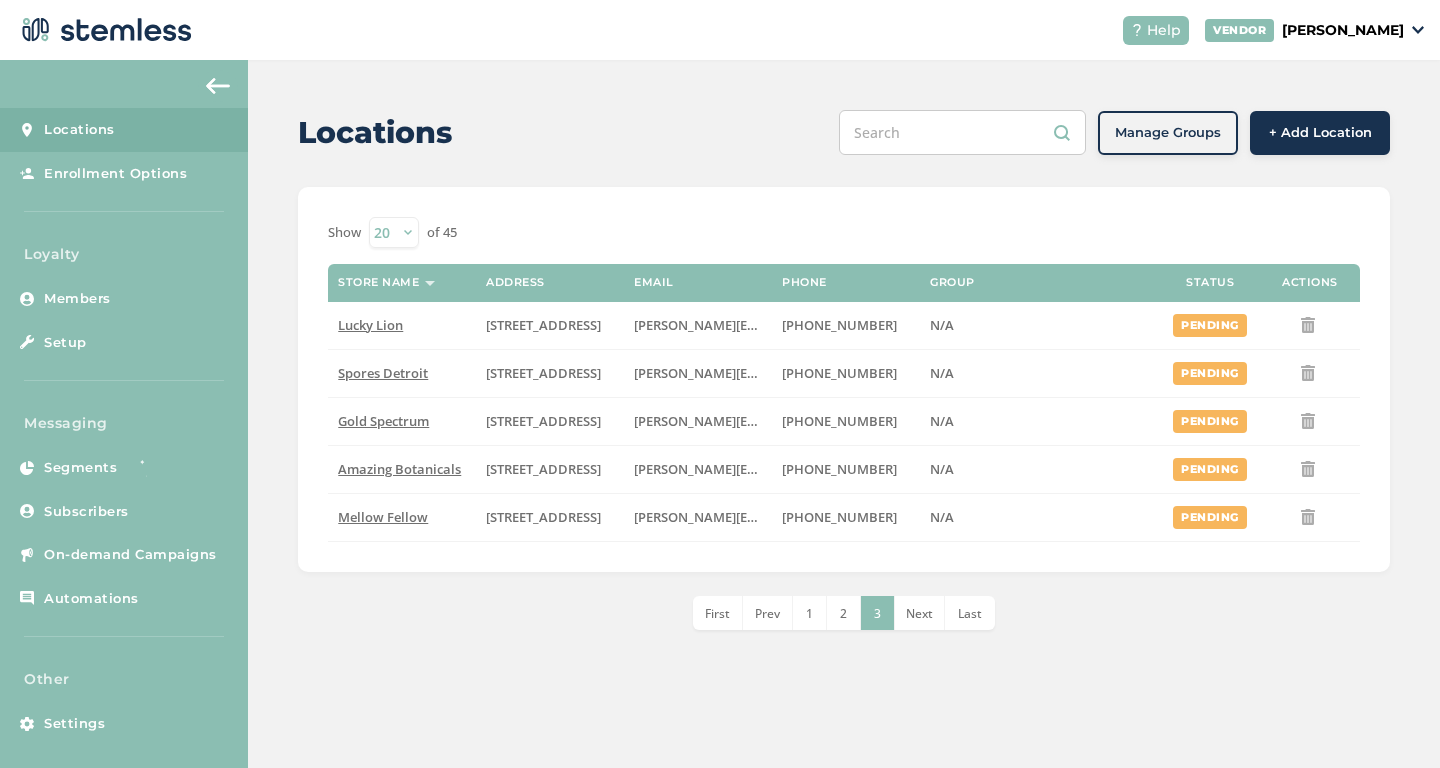 click on "2" at bounding box center (843, 613) 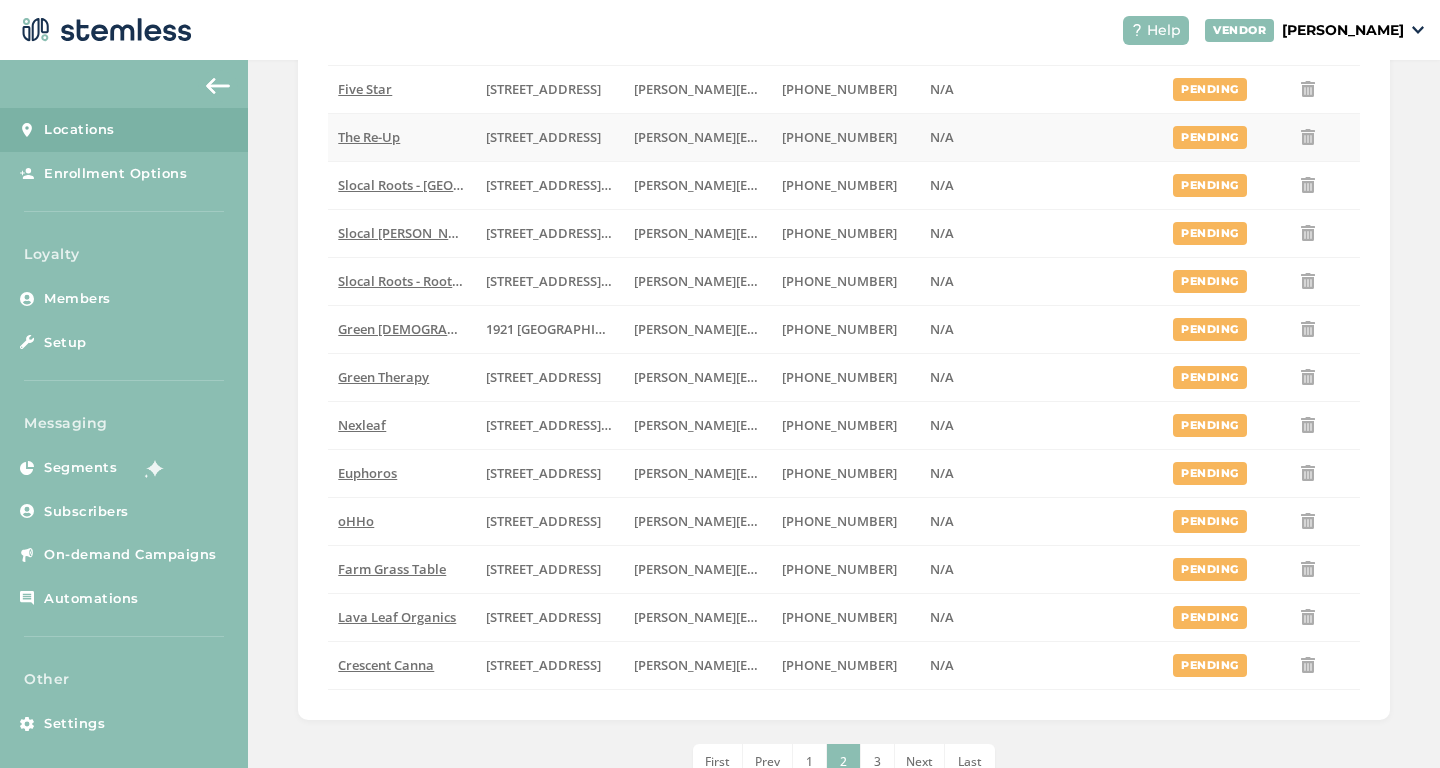 scroll, scrollTop: 631, scrollLeft: 0, axis: vertical 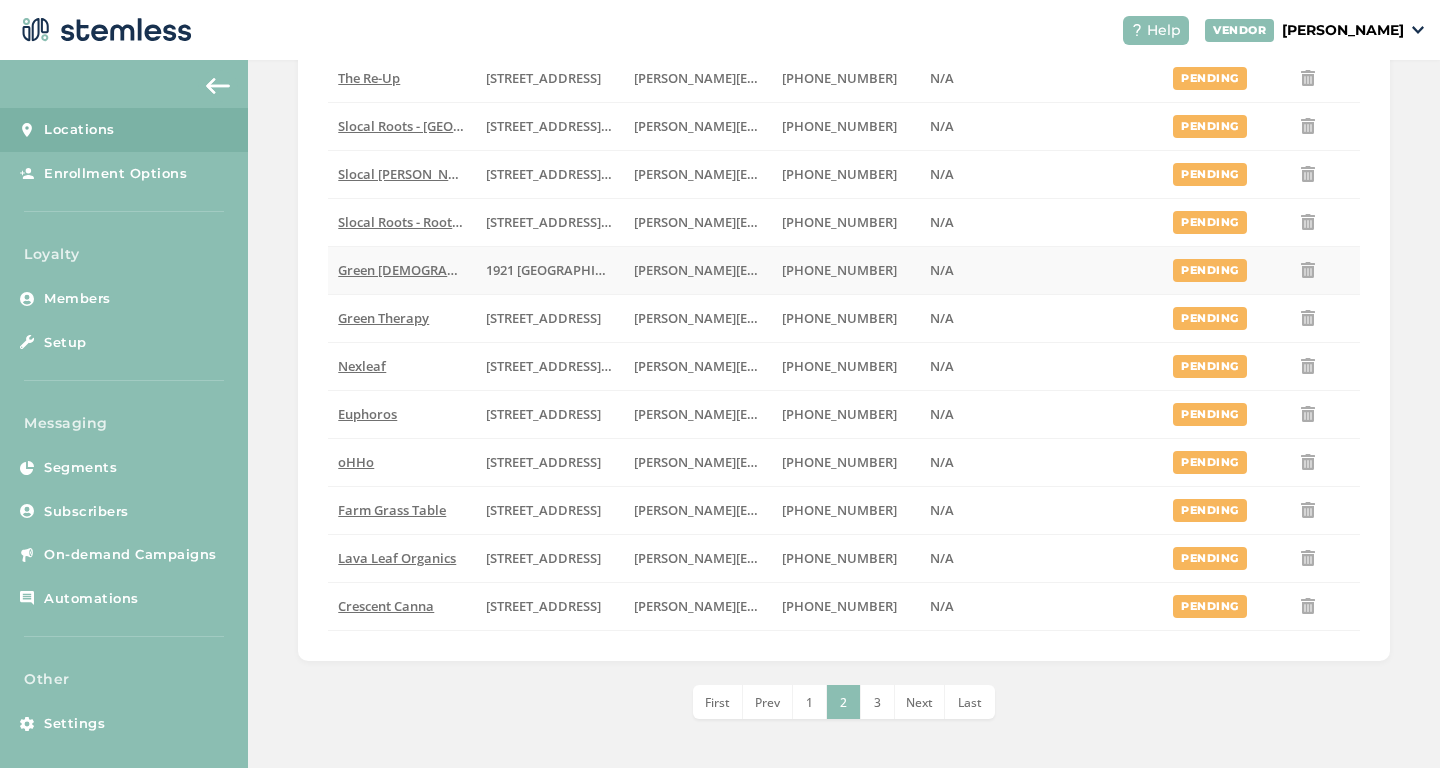 click on "Green Buddha" at bounding box center [430, 270] 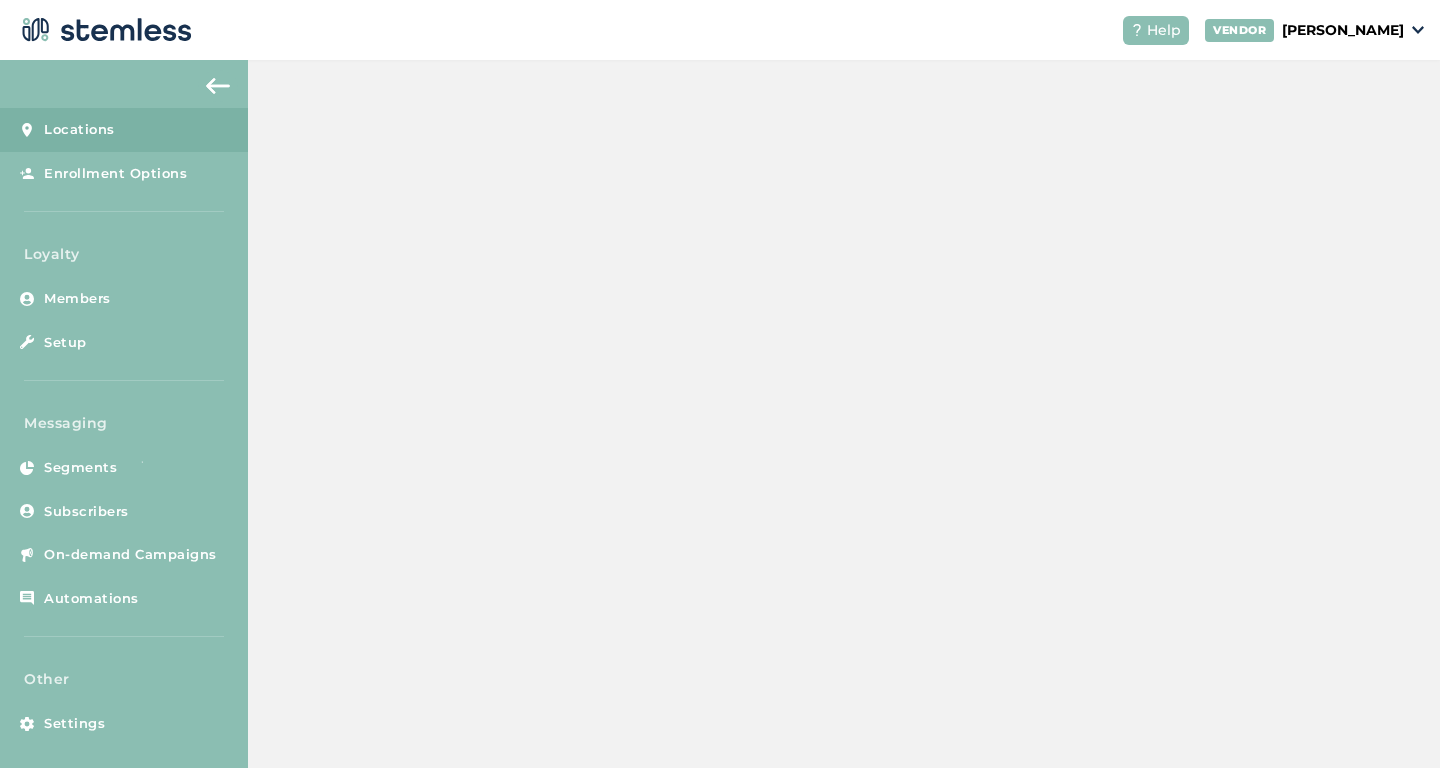scroll, scrollTop: 0, scrollLeft: 0, axis: both 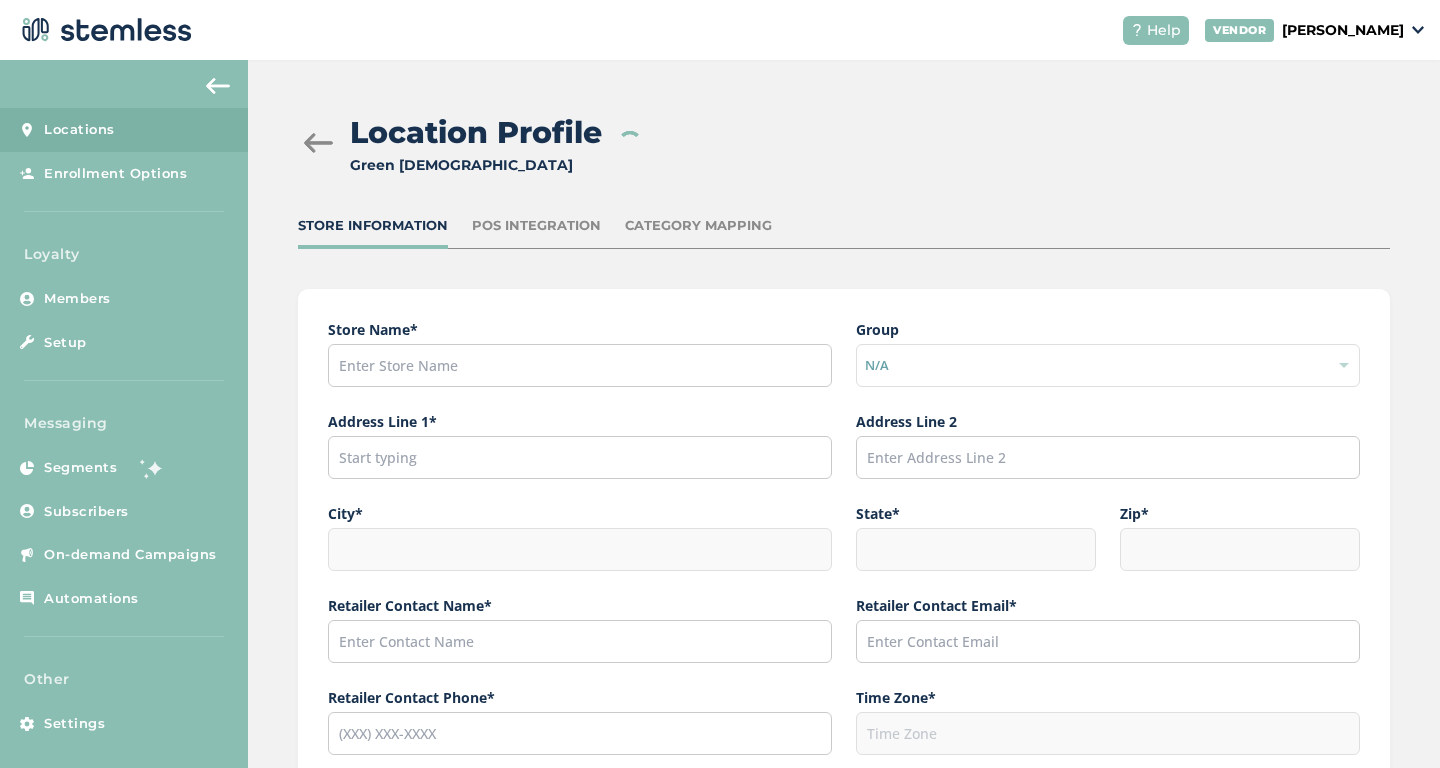 type on "Green Buddha" 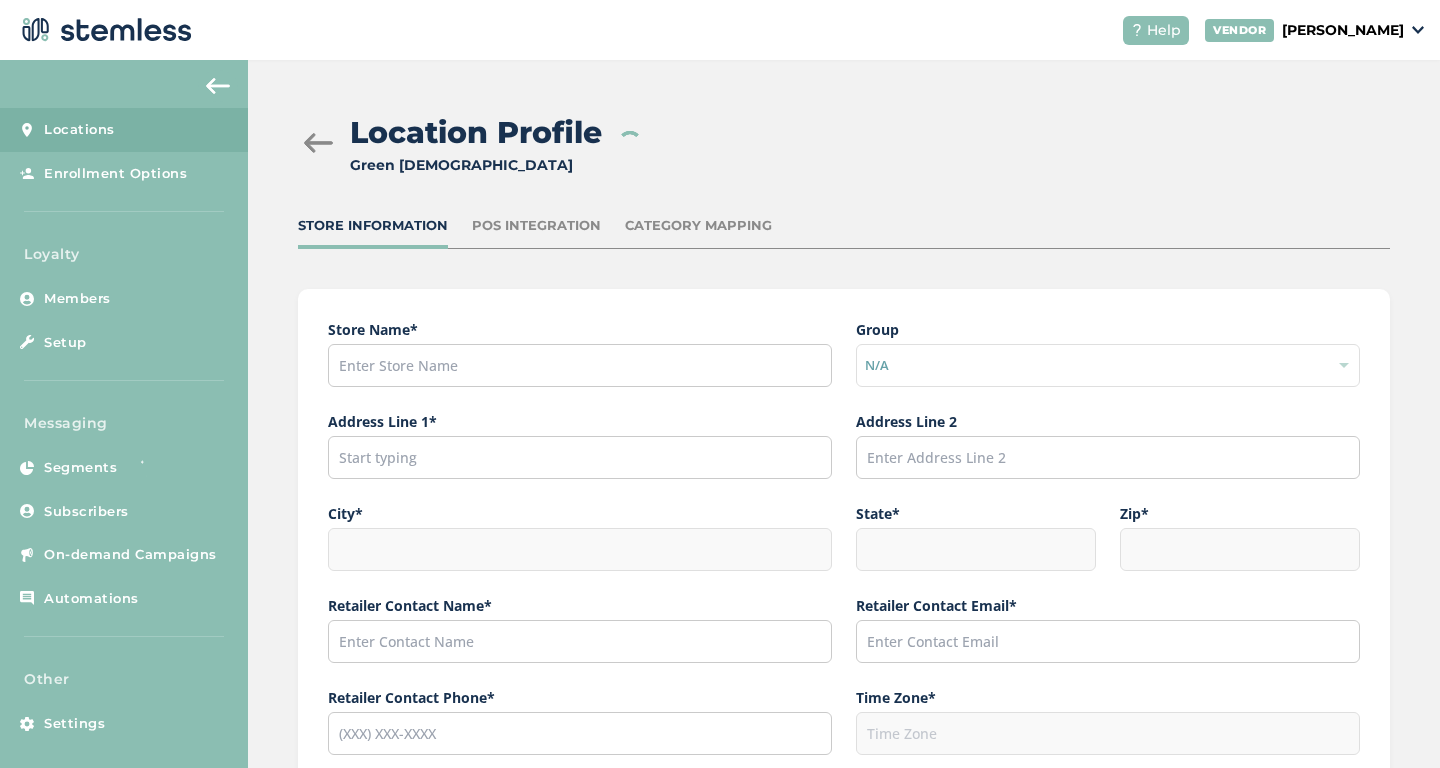type on "Ferndale" 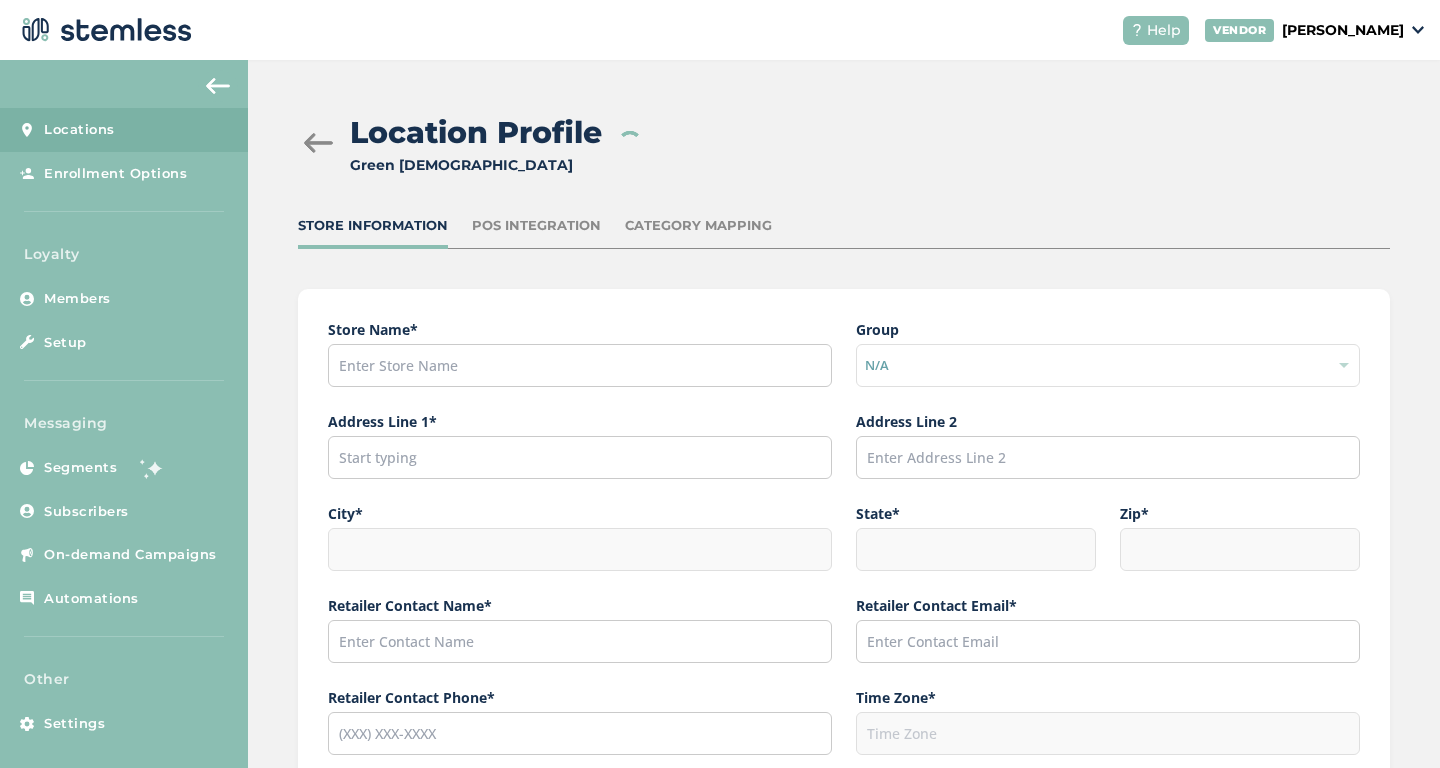 type on "MI" 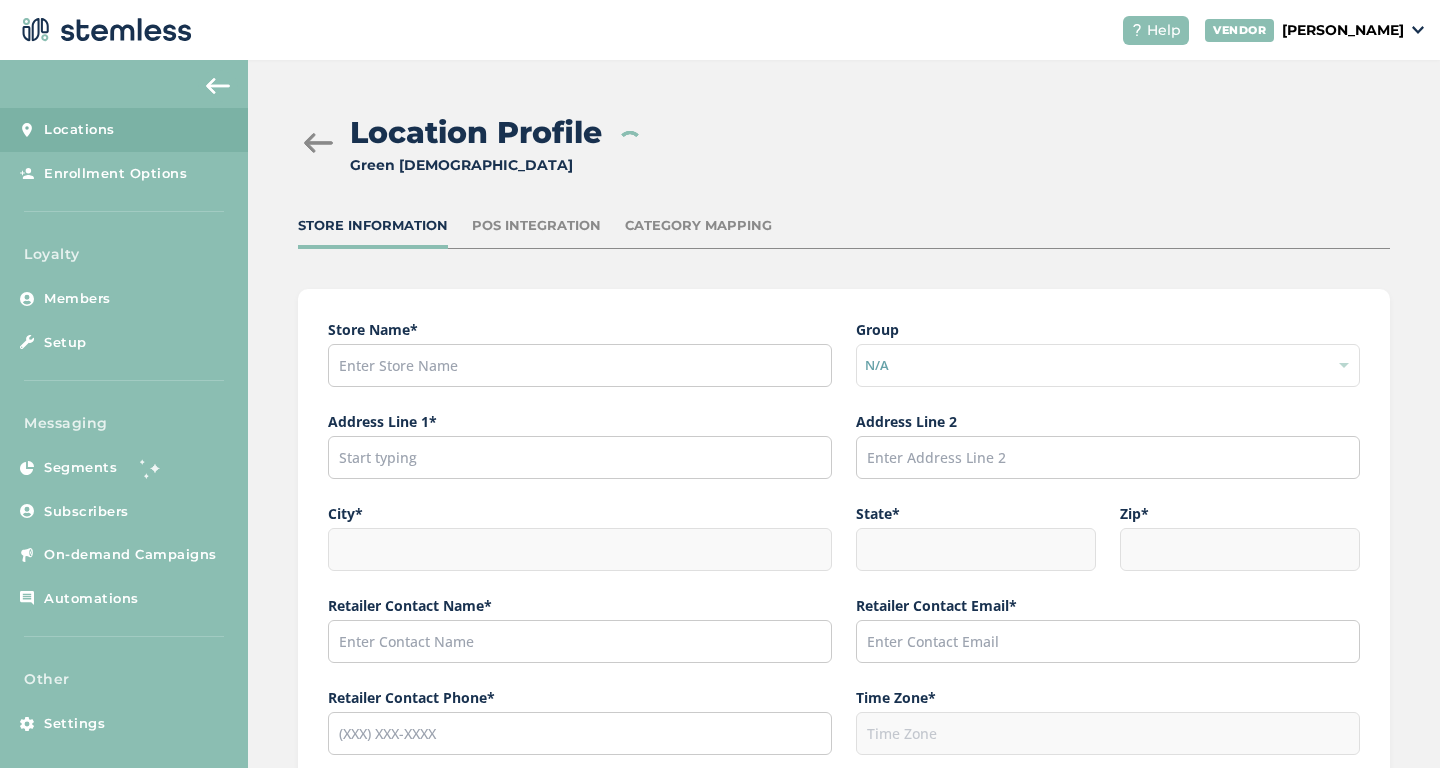 type on "48220" 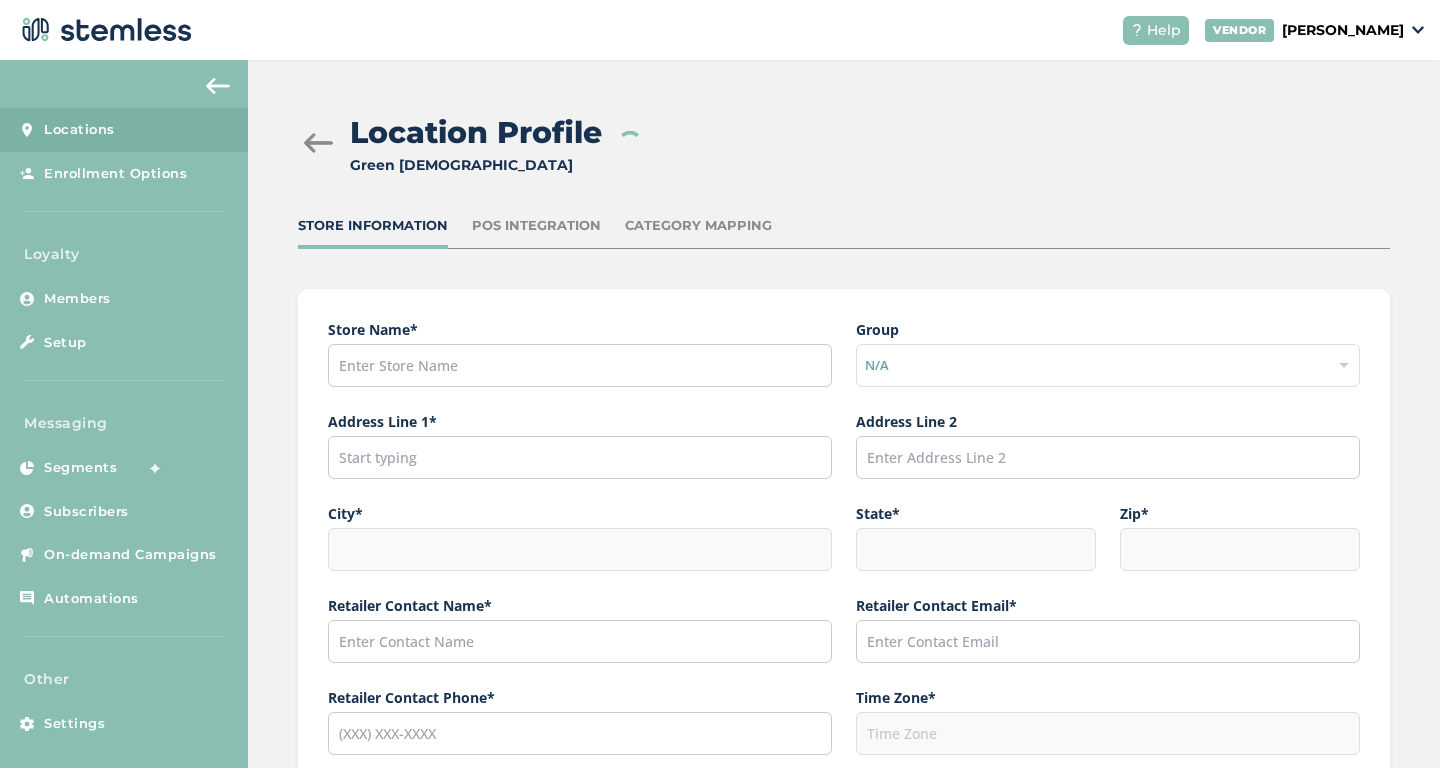 type on "[PERSON_NAME]" 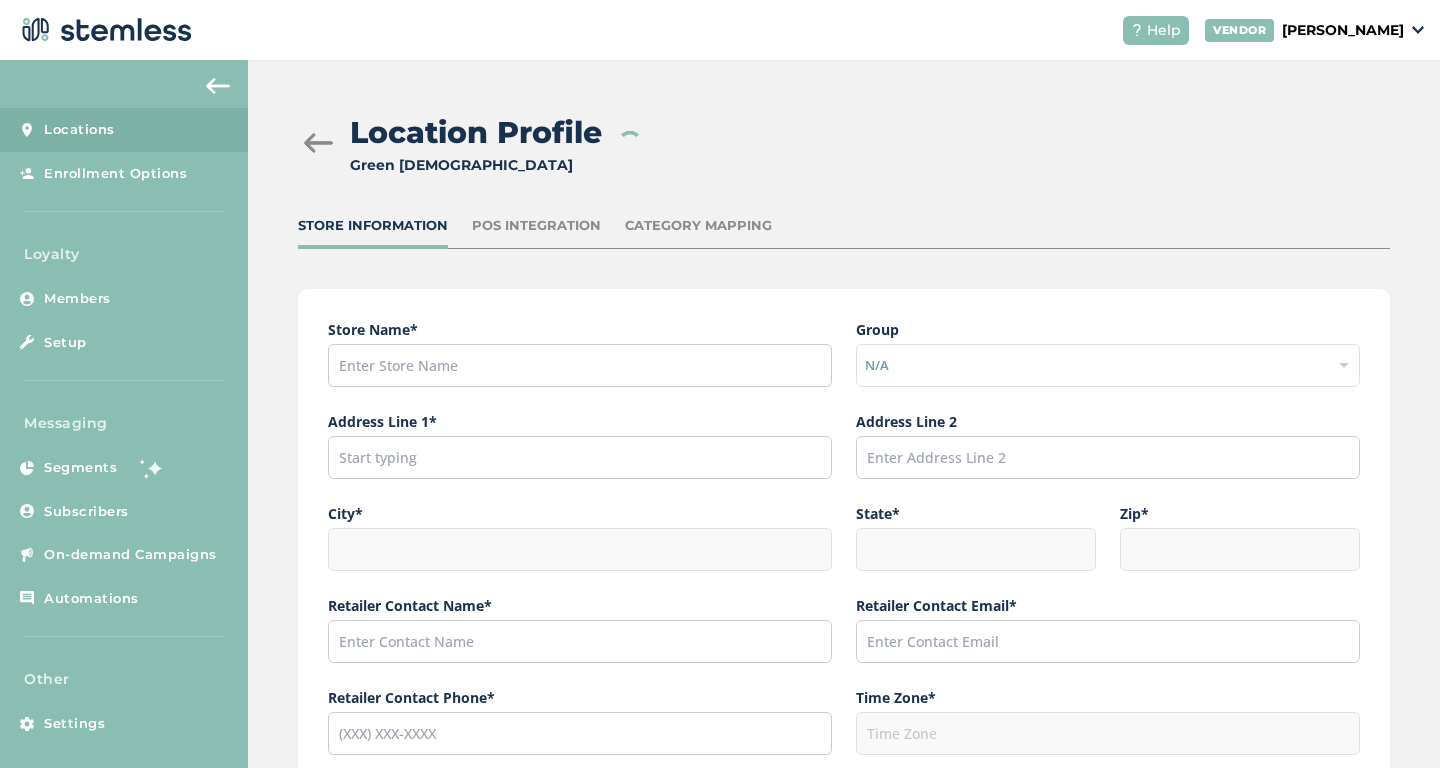 type on "[PERSON_NAME][EMAIL_ADDRESS][DOMAIN_NAME]" 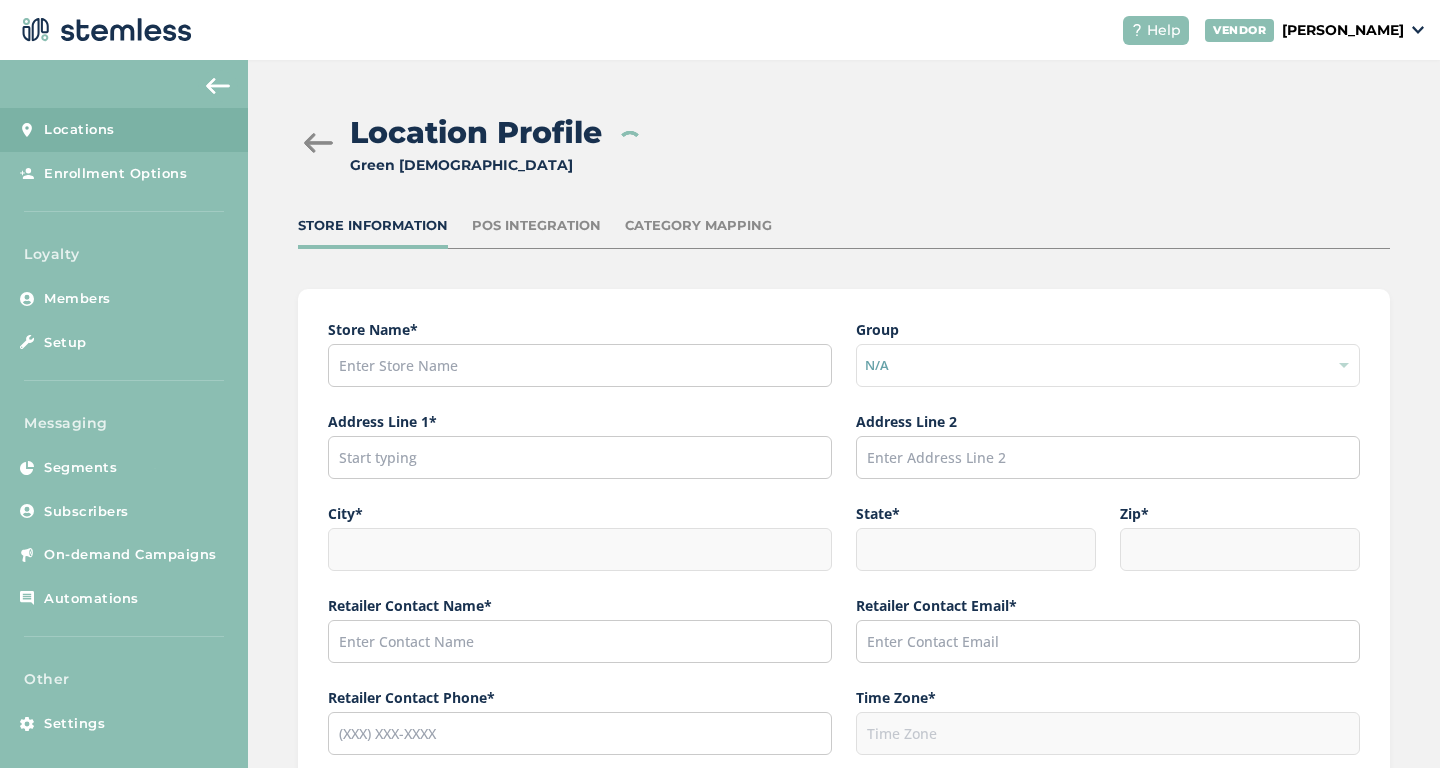 type on "America/Detroit" 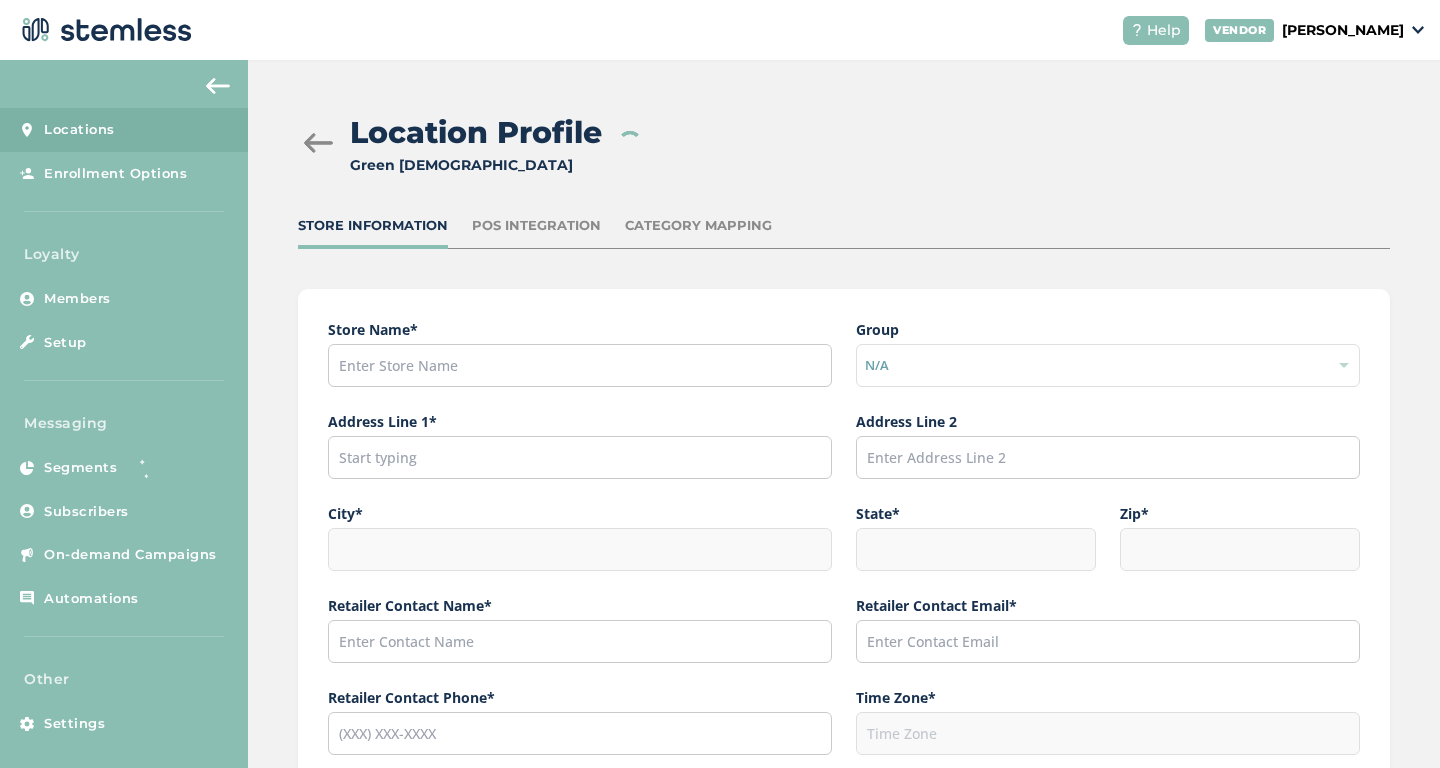 type on "Green Buddha" 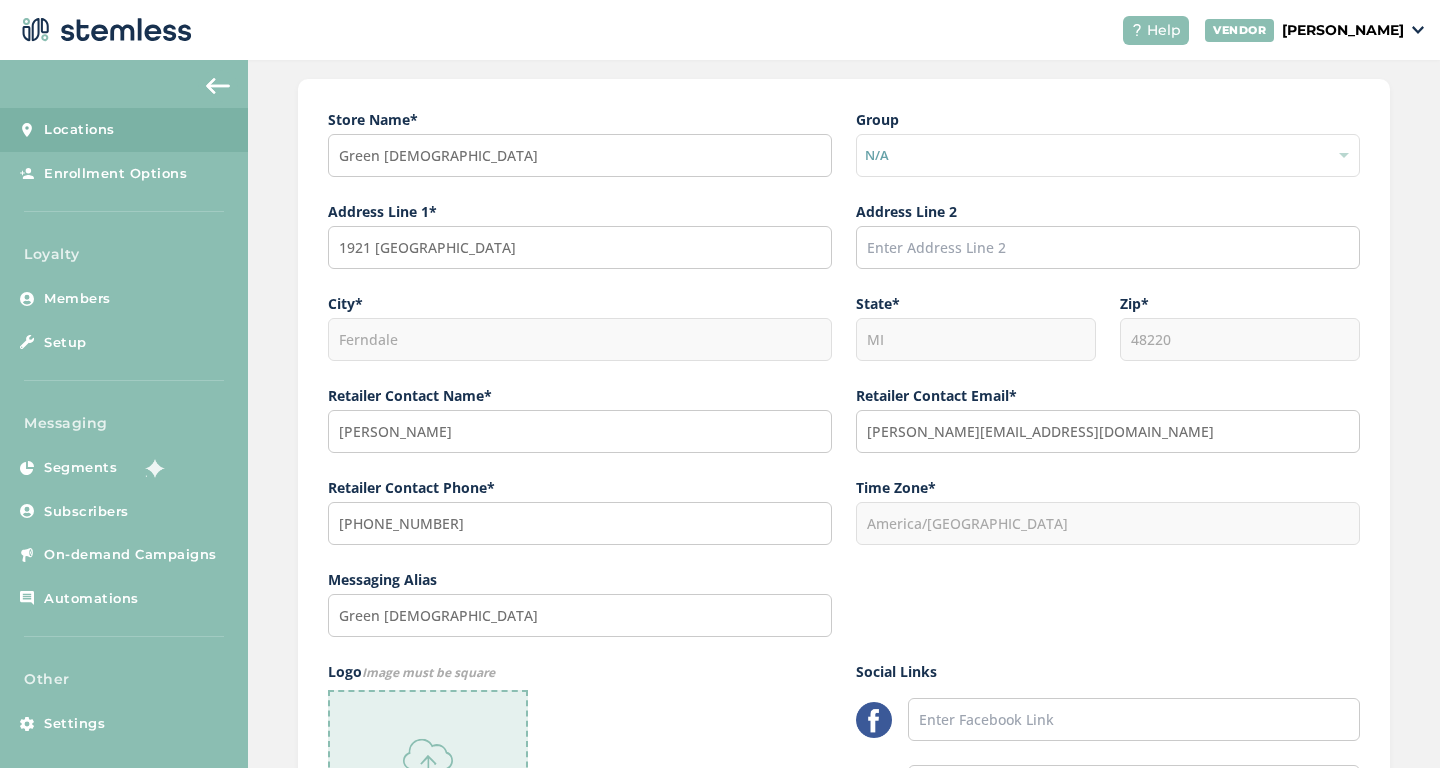 scroll, scrollTop: 561, scrollLeft: 0, axis: vertical 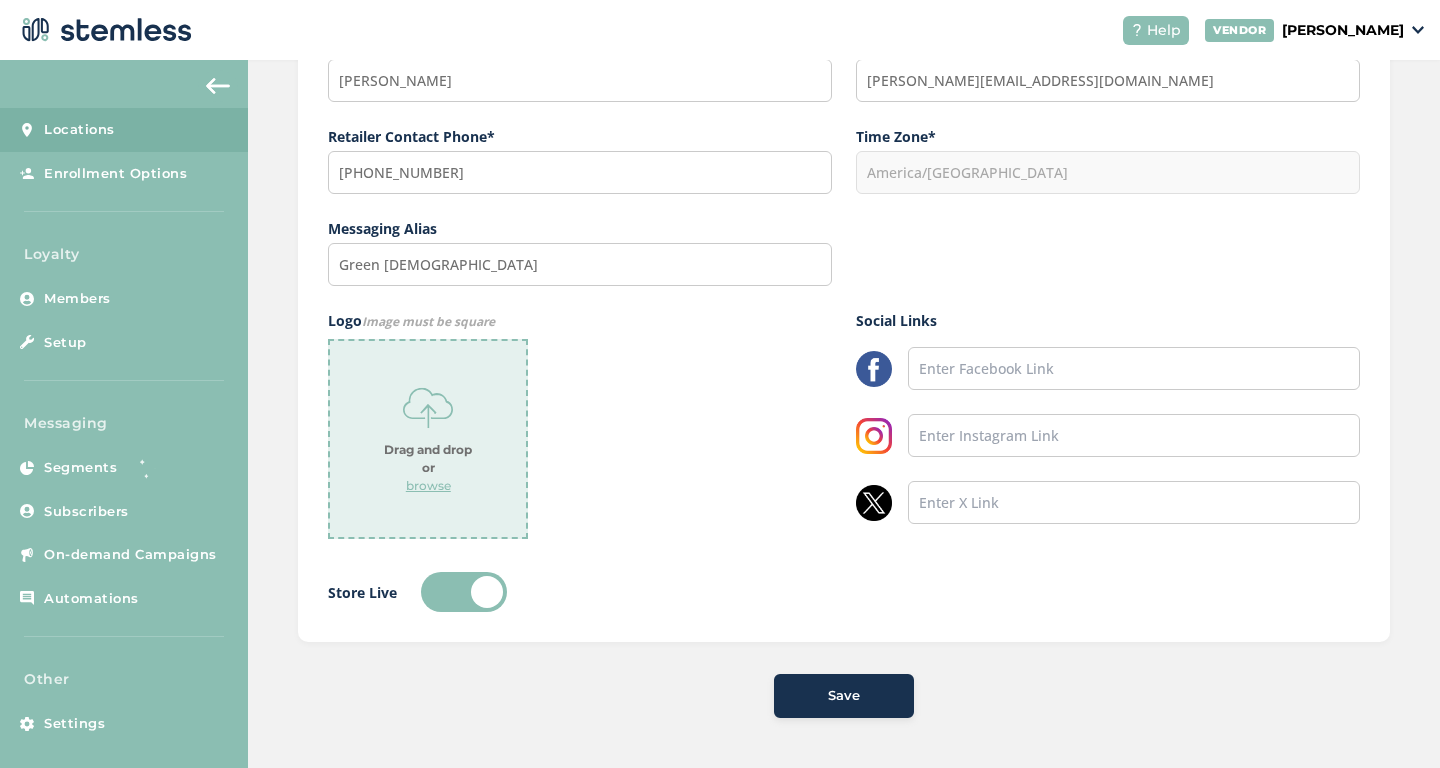 click at bounding box center (218, 86) 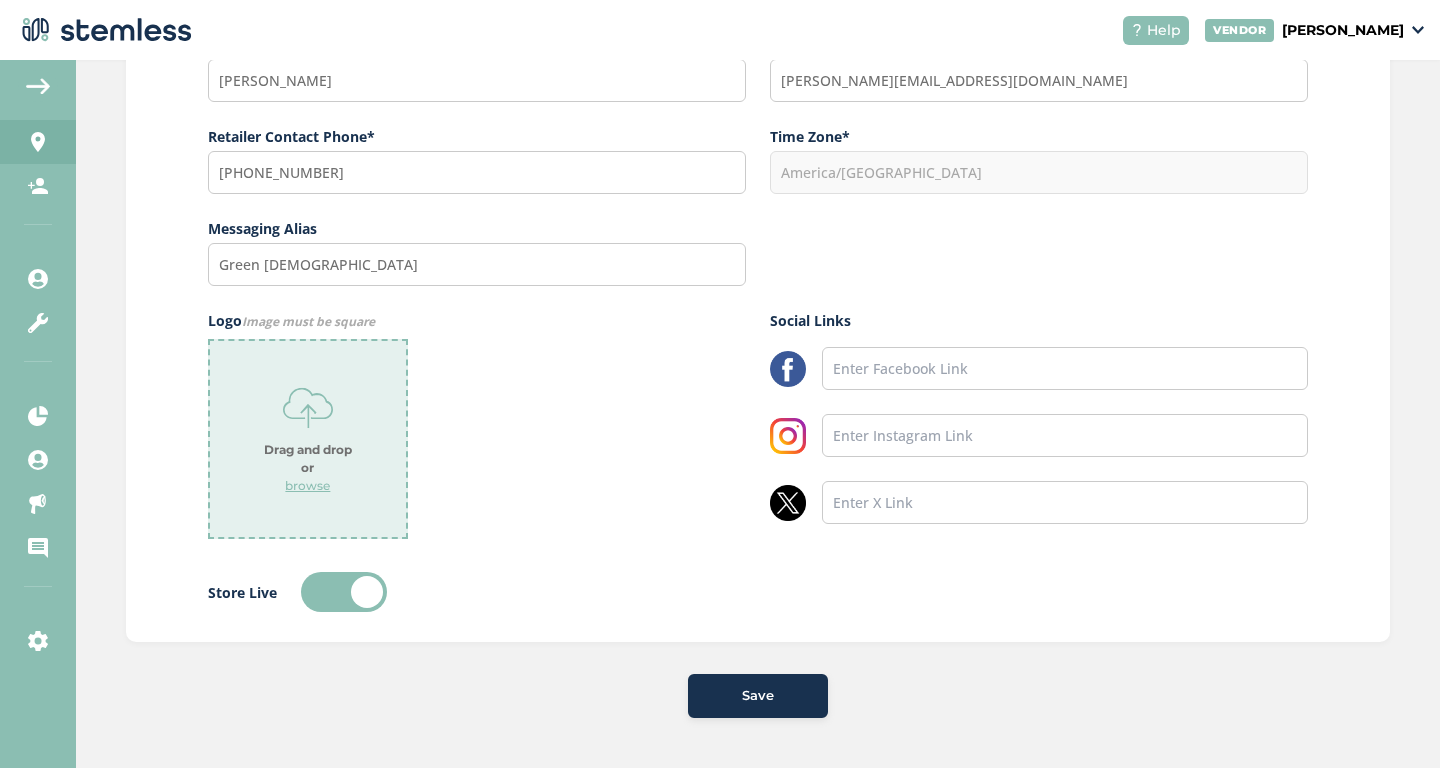 click at bounding box center [38, 86] 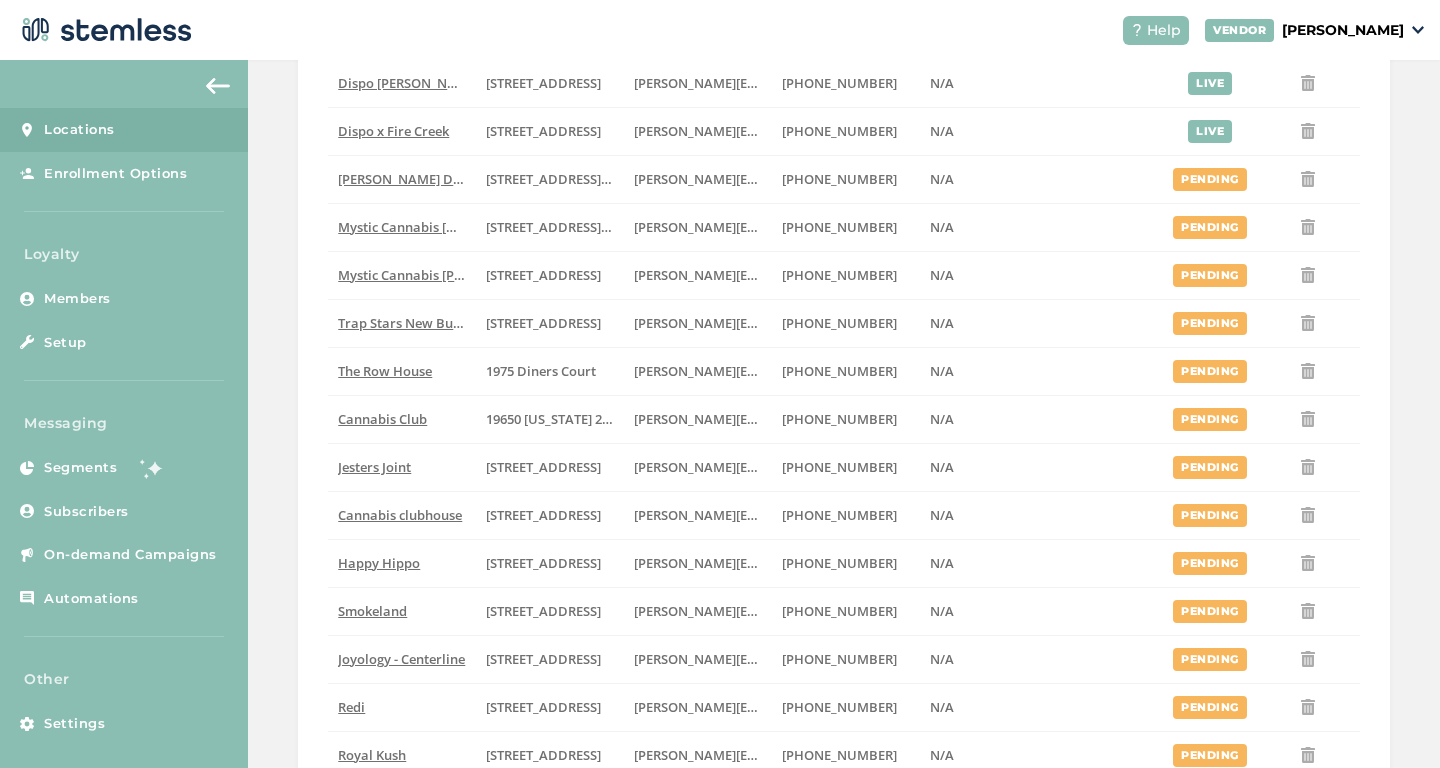 scroll, scrollTop: 631, scrollLeft: 0, axis: vertical 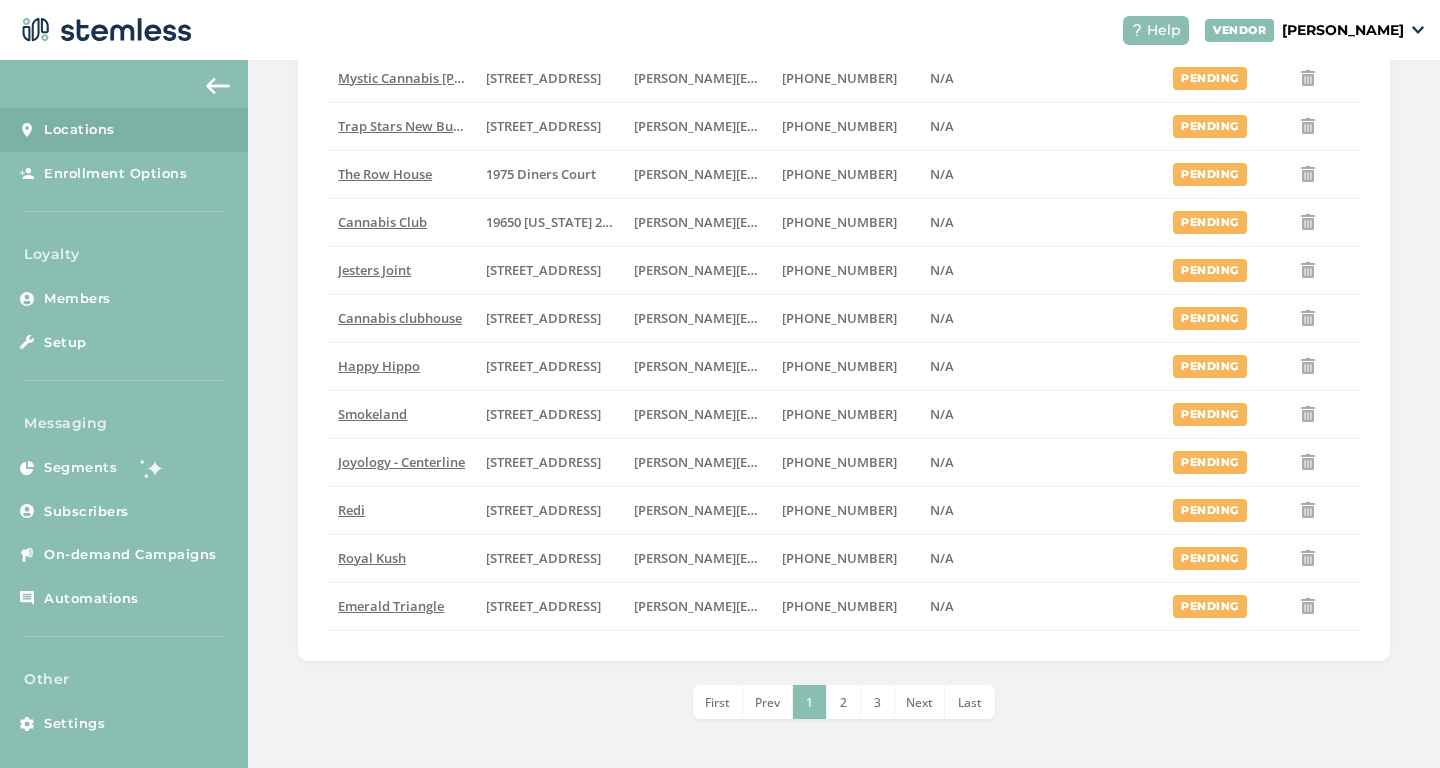 click on "2" at bounding box center (844, 702) 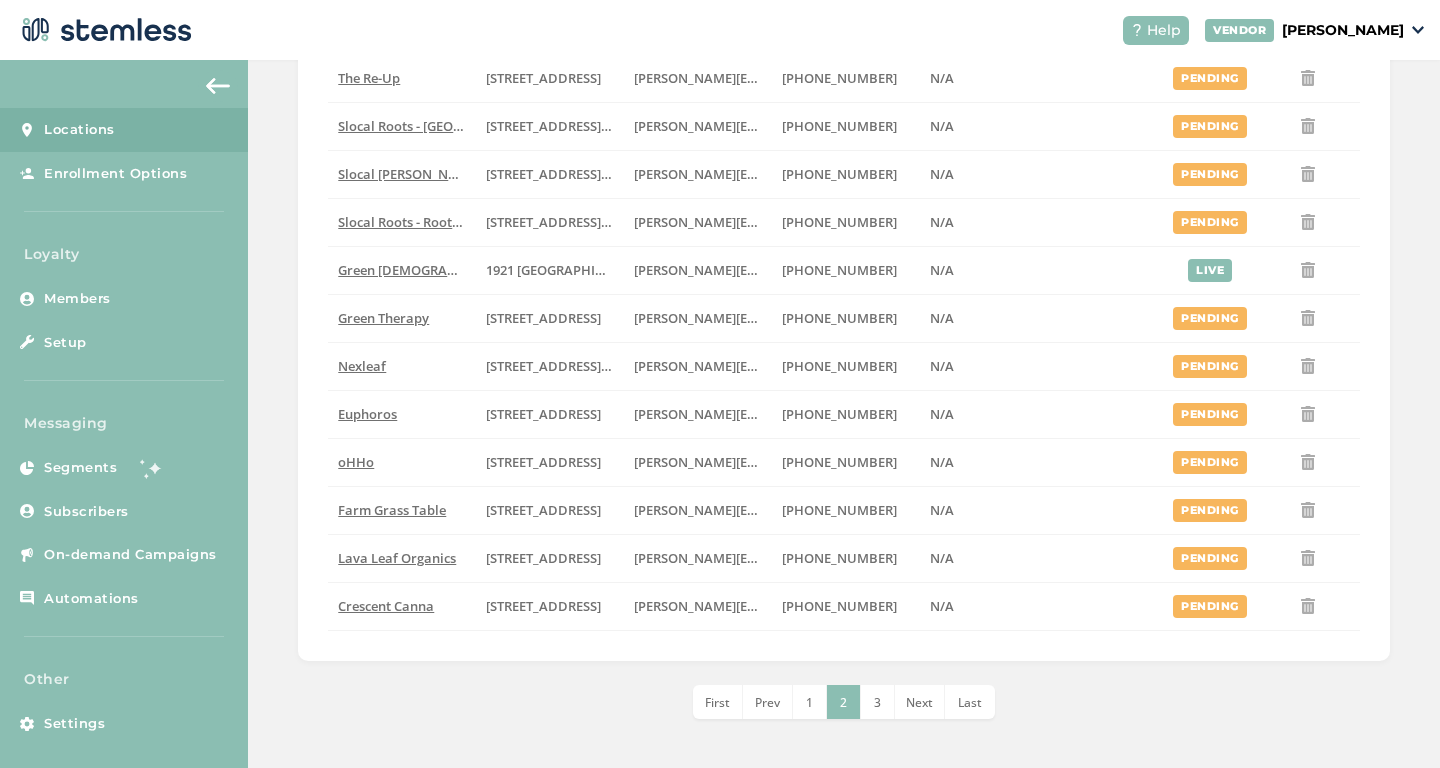 scroll, scrollTop: 566, scrollLeft: 0, axis: vertical 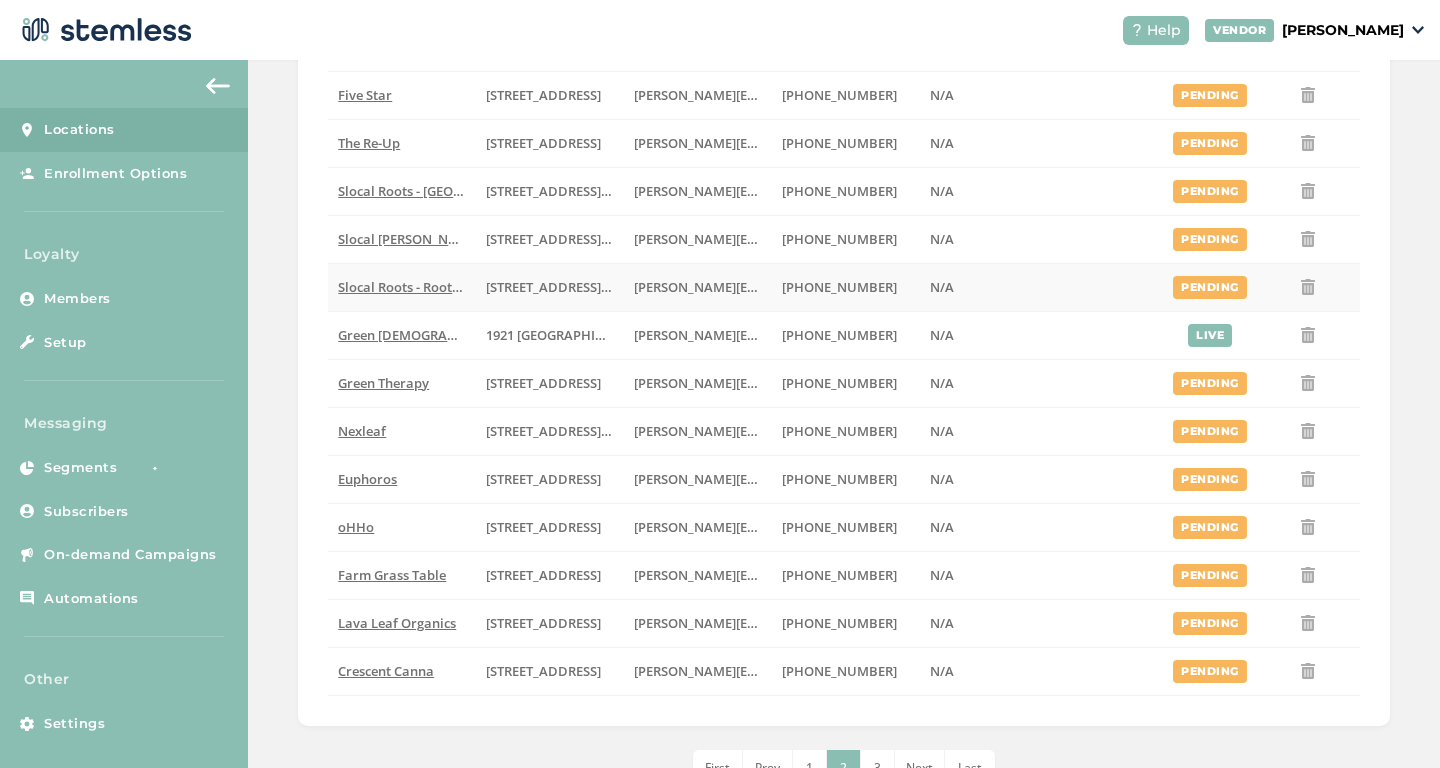 click on "Slocal Roots - Root One" at bounding box center (409, 287) 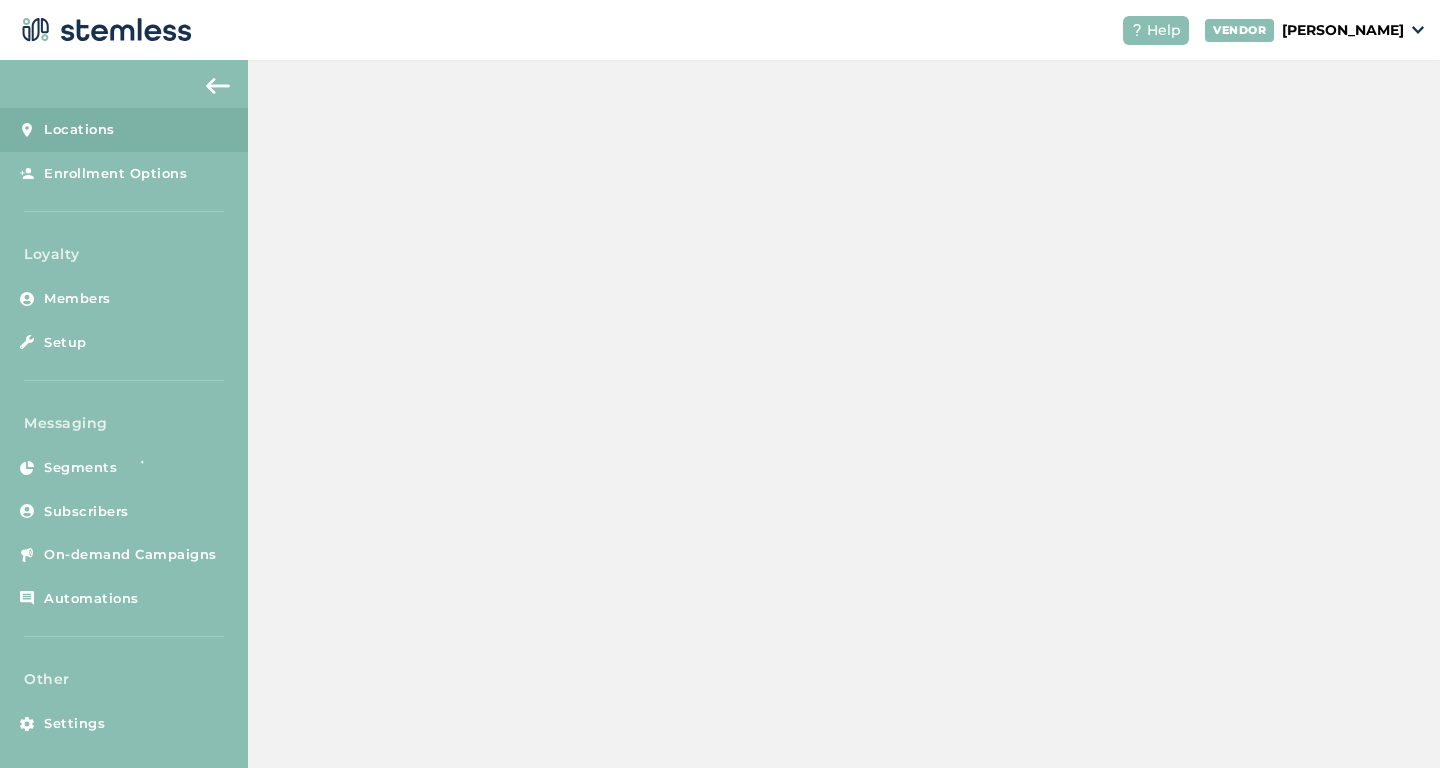 scroll, scrollTop: 0, scrollLeft: 0, axis: both 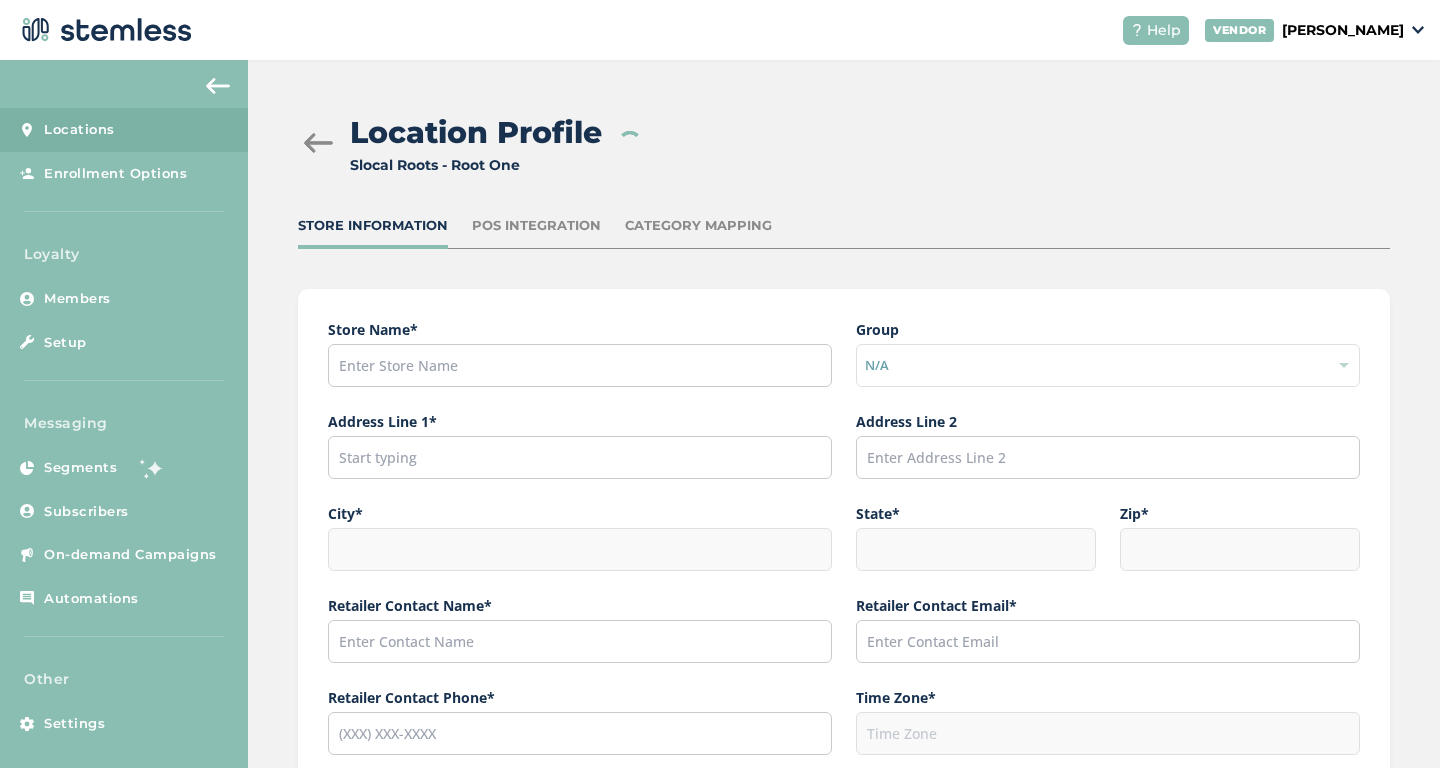 type on "Slocal Roots - Root One" 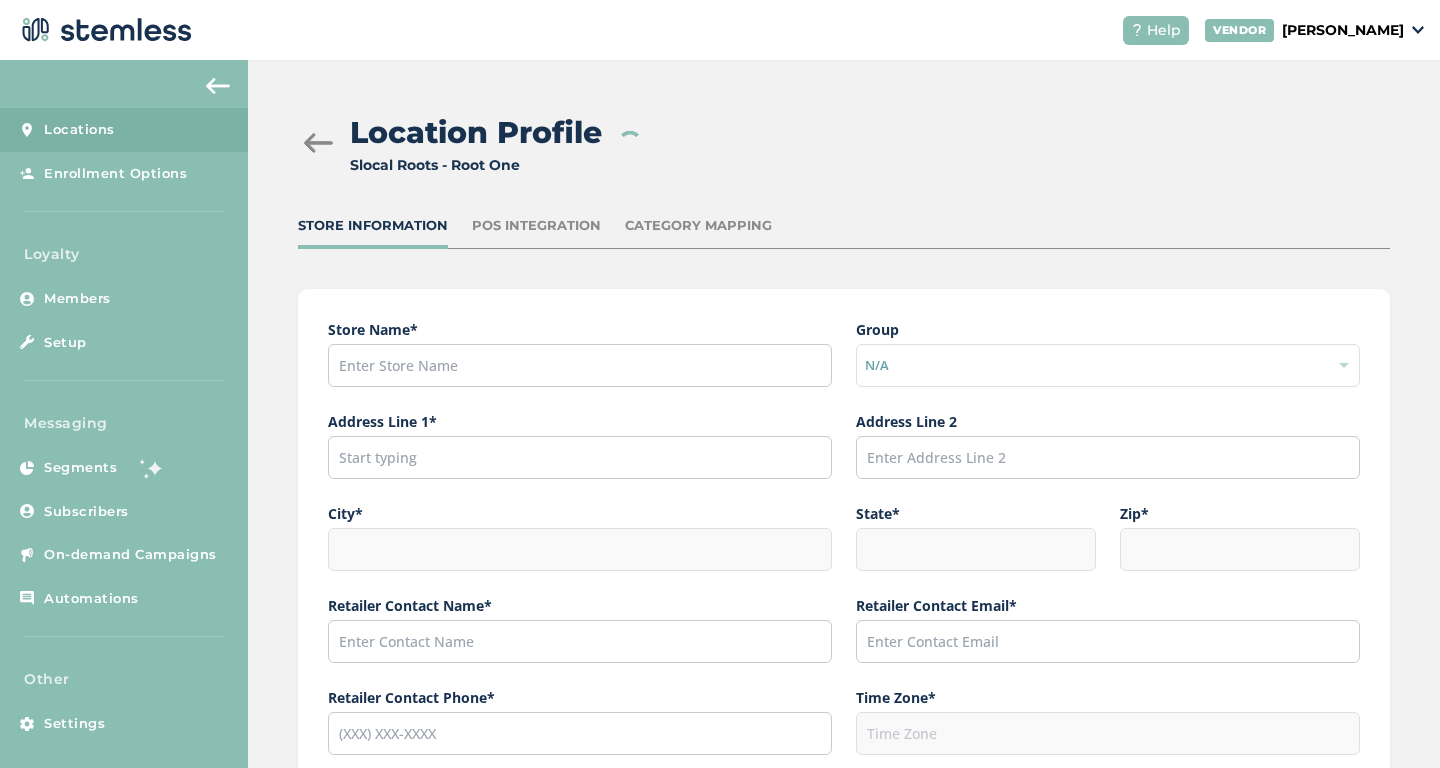 type on "[STREET_ADDRESS][PERSON_NAME]" 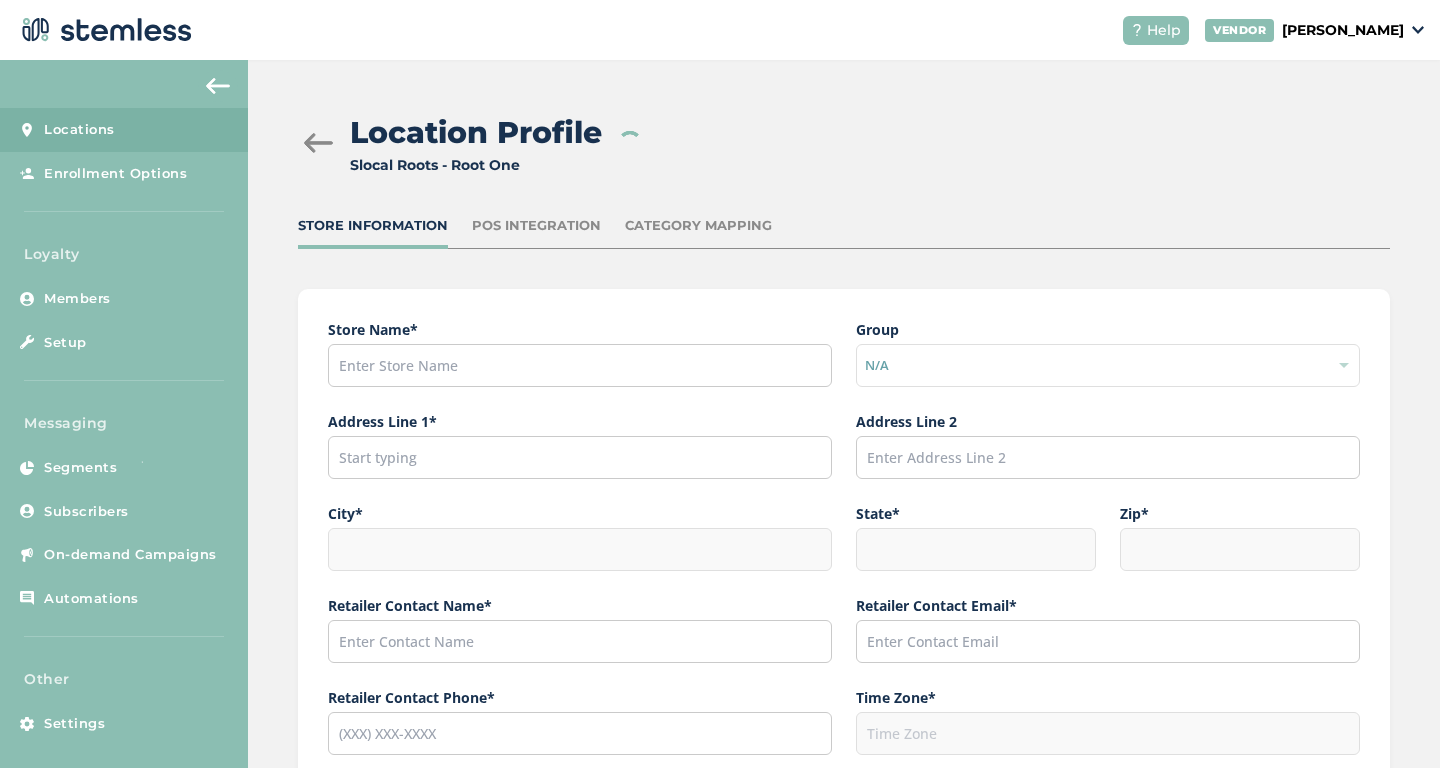 type on "San Luis Obispo" 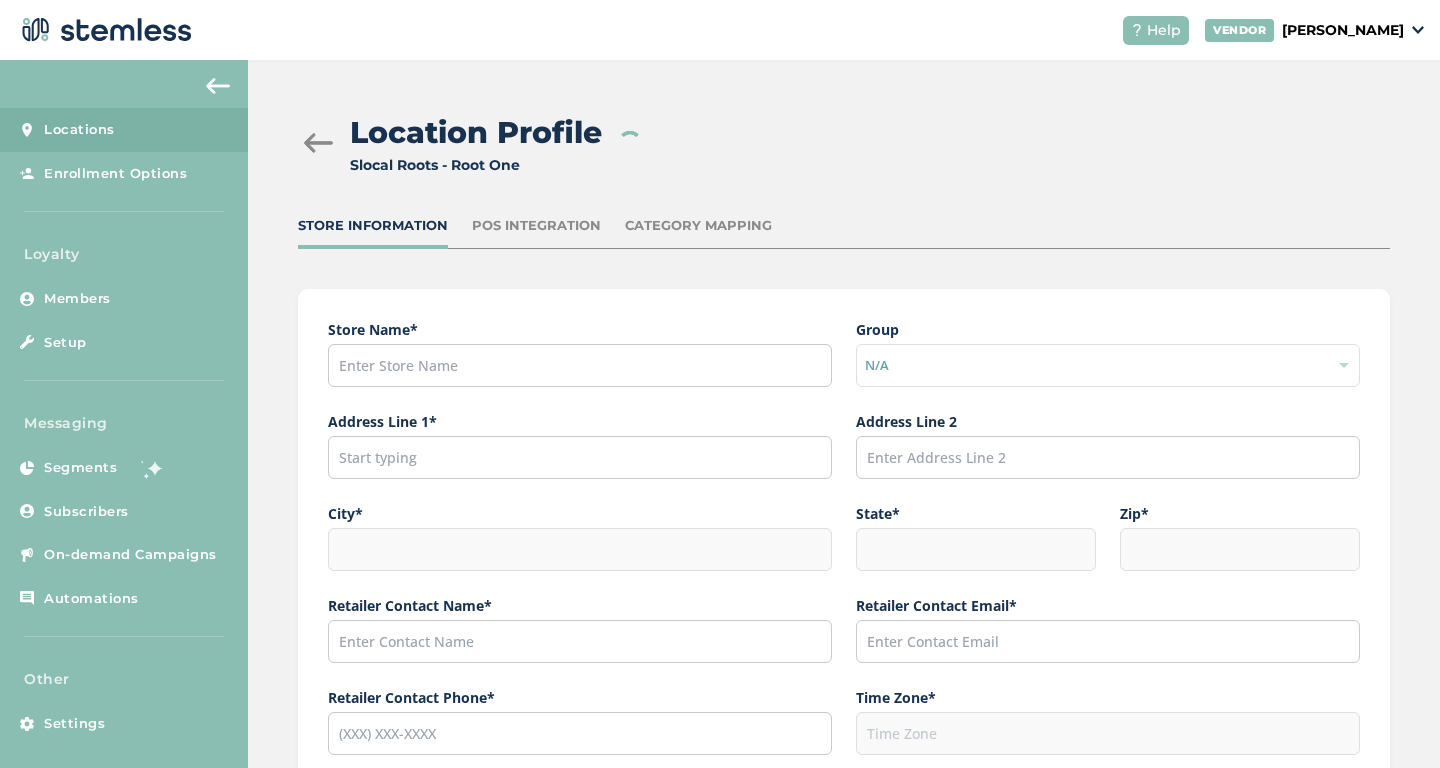 type on "CA" 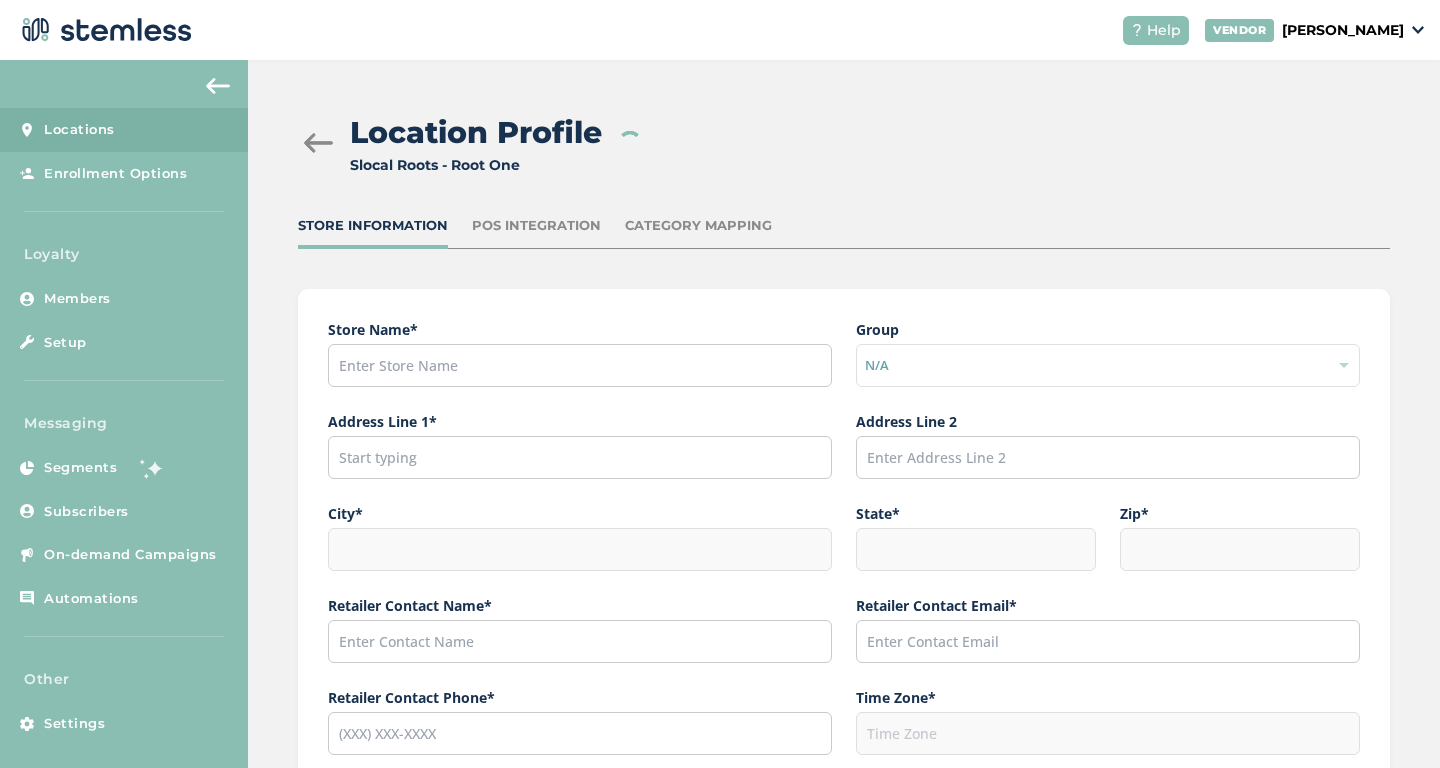 type on "93401" 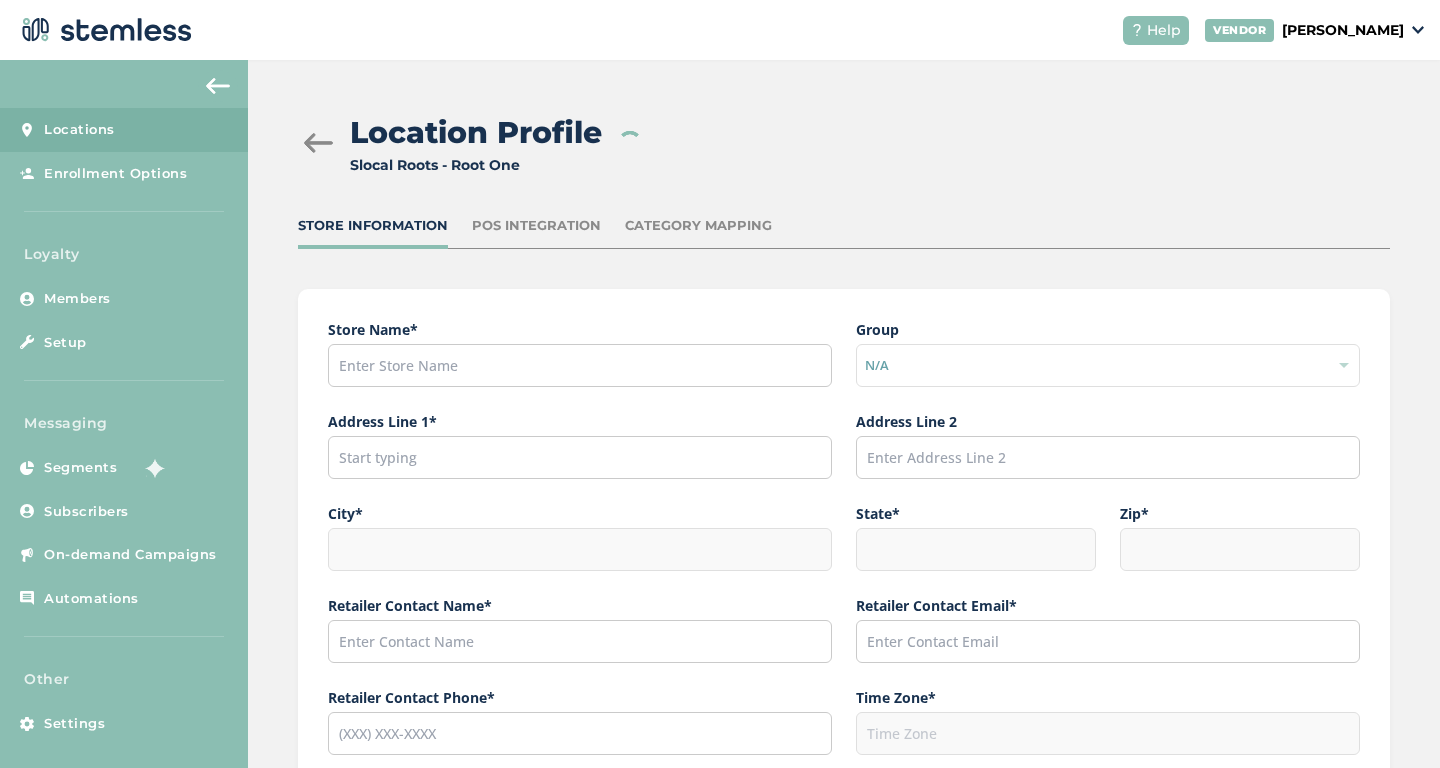 type on "[PERSON_NAME]" 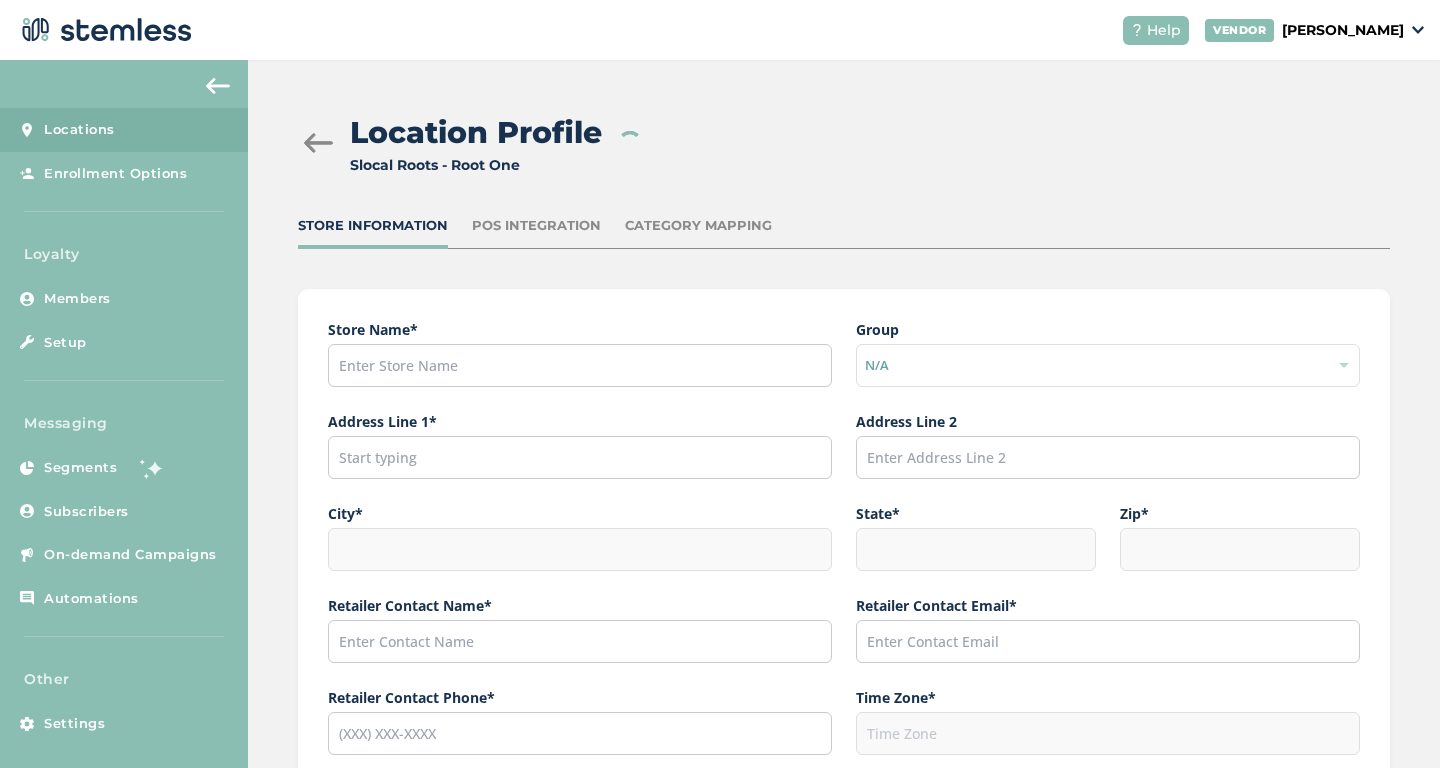 type on "[PERSON_NAME][EMAIL_ADDRESS][DOMAIN_NAME]" 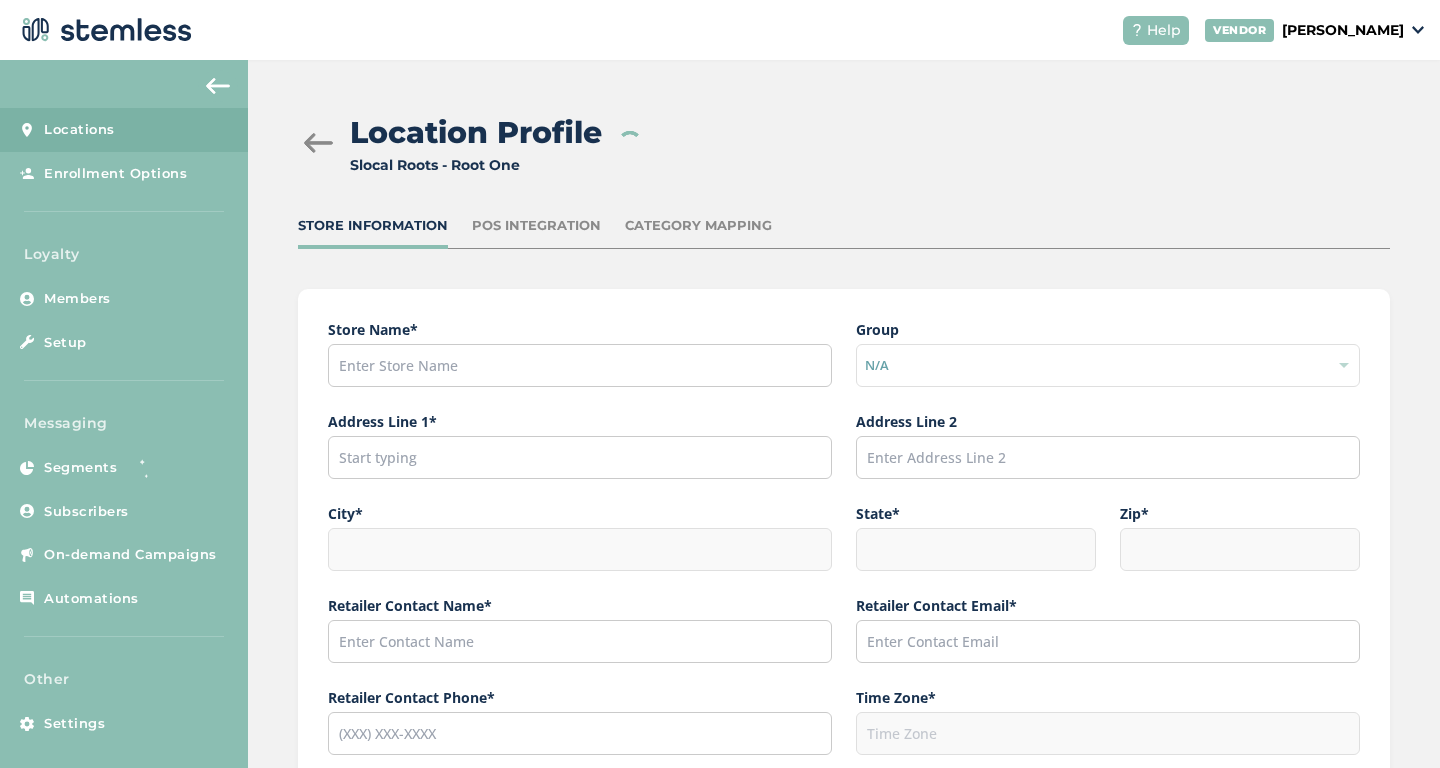 type on "[PHONE_NUMBER]" 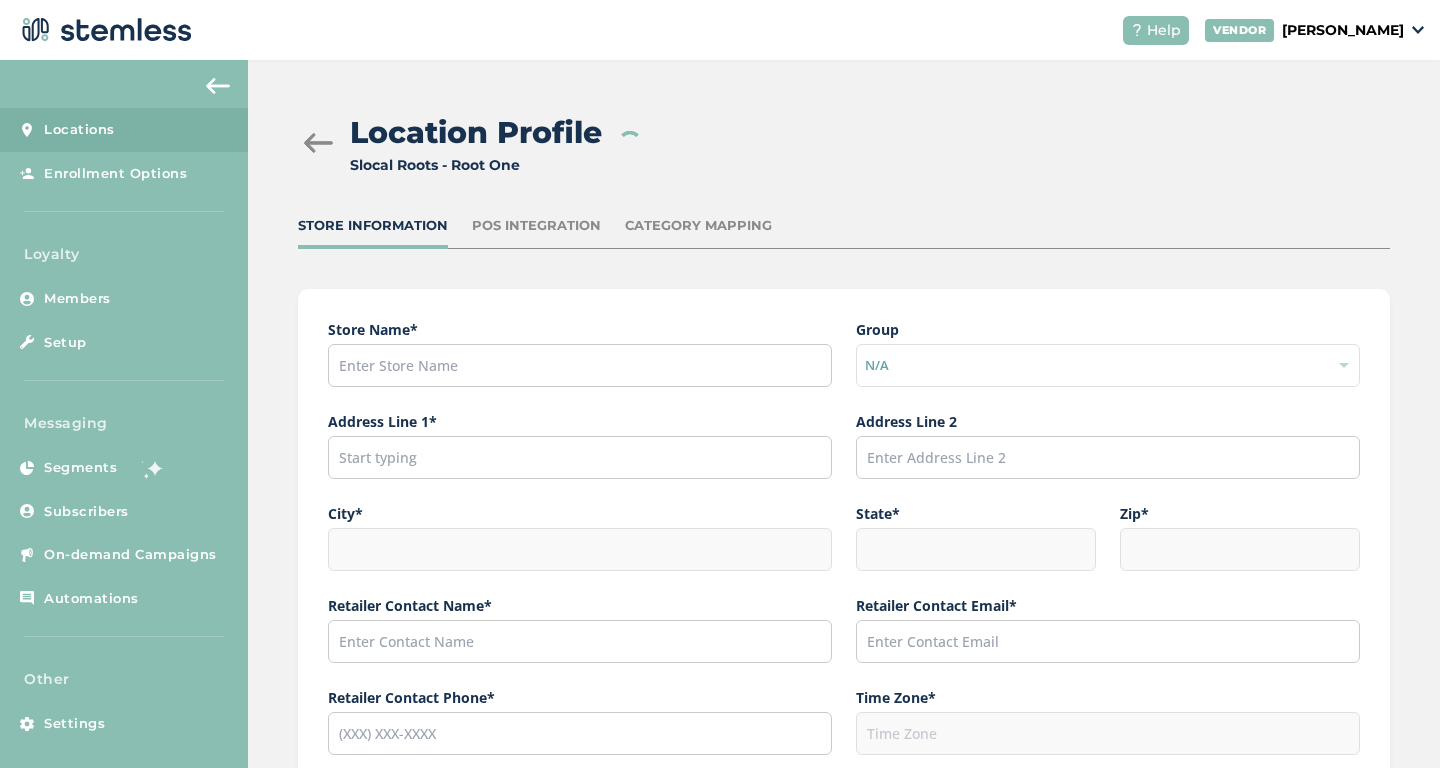 type on "America/Los_Angeles" 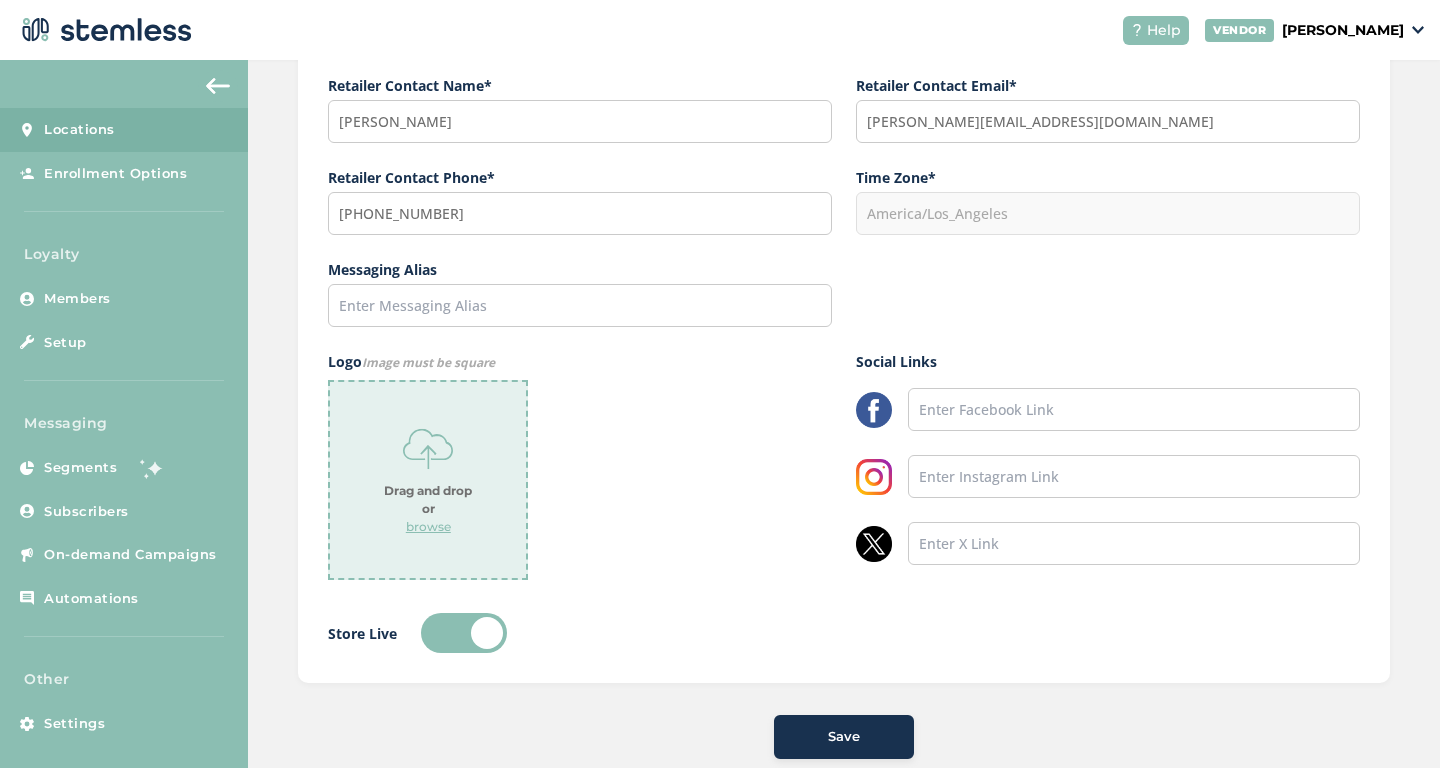scroll, scrollTop: 521, scrollLeft: 0, axis: vertical 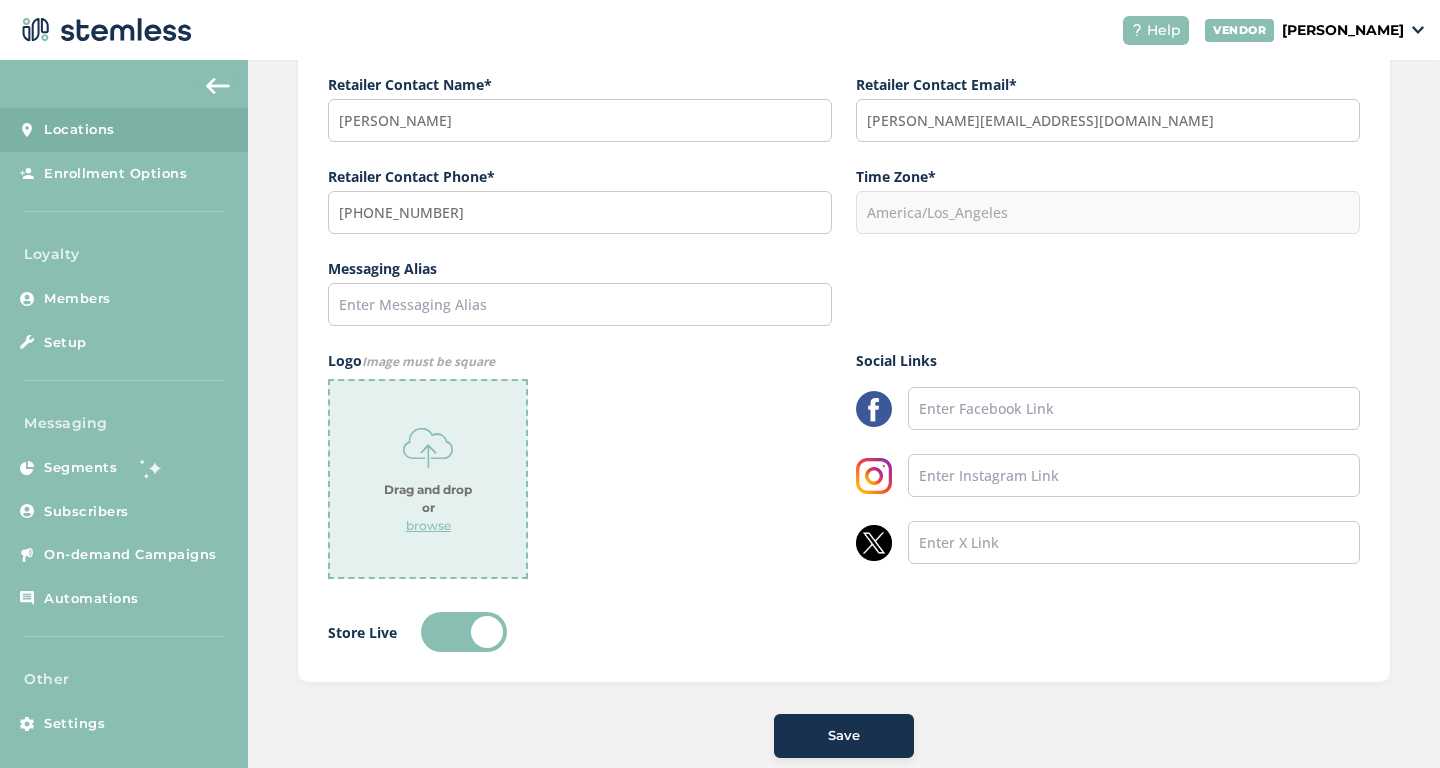 click on "Locations" at bounding box center (79, 130) 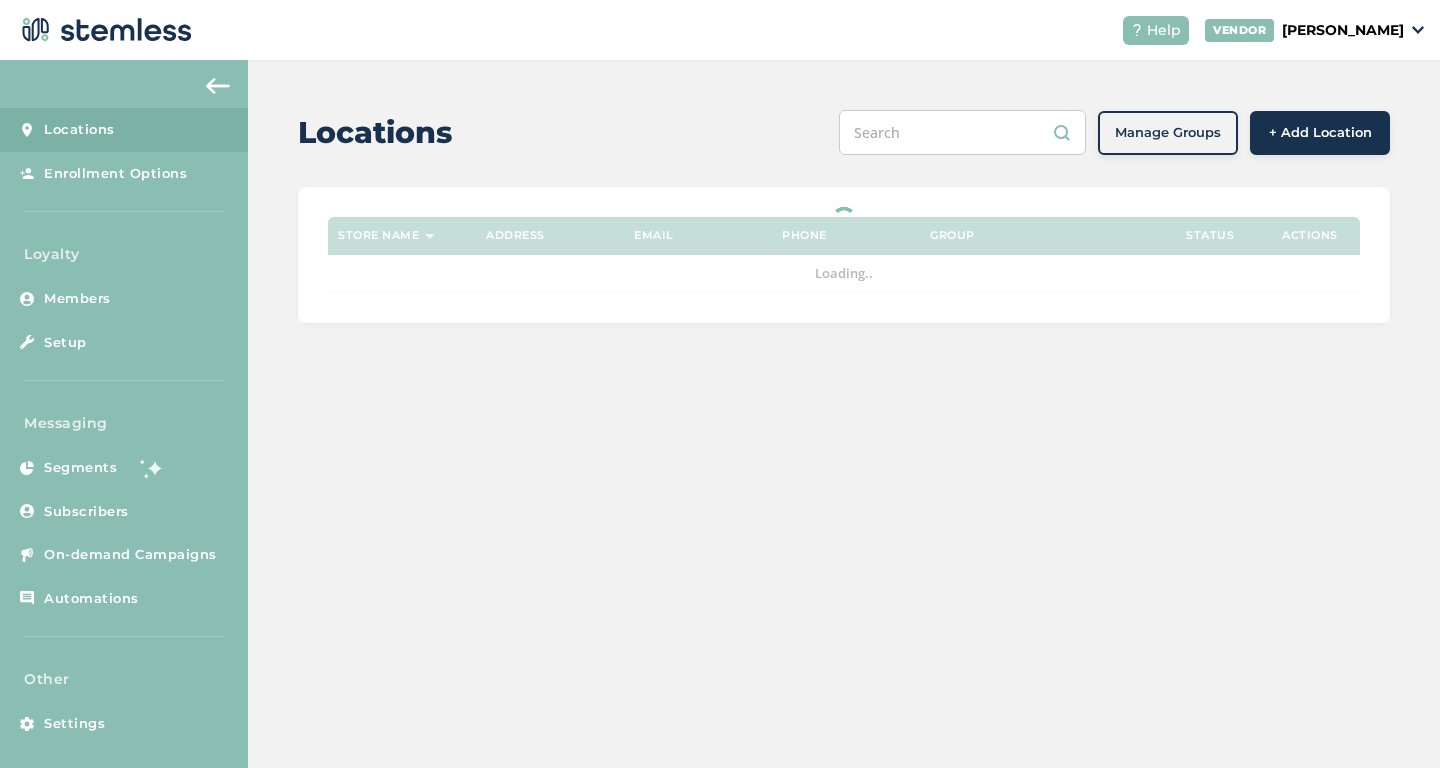 scroll, scrollTop: 0, scrollLeft: 0, axis: both 